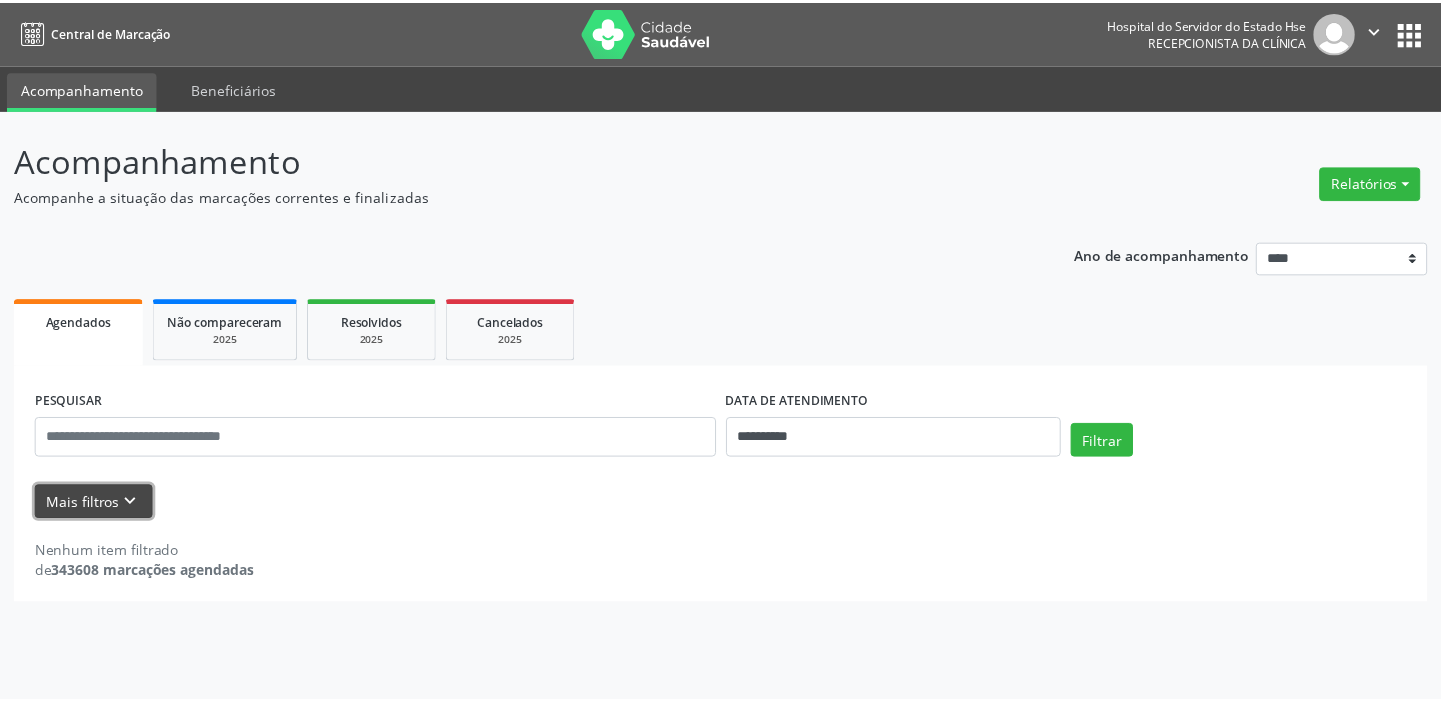 scroll, scrollTop: 0, scrollLeft: 0, axis: both 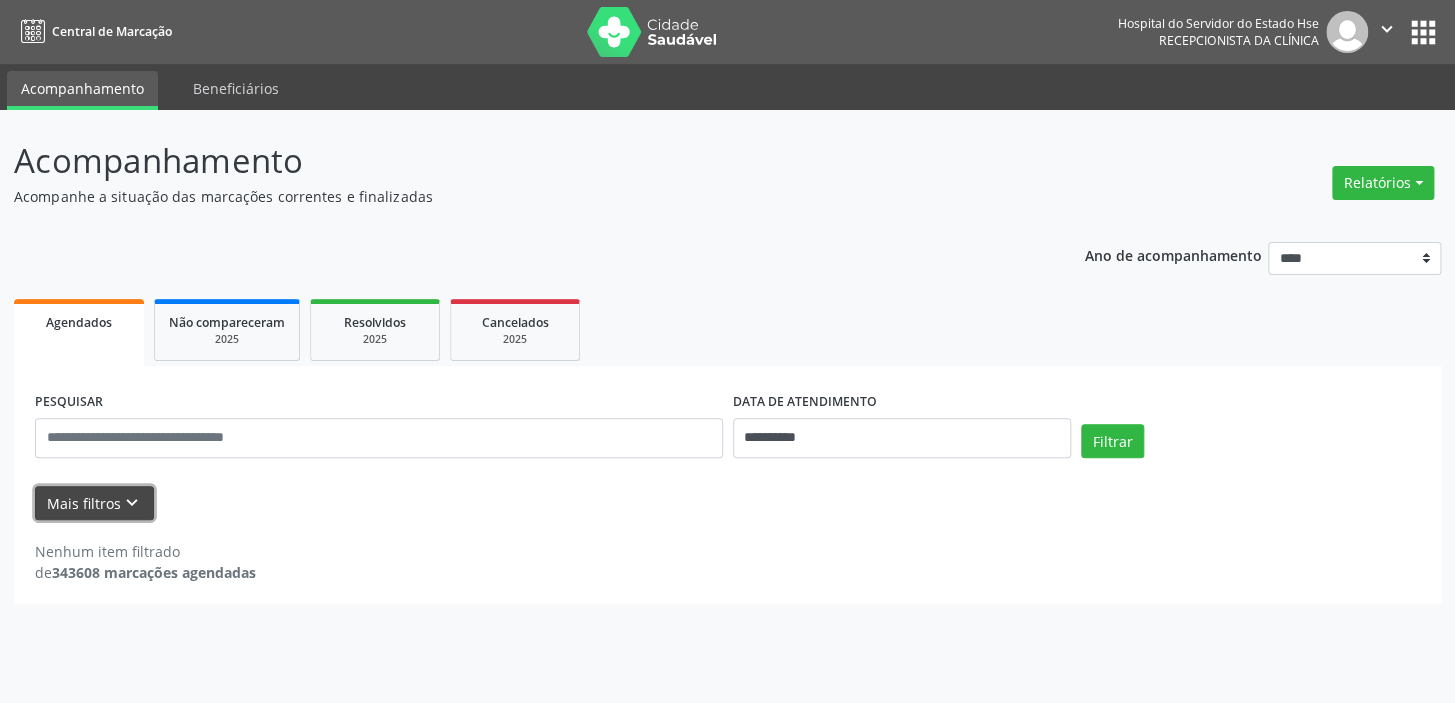 click on "Mais filtros
keyboard_arrow_down" at bounding box center [94, 503] 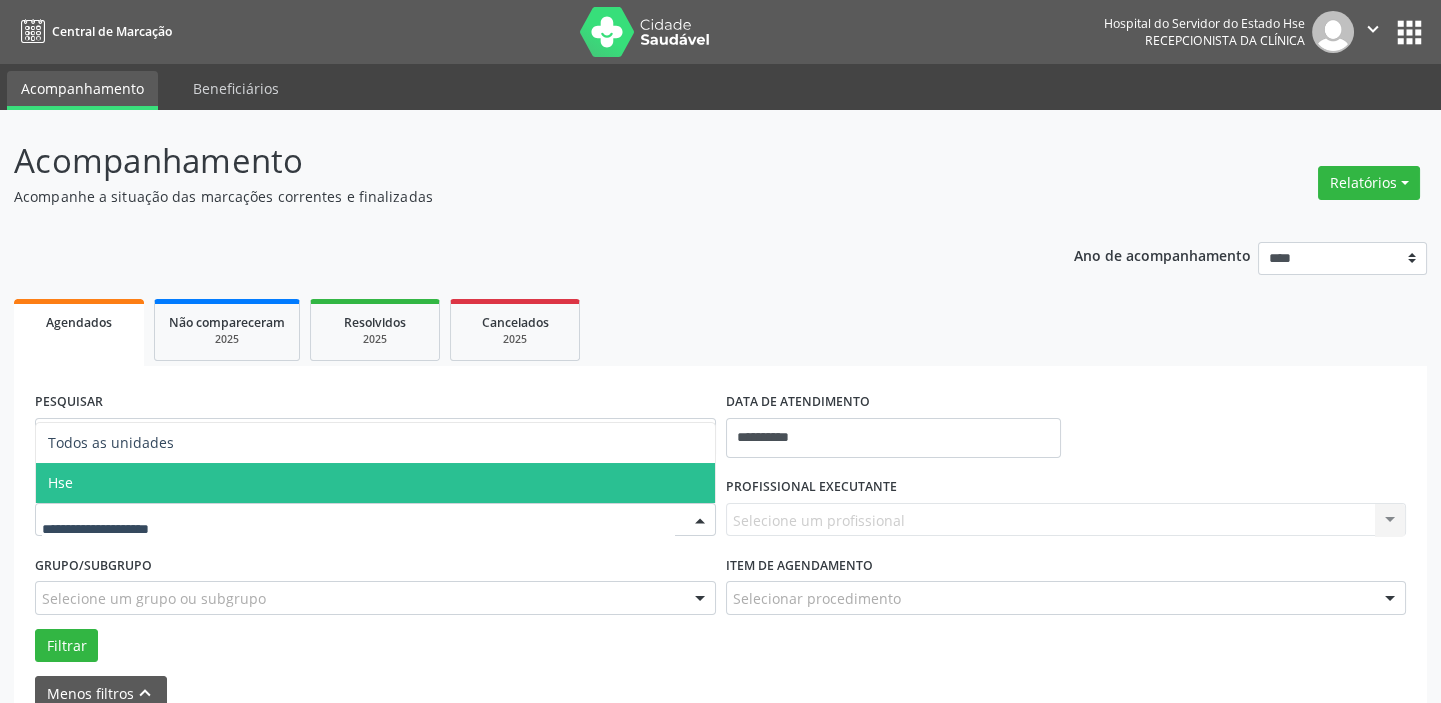click on "Hse" at bounding box center (375, 483) 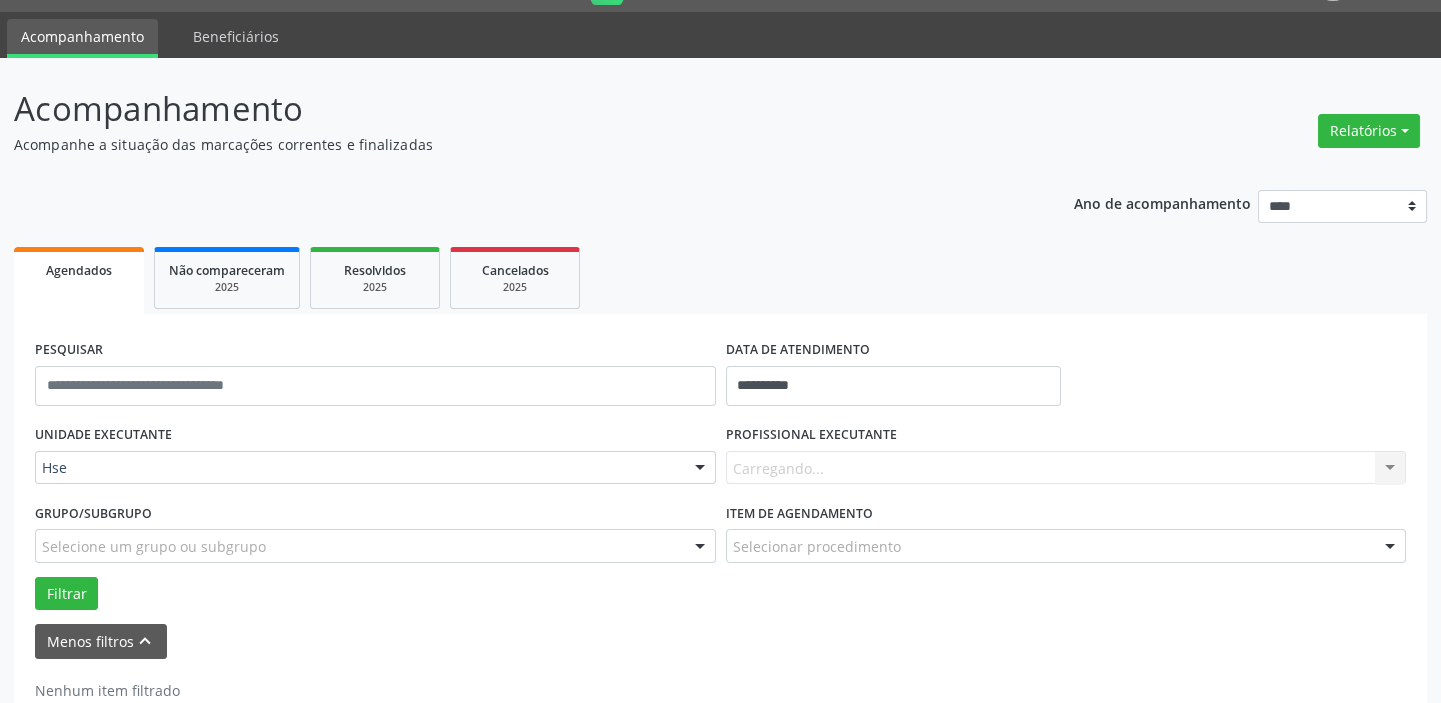 scroll, scrollTop: 104, scrollLeft: 0, axis: vertical 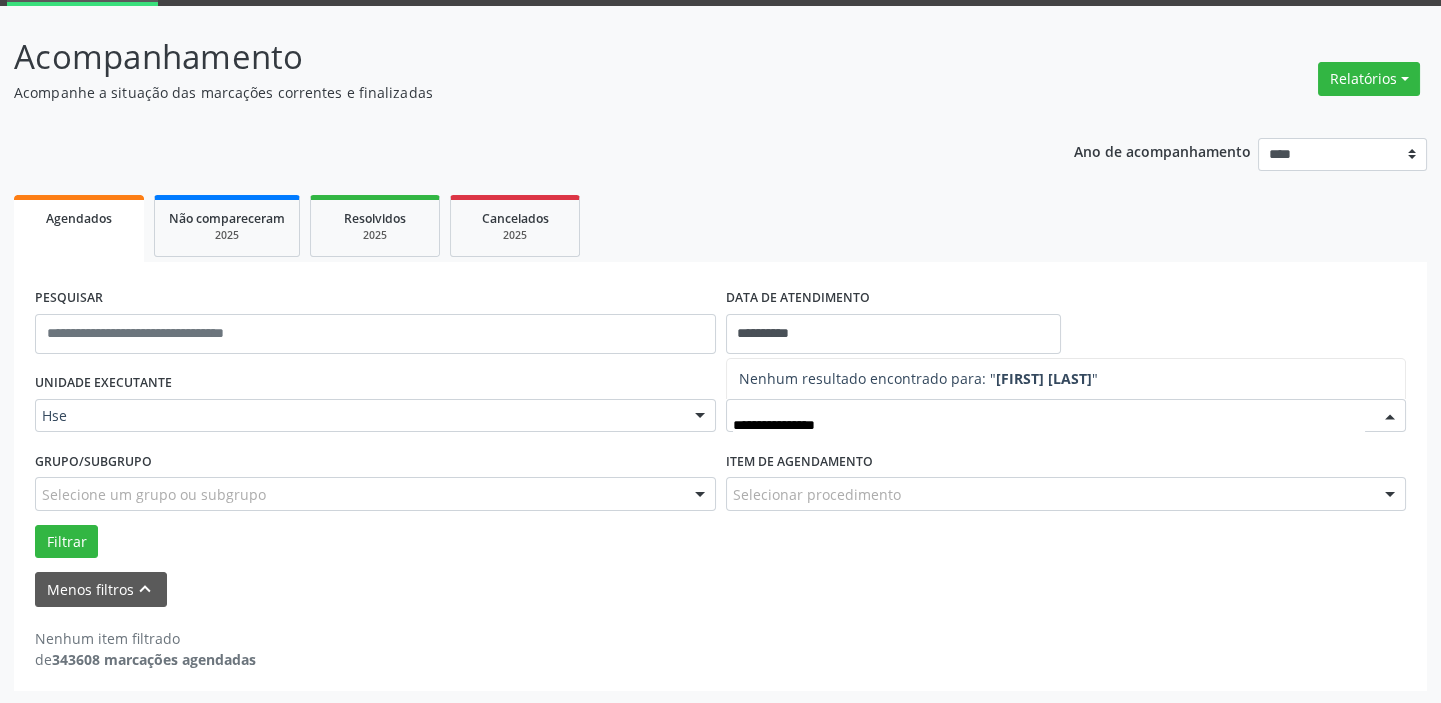 drag, startPoint x: 877, startPoint y: 376, endPoint x: 592, endPoint y: 383, distance: 285.08594 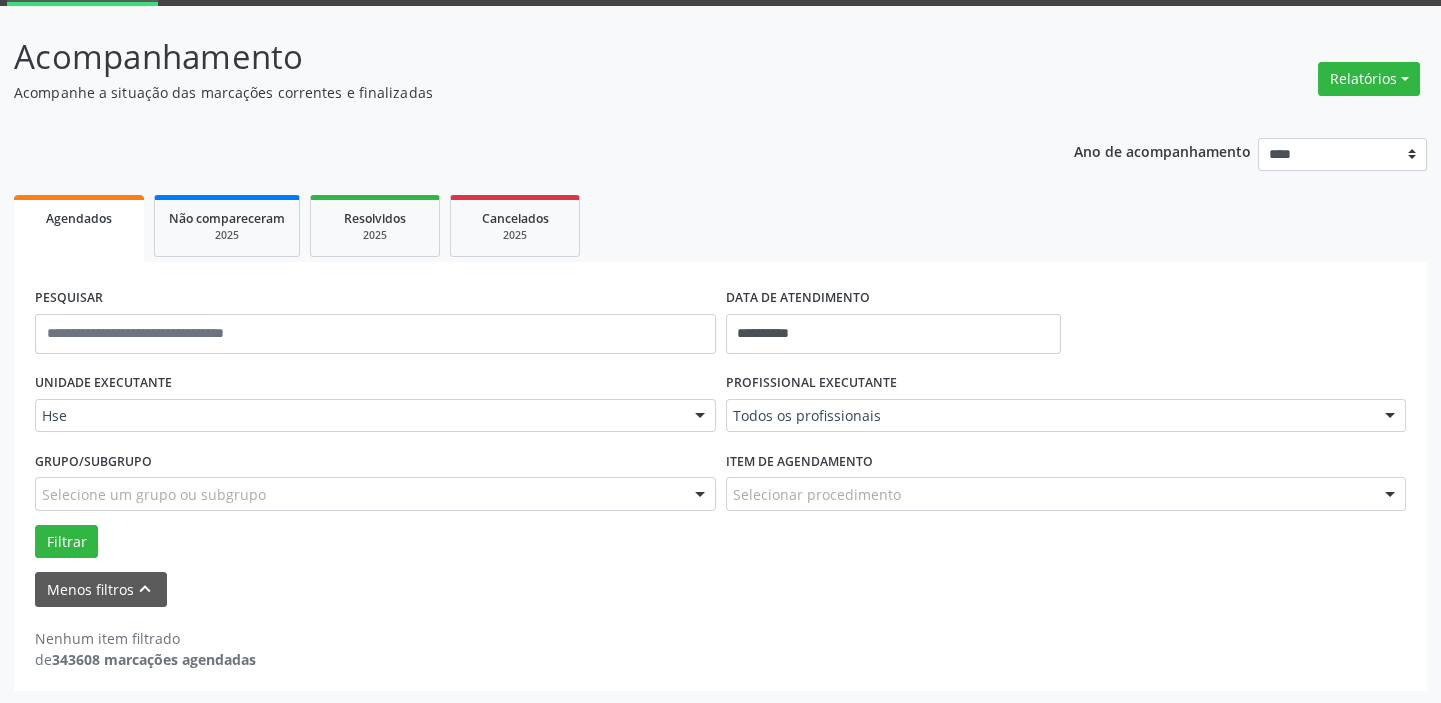 drag, startPoint x: 929, startPoint y: 171, endPoint x: 937, endPoint y: 188, distance: 18.788294 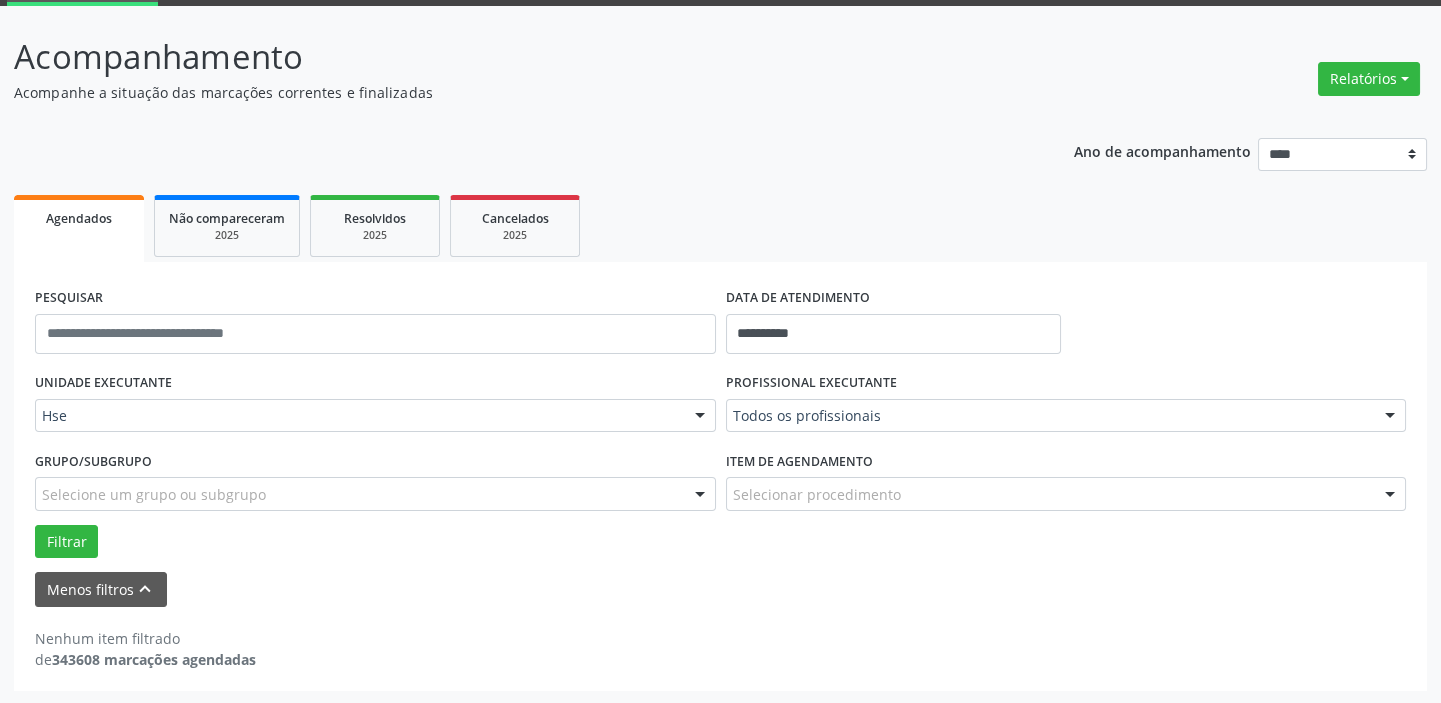 drag, startPoint x: 939, startPoint y: 202, endPoint x: 939, endPoint y: 330, distance: 128 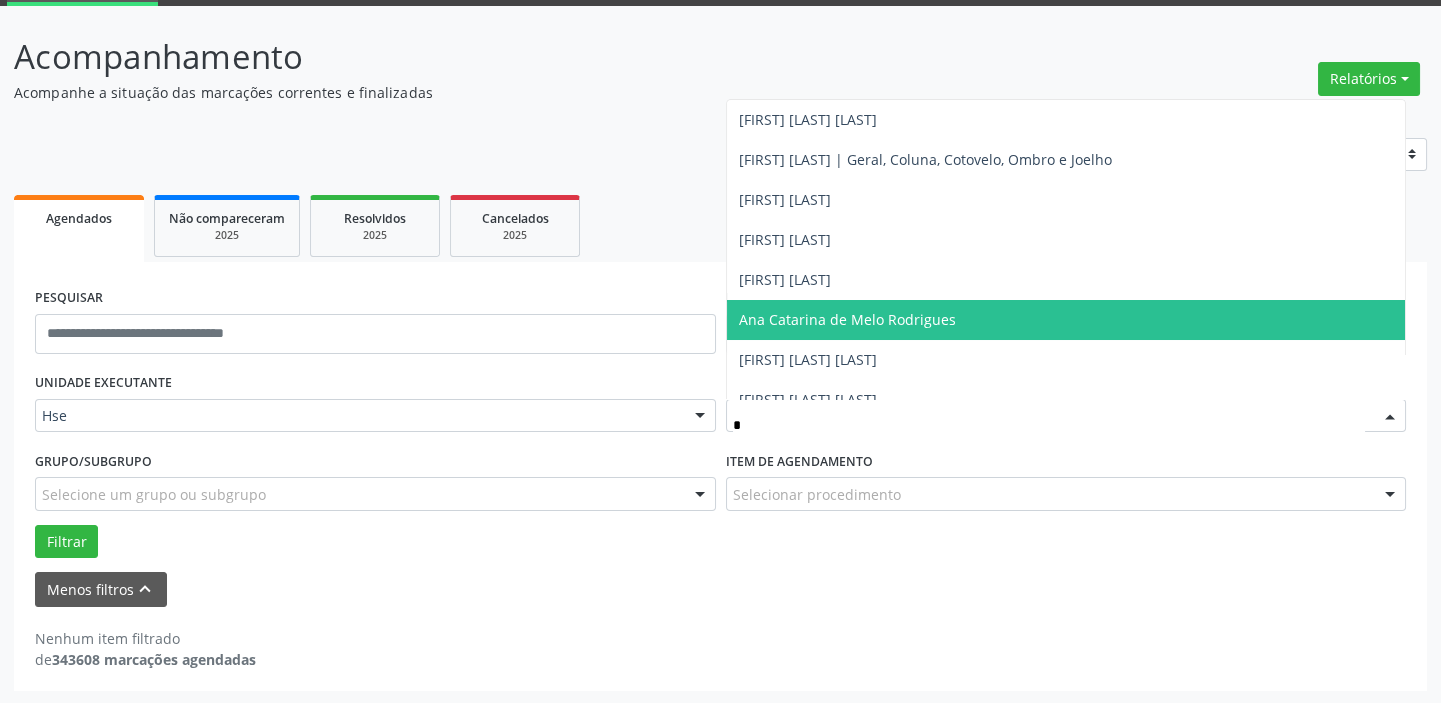 type on "**" 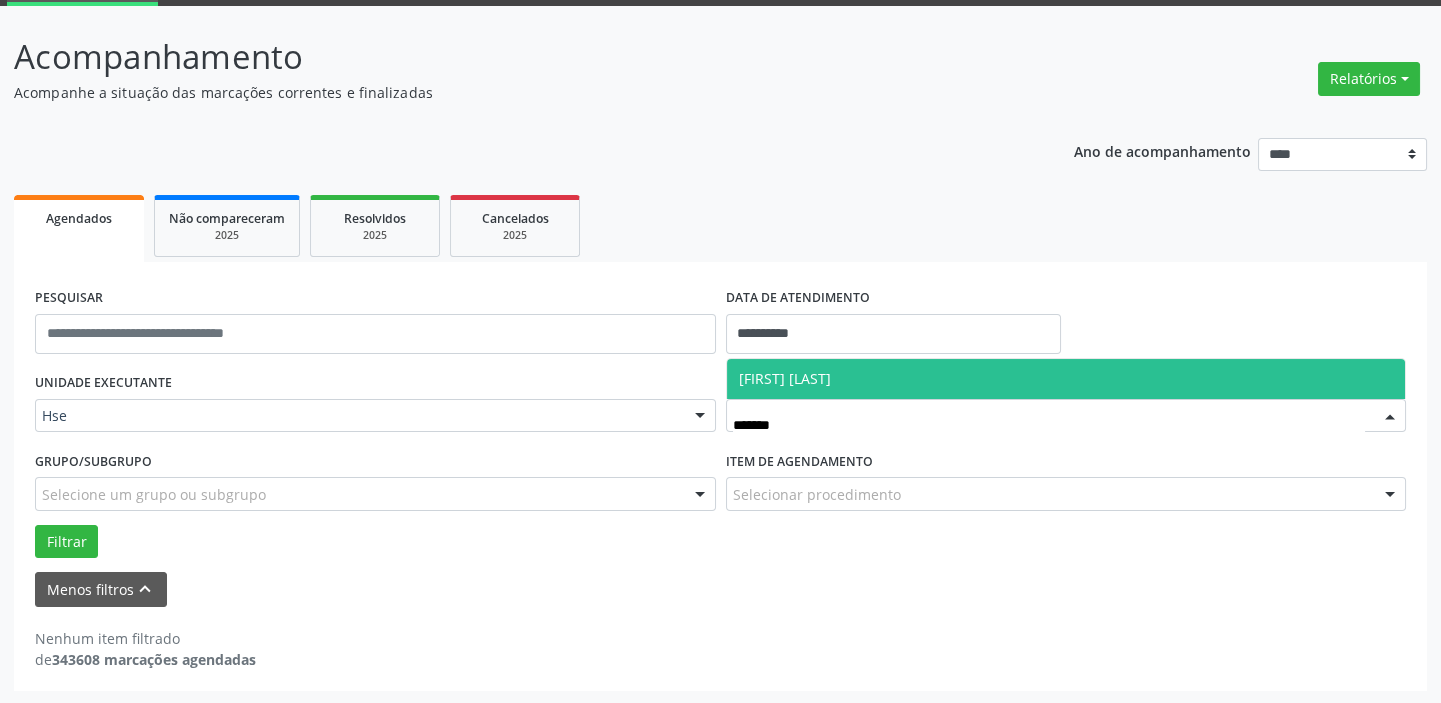 click on "[FIRST] [LAST]" at bounding box center [785, 378] 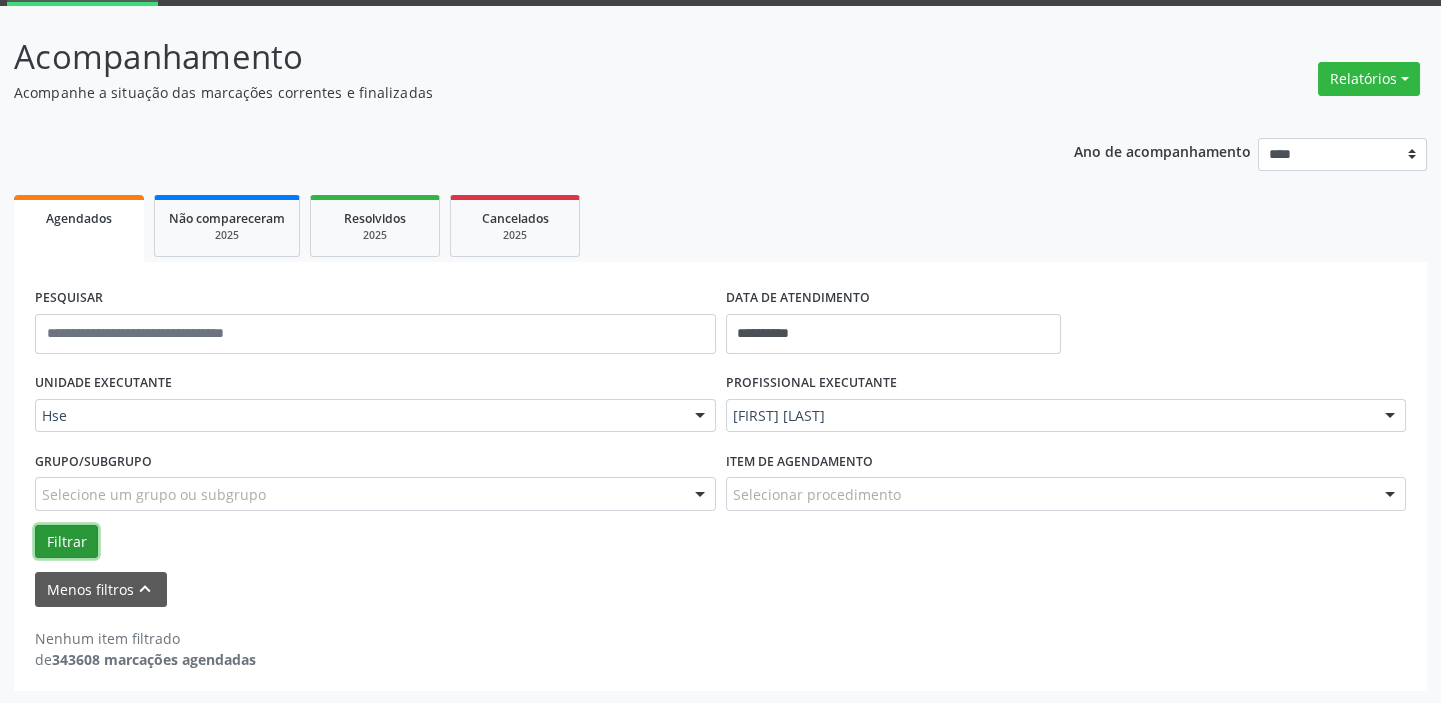 click on "Filtrar" at bounding box center [66, 542] 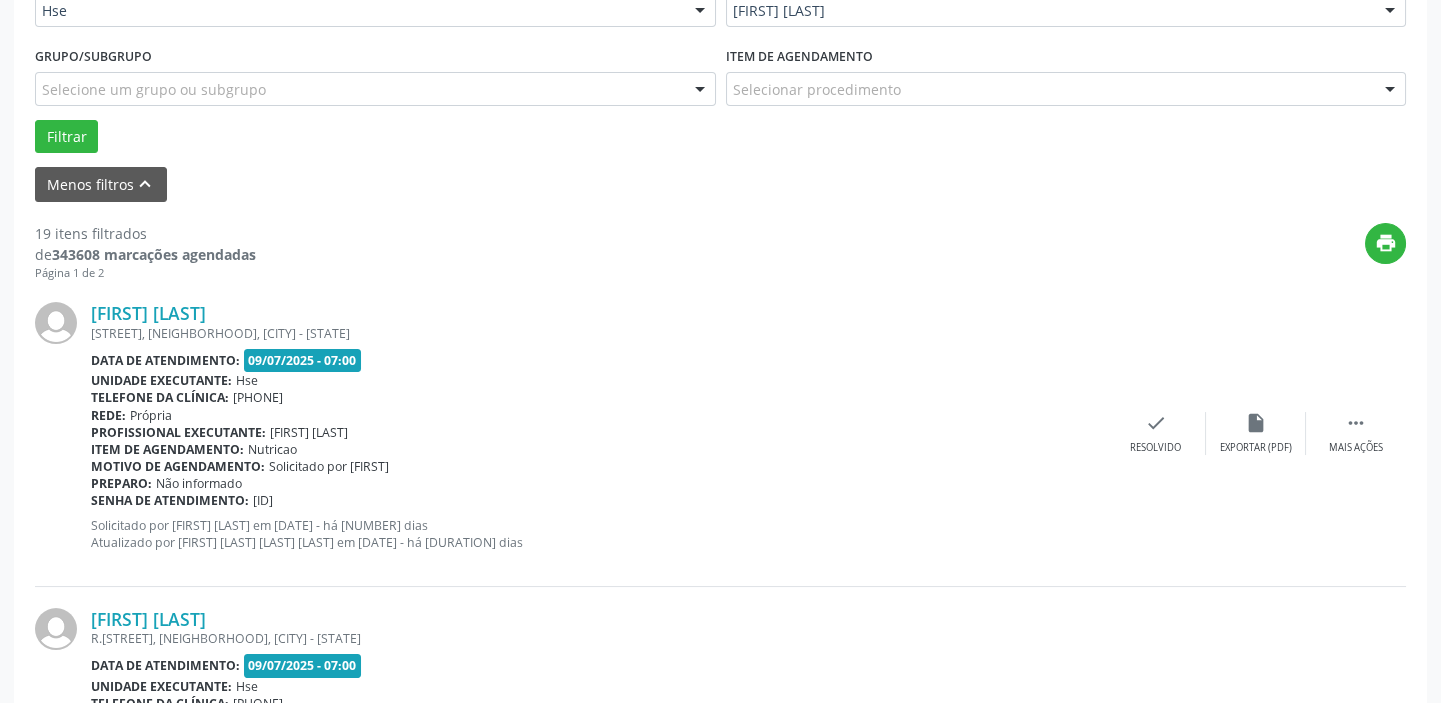 scroll, scrollTop: 441, scrollLeft: 0, axis: vertical 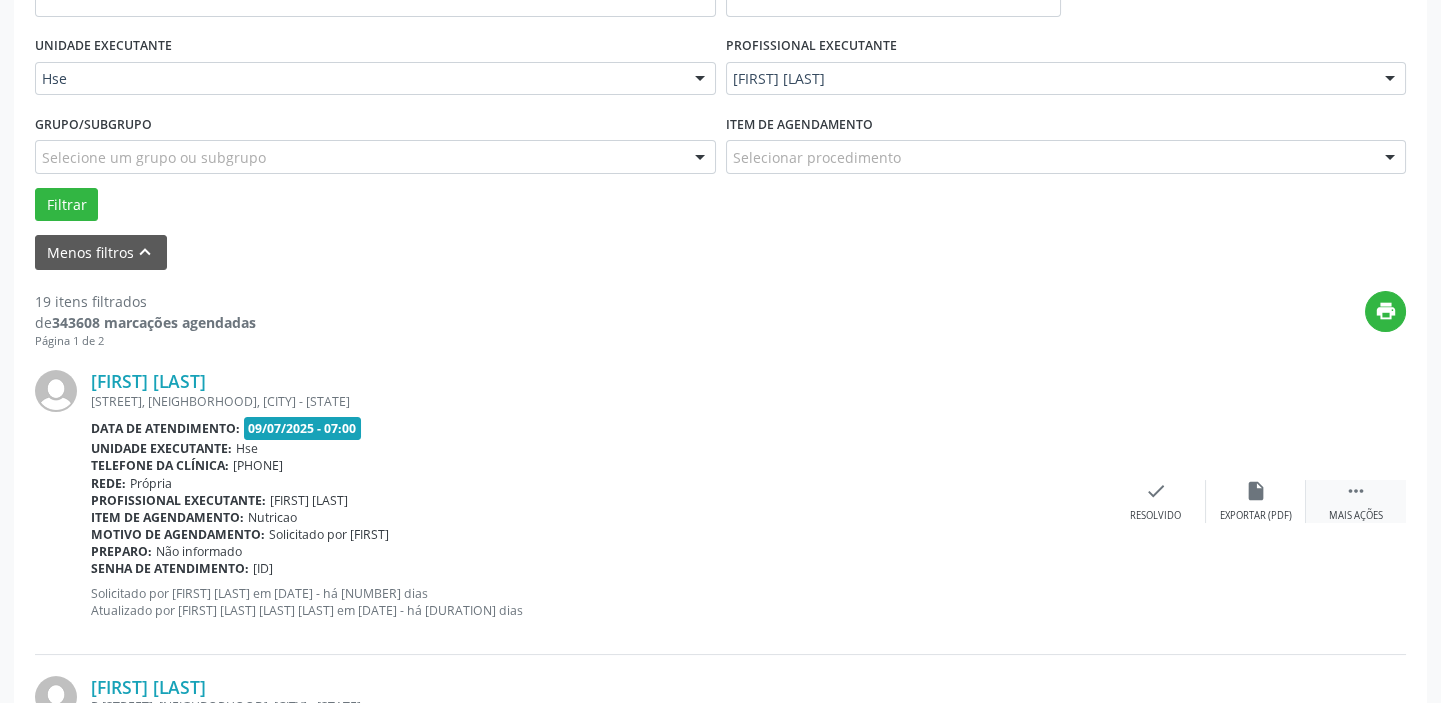 click on "" at bounding box center (1356, 491) 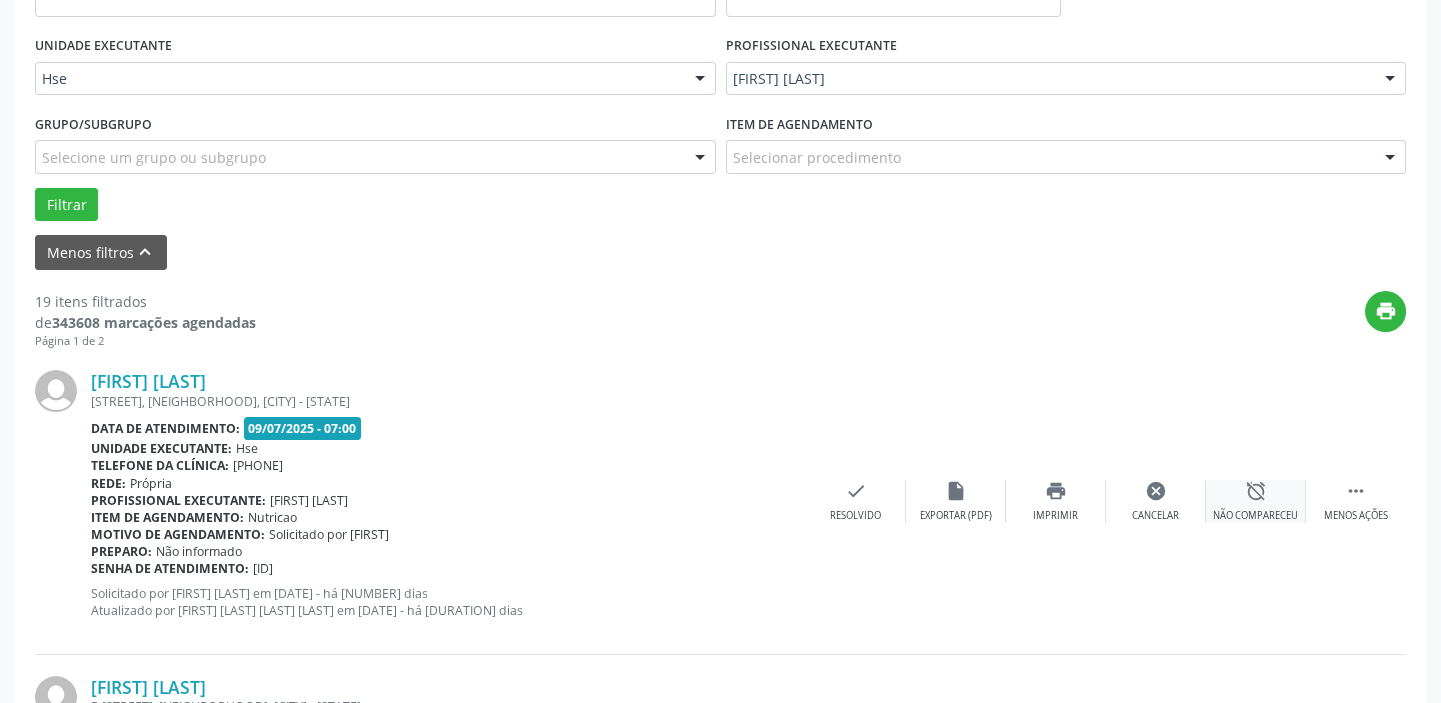 click on "alarm_off
Não compareceu" at bounding box center (1256, 501) 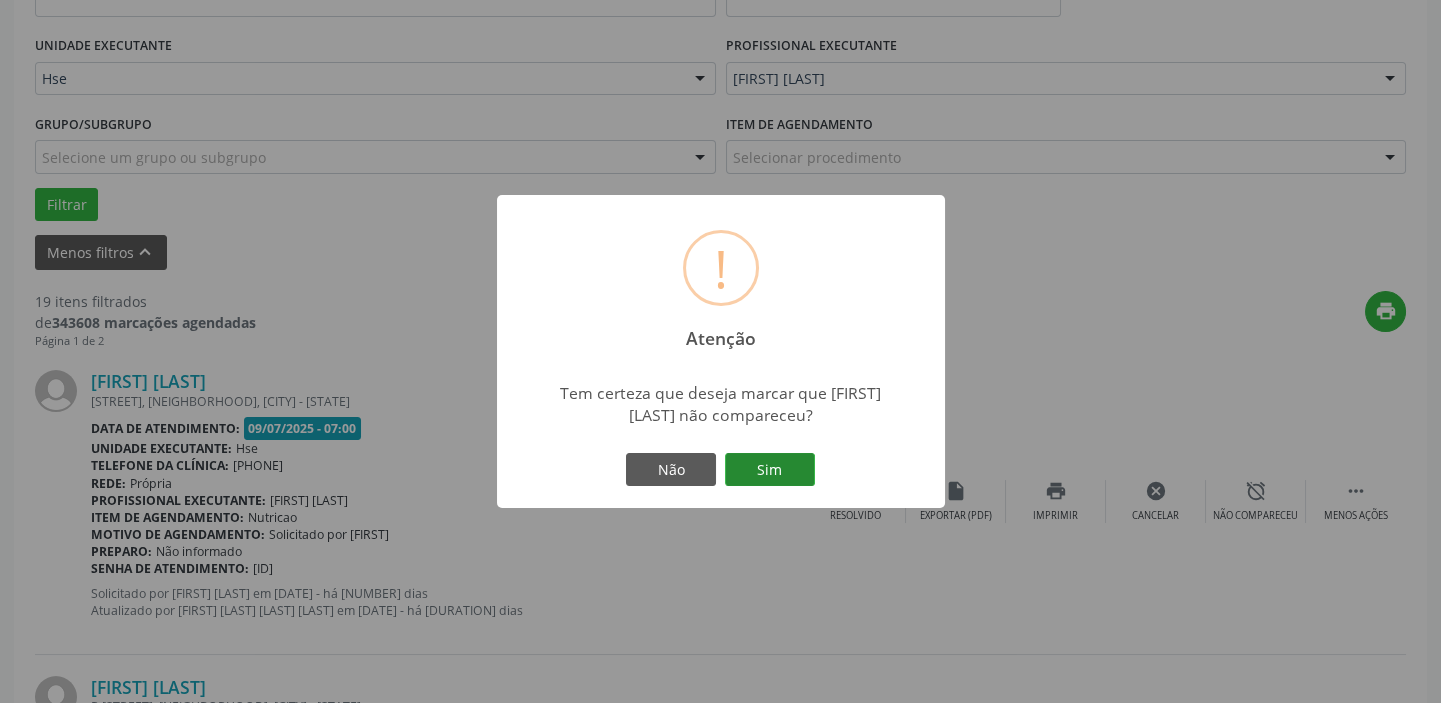 click on "Sim" at bounding box center (770, 470) 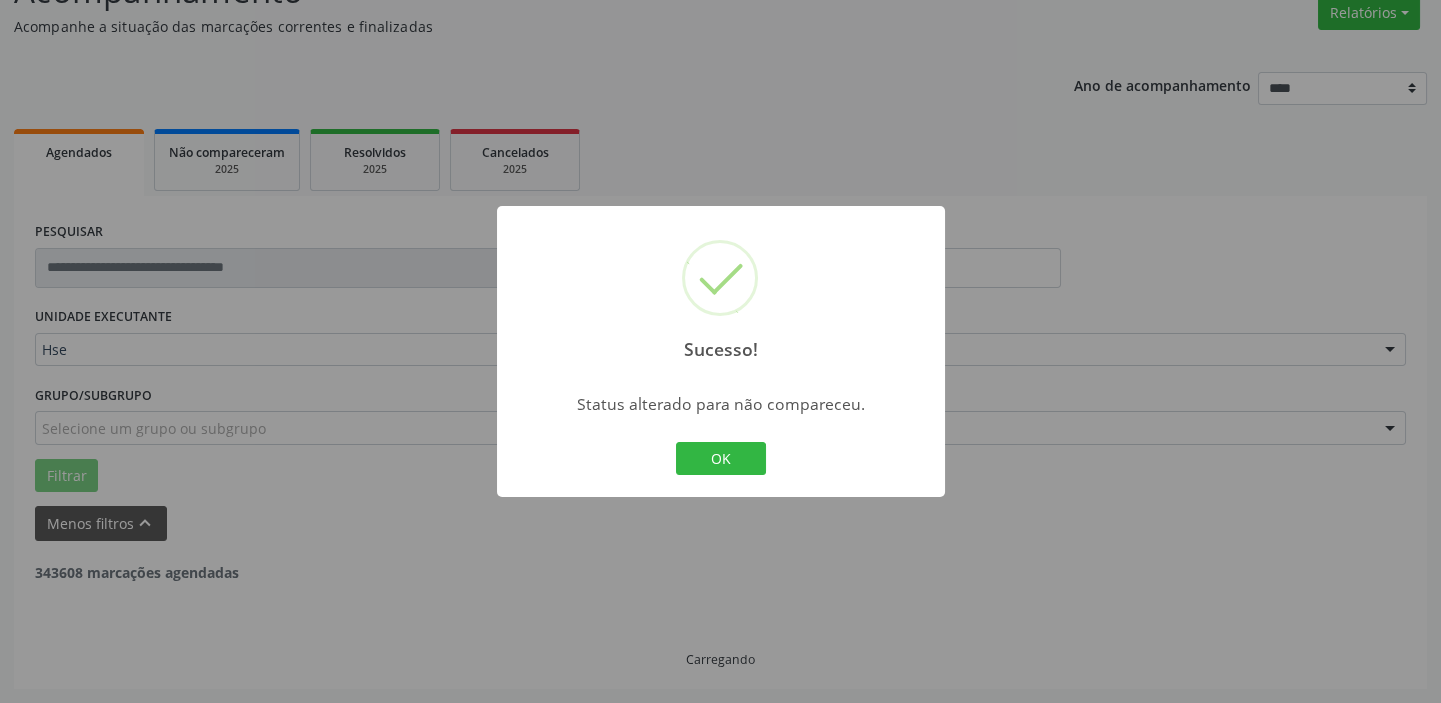 scroll, scrollTop: 169, scrollLeft: 0, axis: vertical 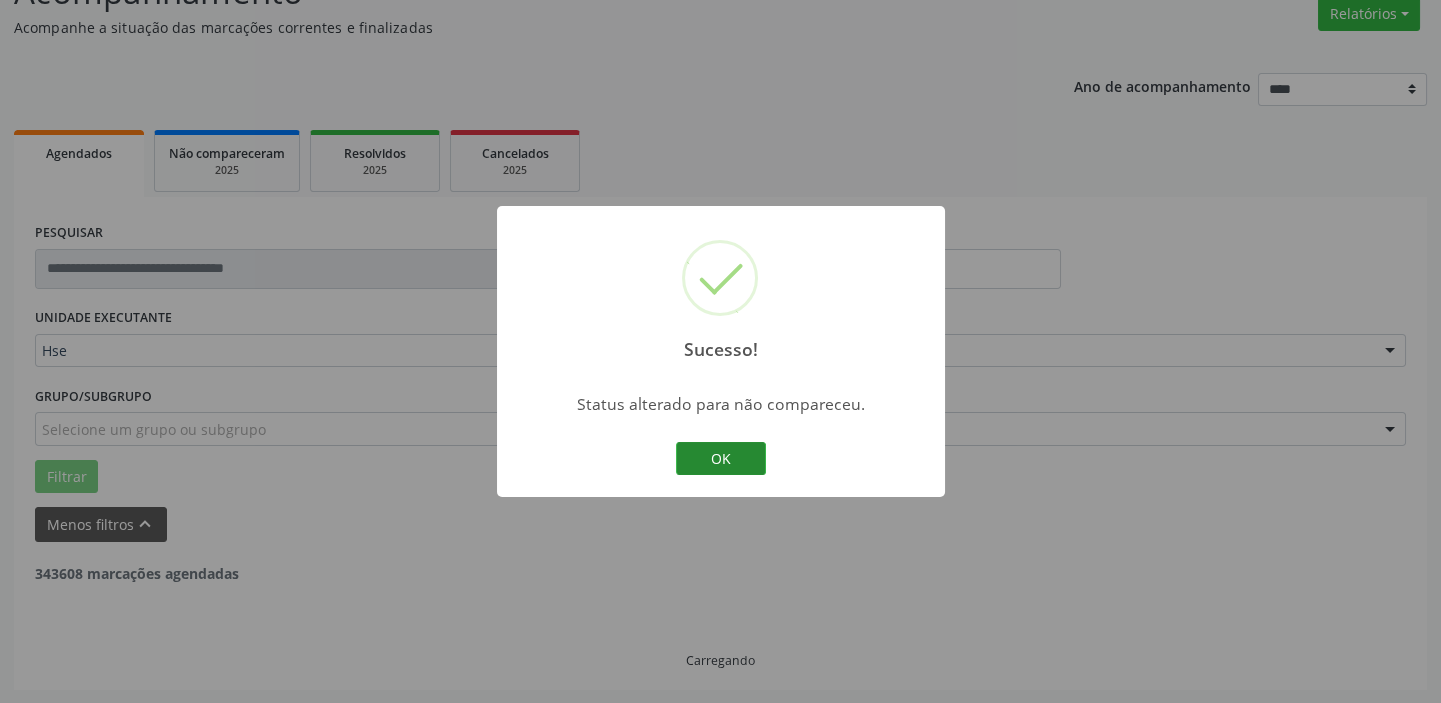 click on "OK" at bounding box center [721, 459] 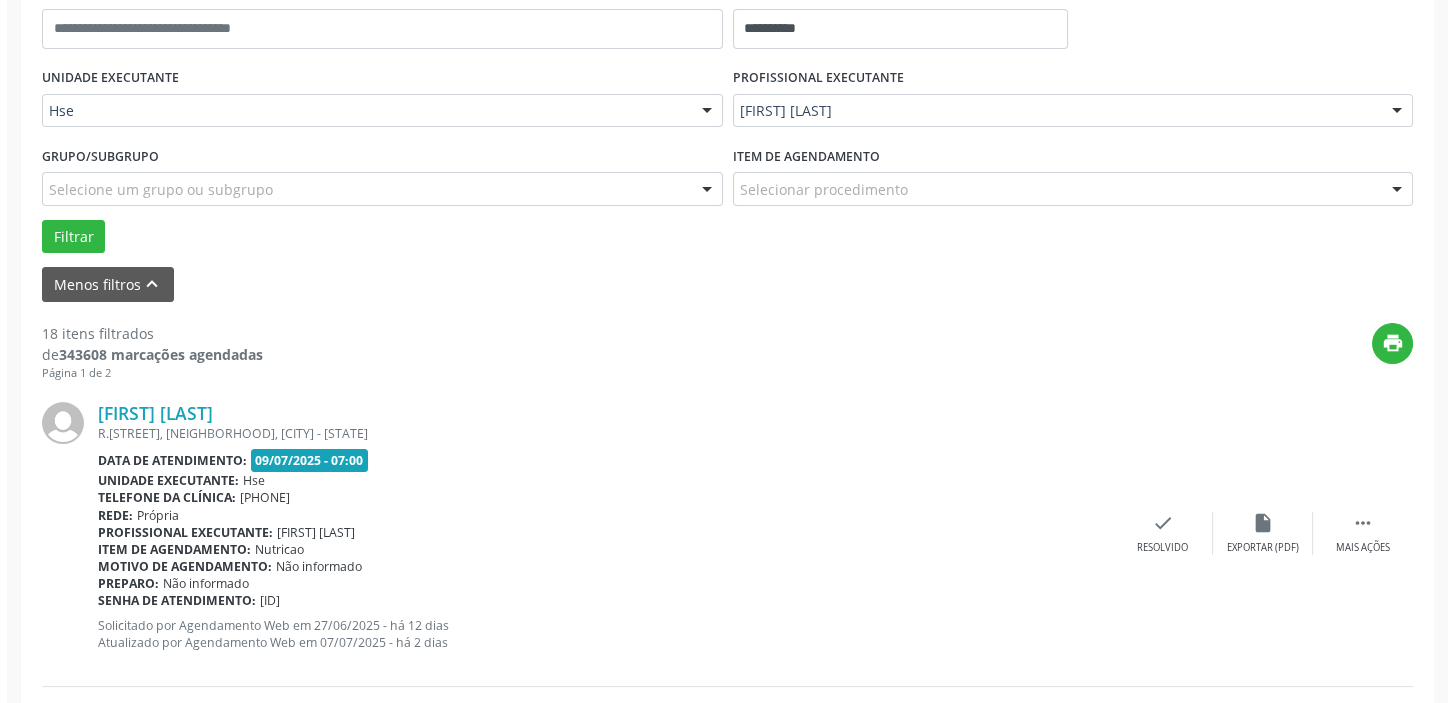 scroll, scrollTop: 532, scrollLeft: 0, axis: vertical 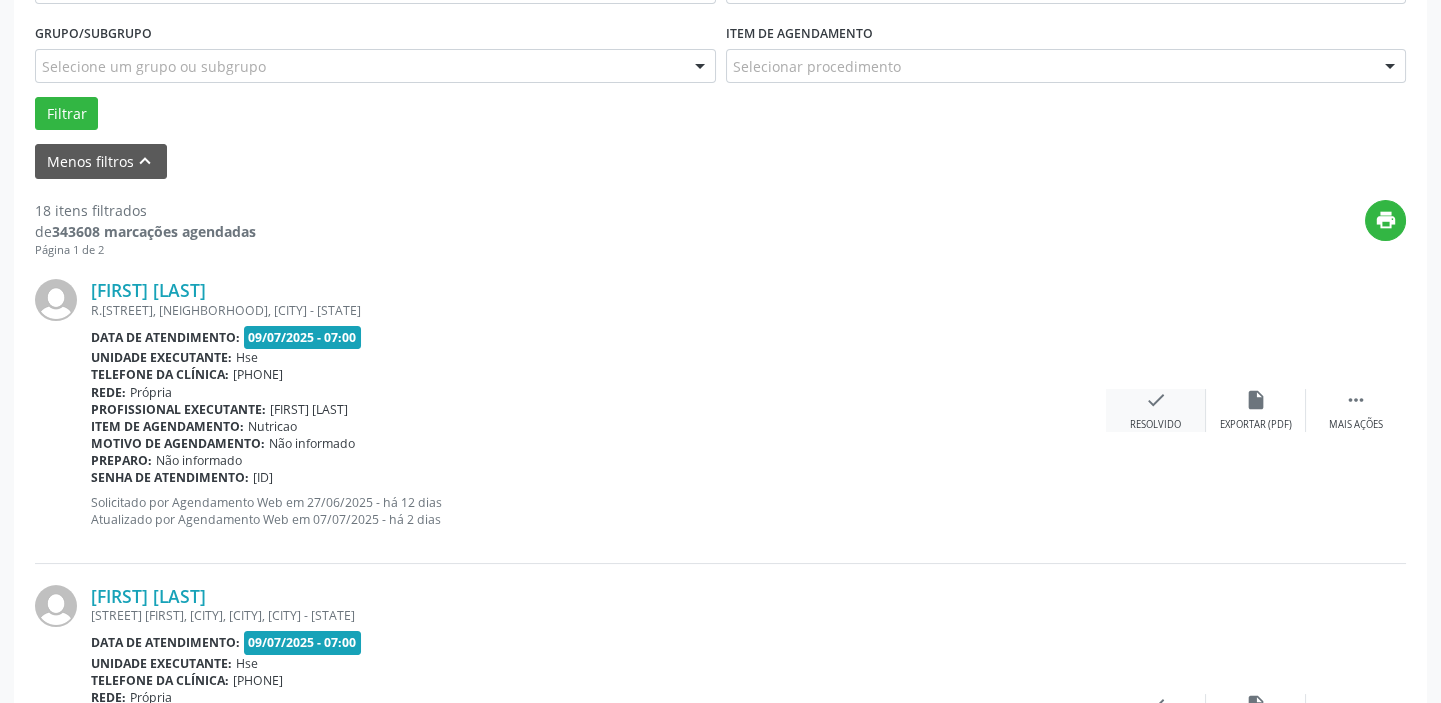 click on "check
Resolvido" at bounding box center (1156, 410) 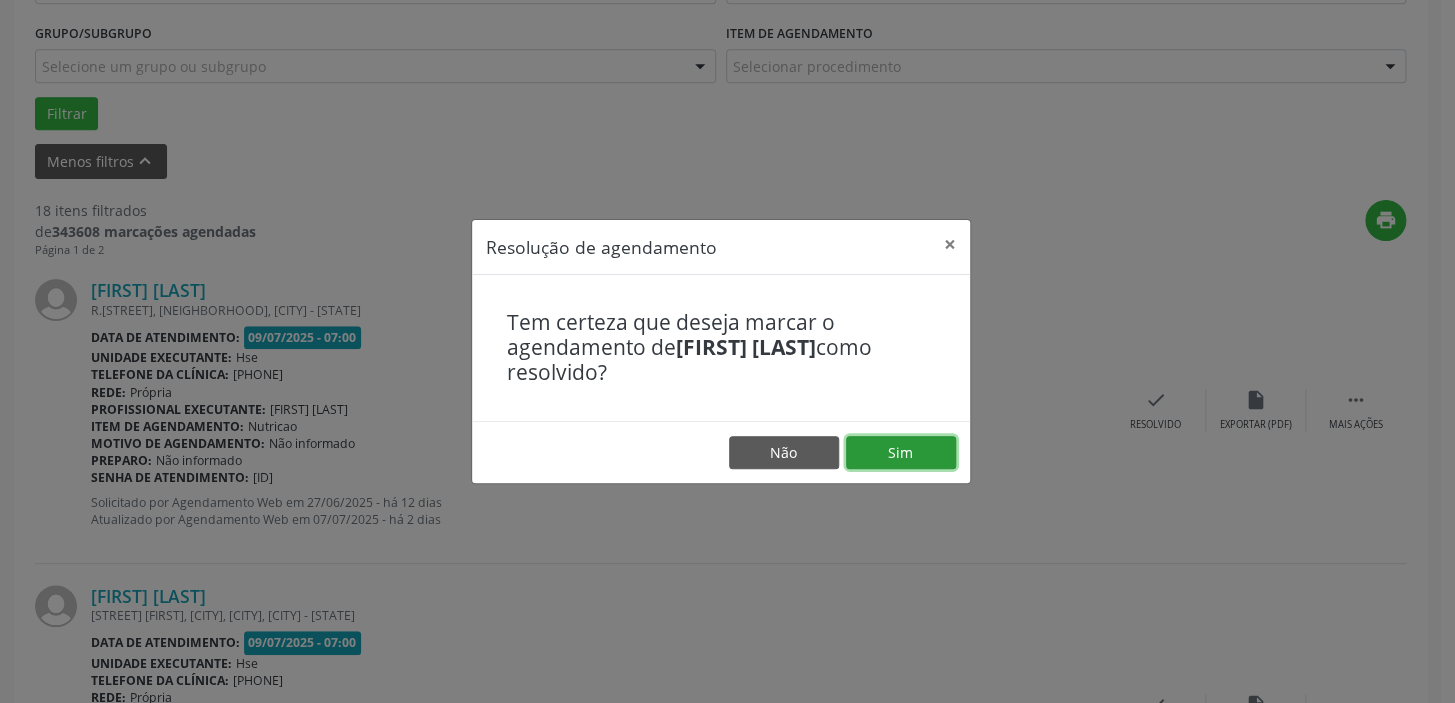 click on "Sim" at bounding box center [901, 453] 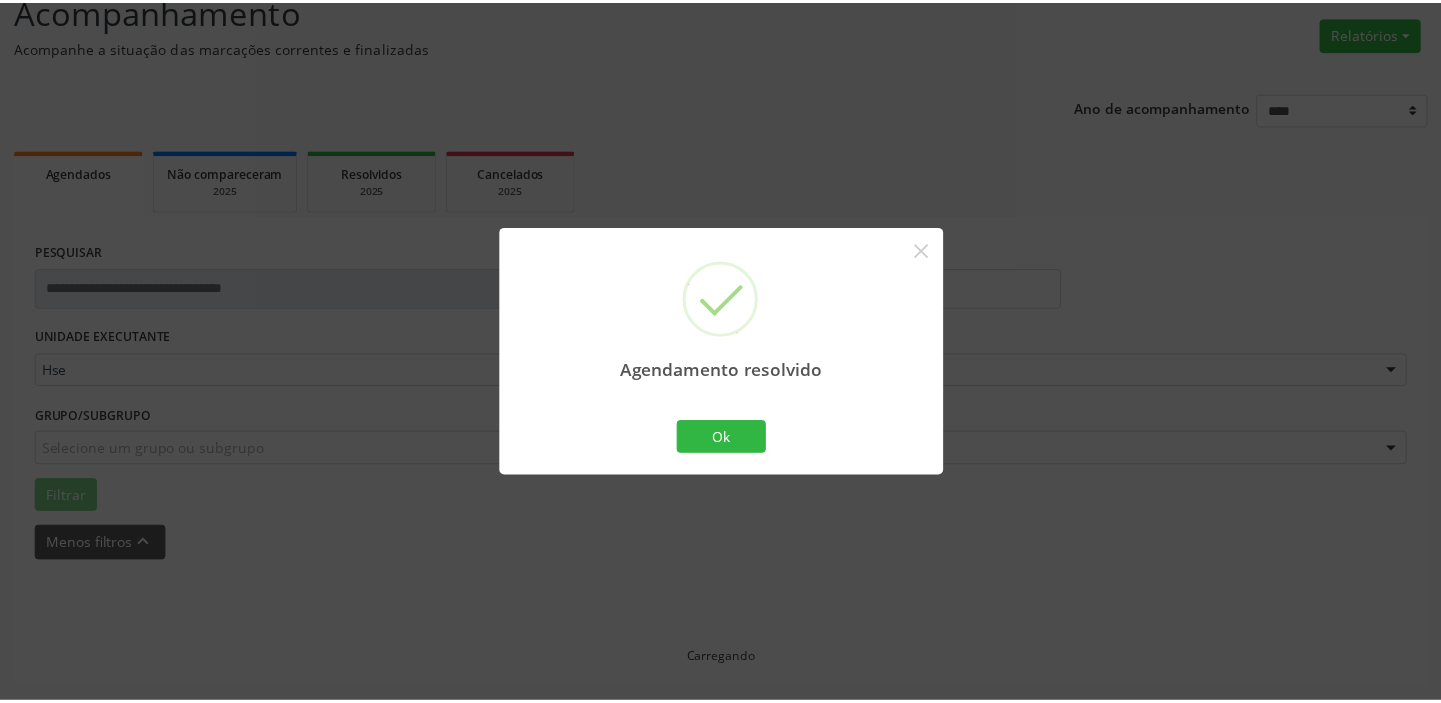 scroll, scrollTop: 148, scrollLeft: 0, axis: vertical 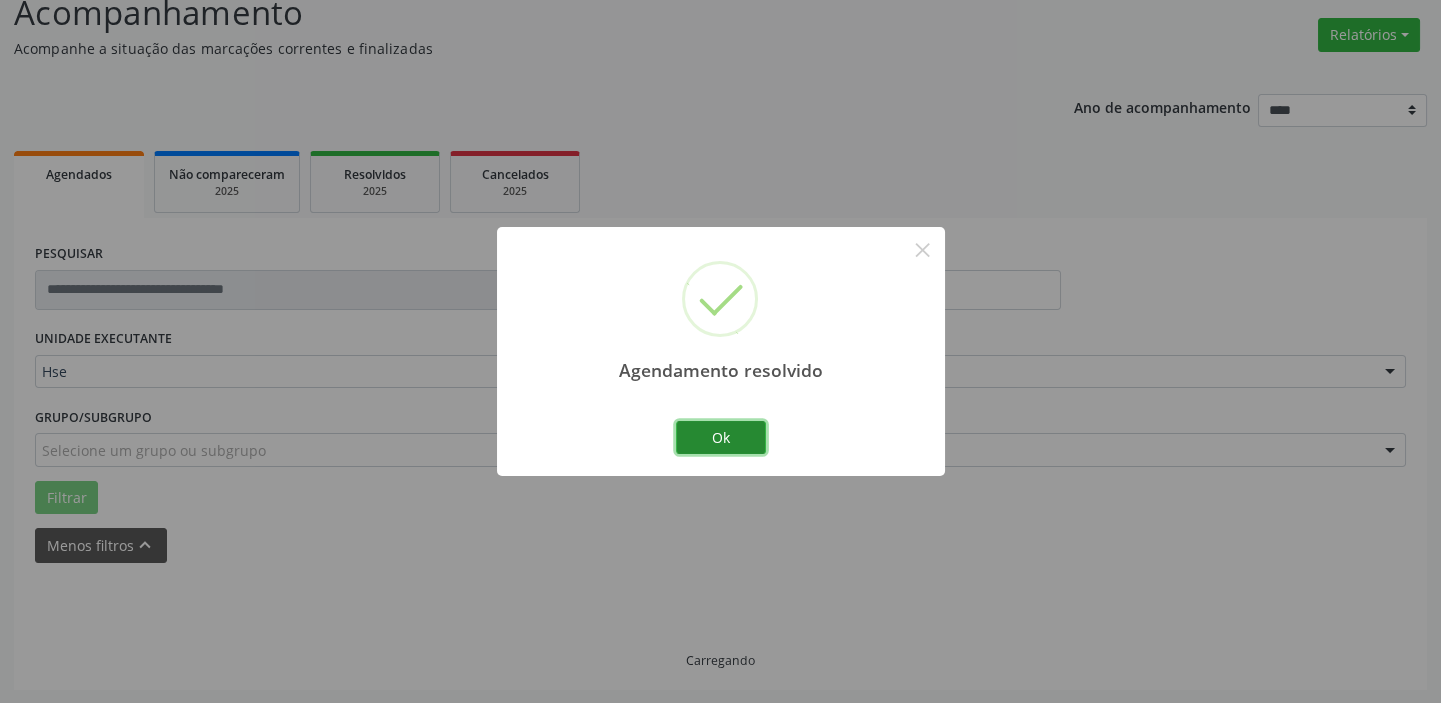 click on "Ok" at bounding box center [721, 438] 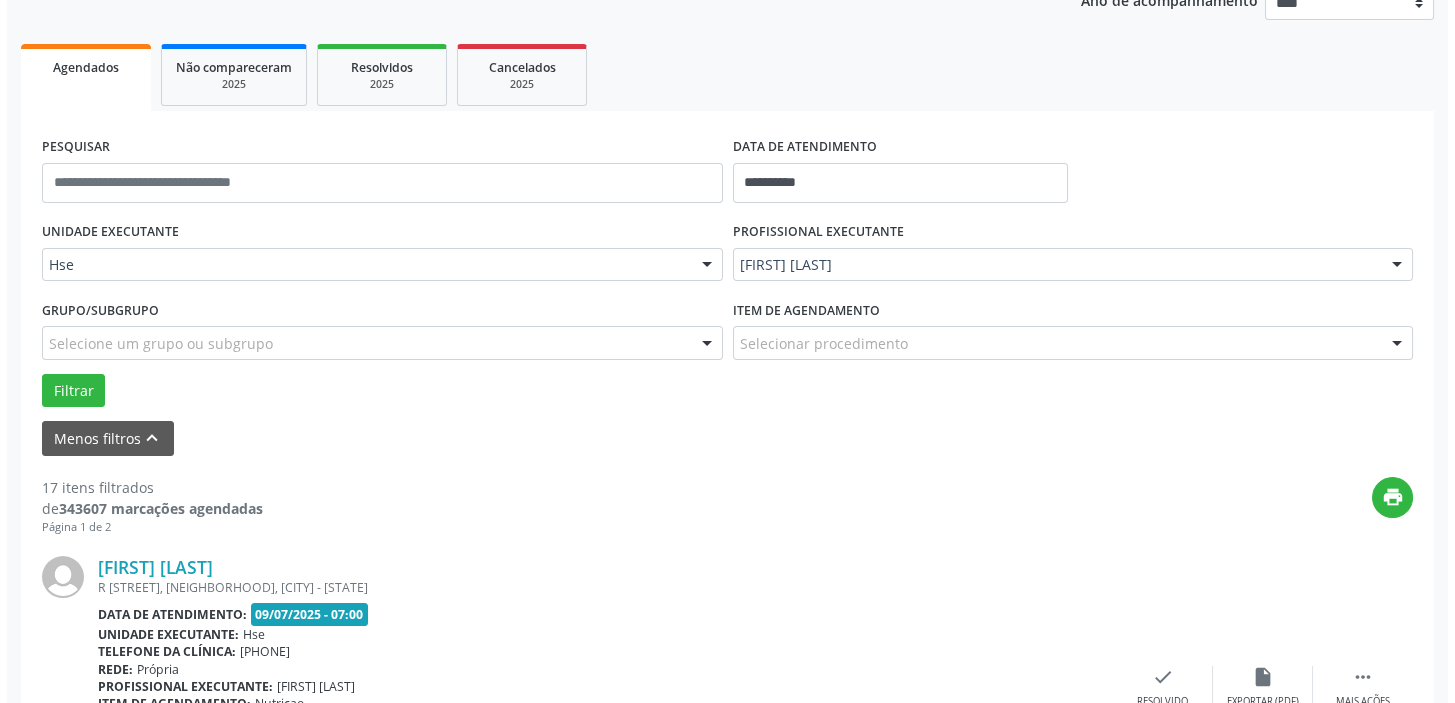 scroll, scrollTop: 511, scrollLeft: 0, axis: vertical 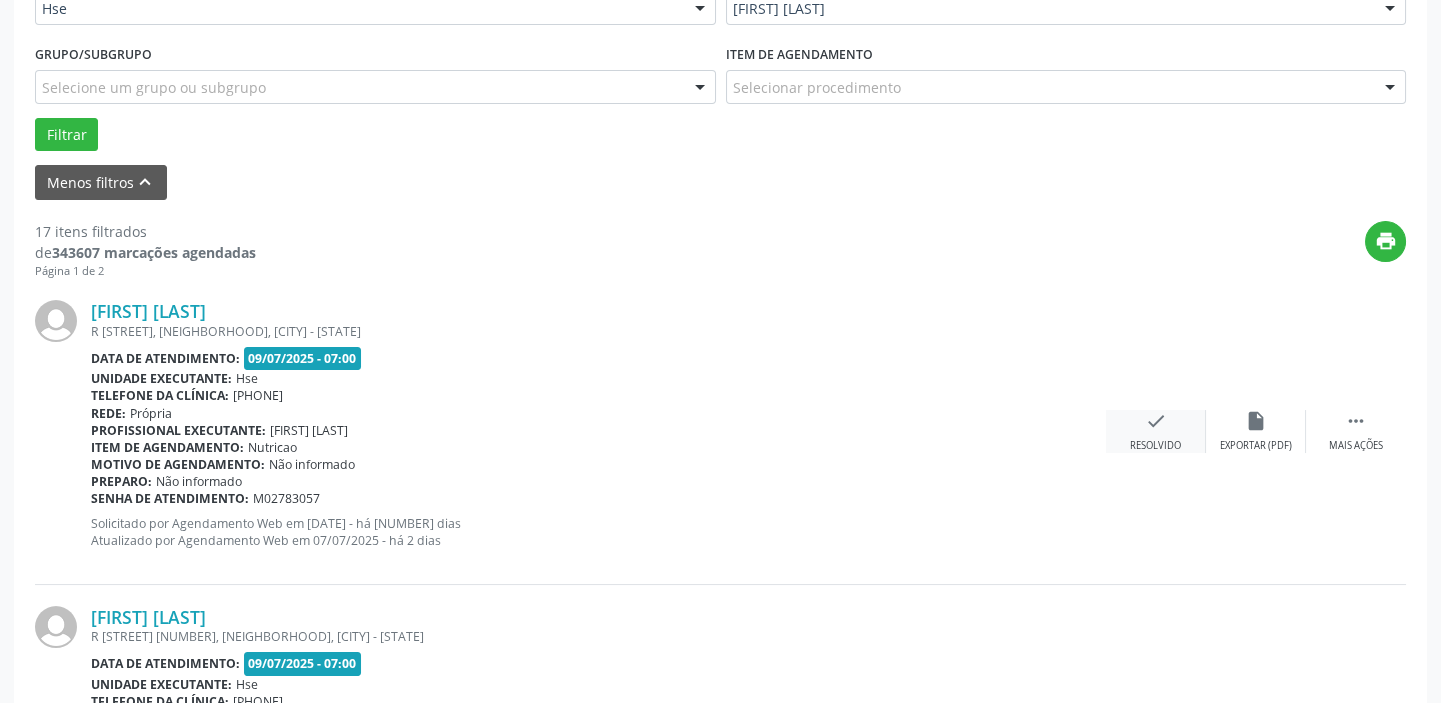 click on "check" at bounding box center (1256, 421) 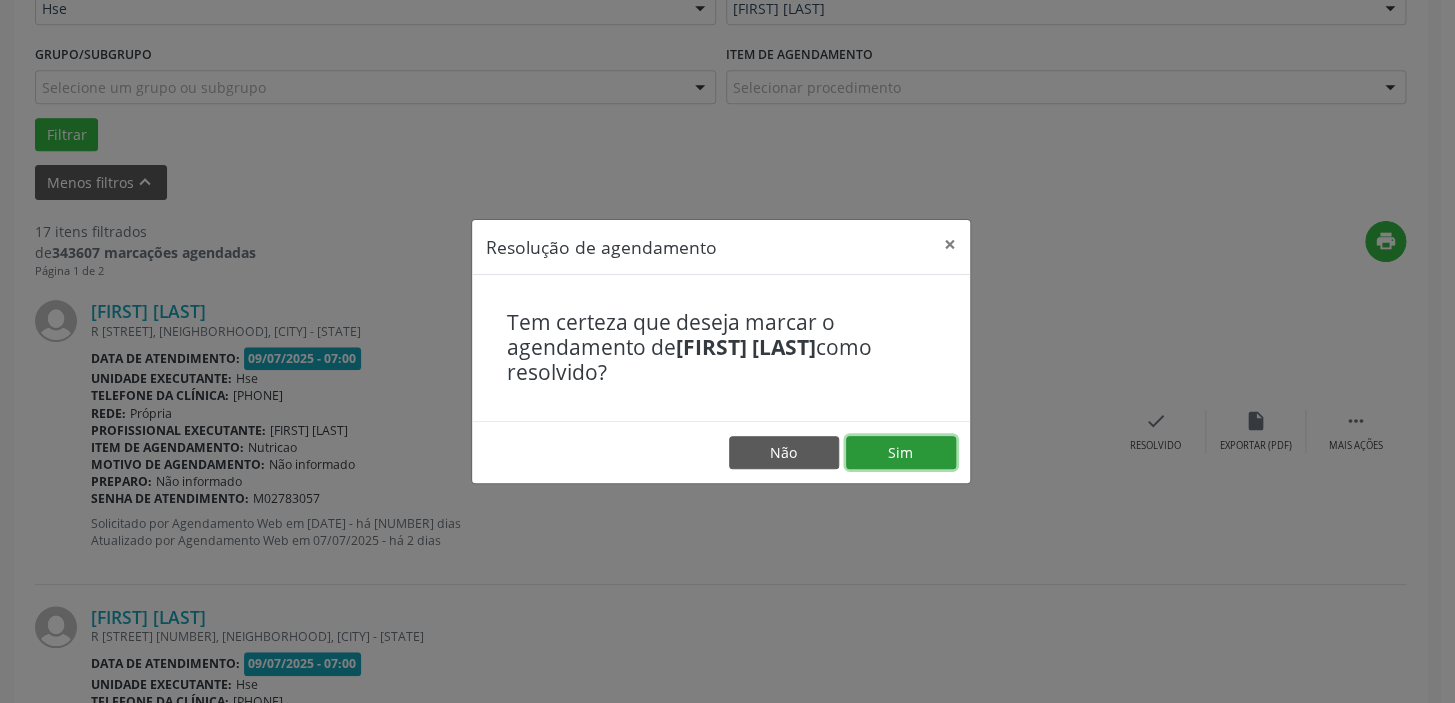 click on "Sim" at bounding box center (901, 453) 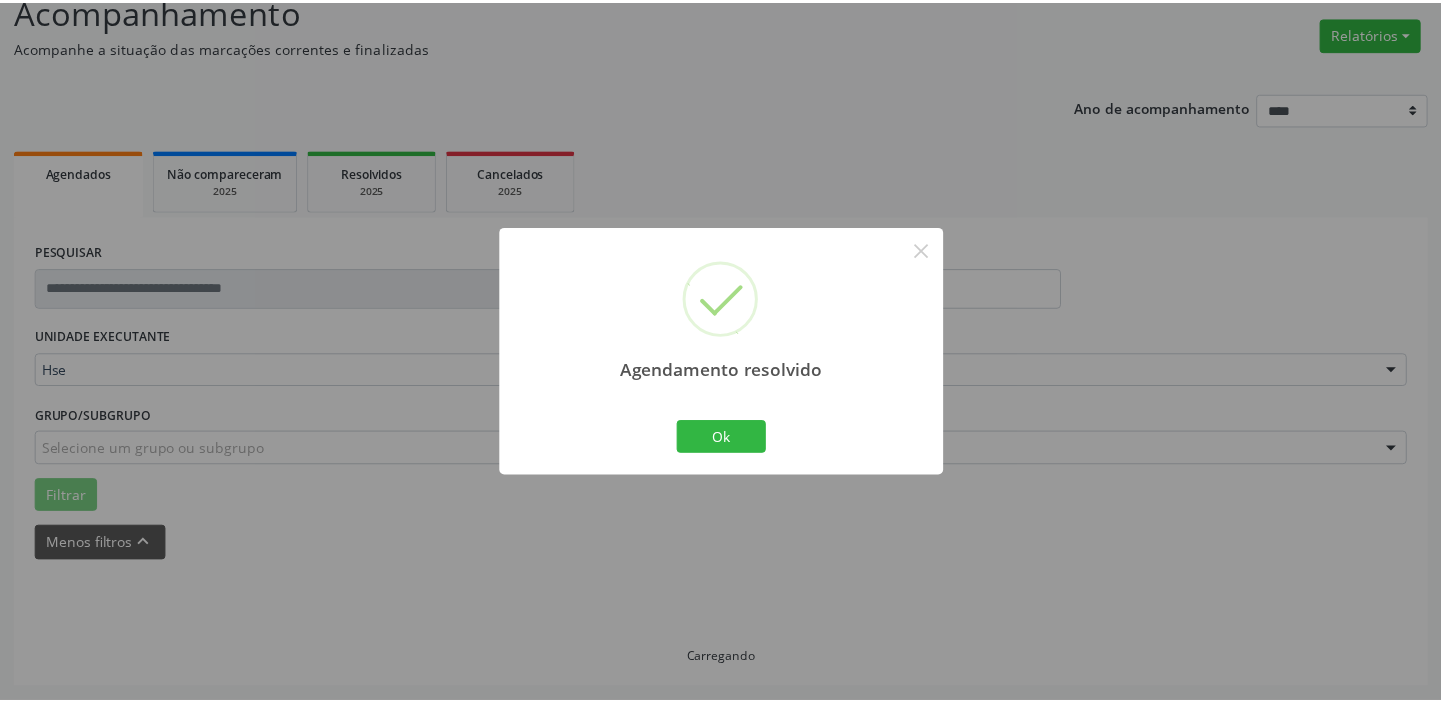 scroll, scrollTop: 148, scrollLeft: 0, axis: vertical 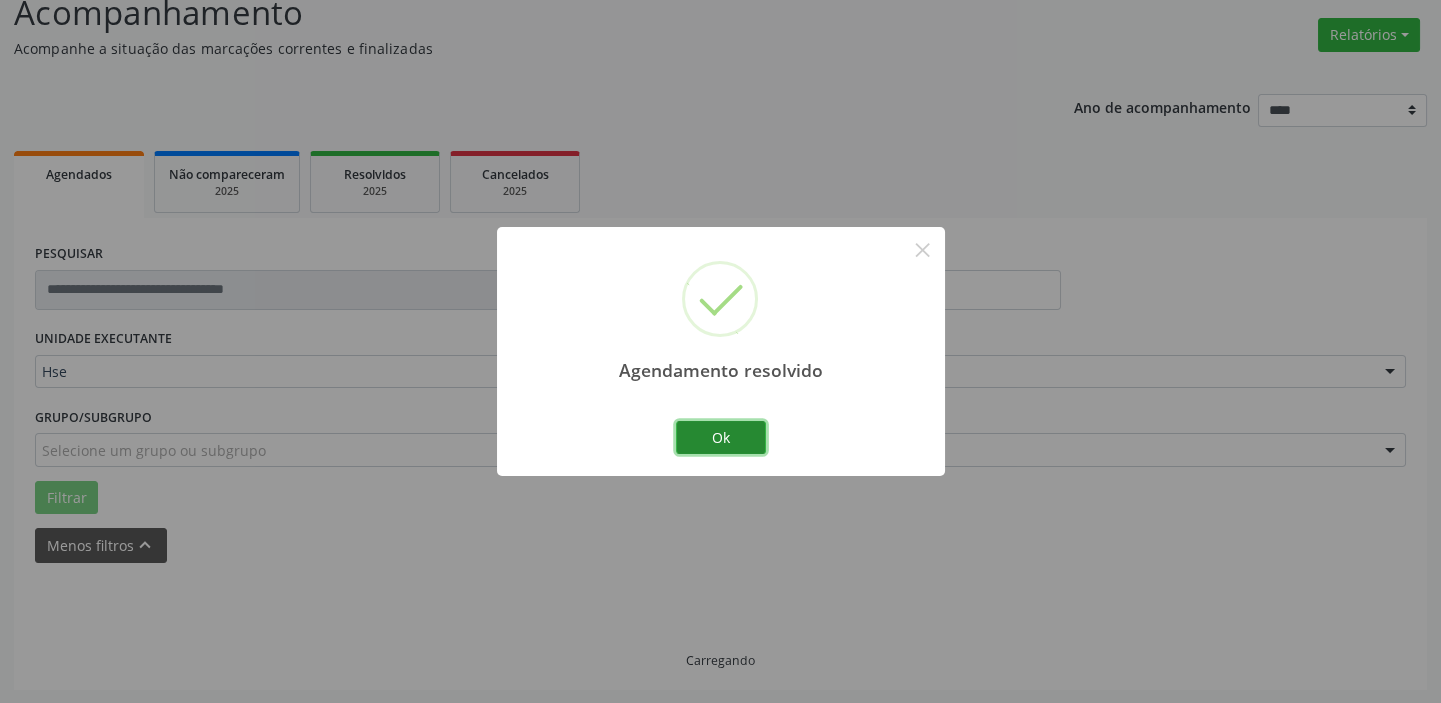 click on "Ok" at bounding box center [721, 438] 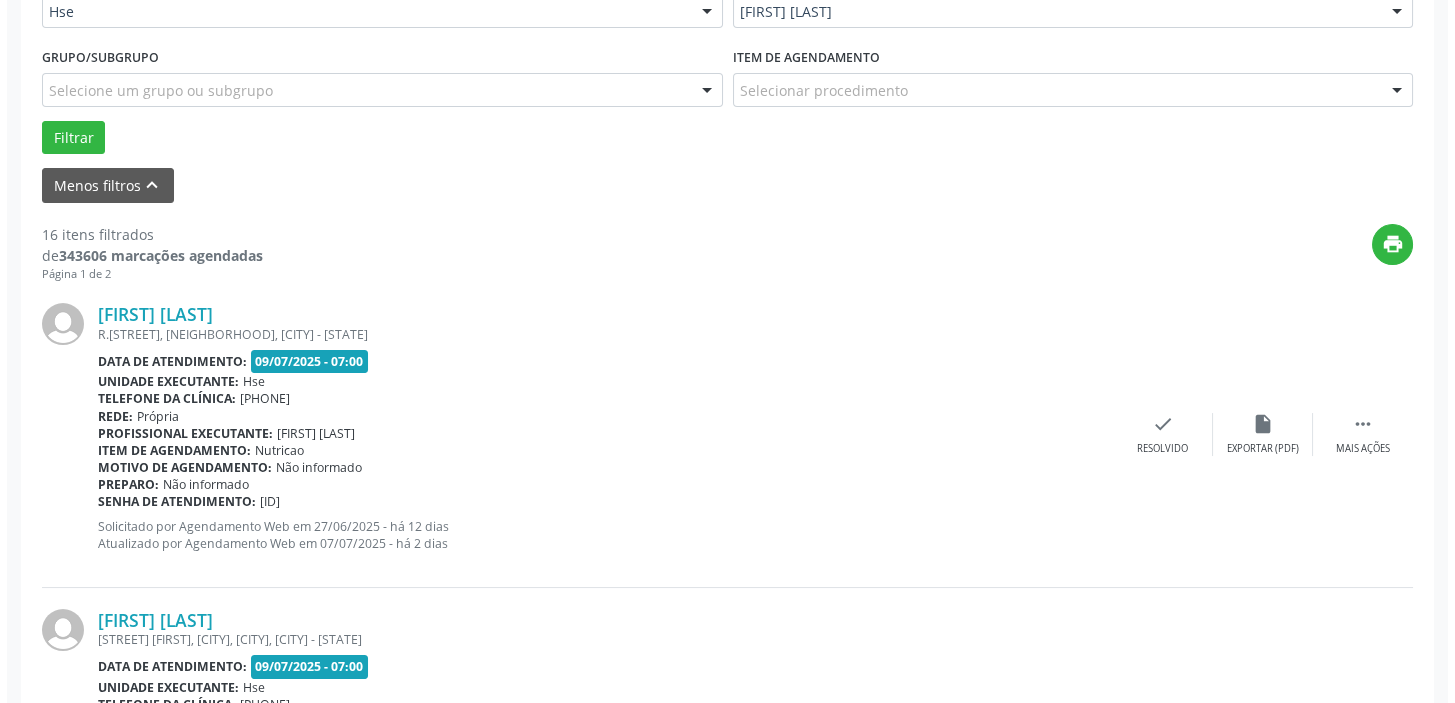 scroll, scrollTop: 511, scrollLeft: 0, axis: vertical 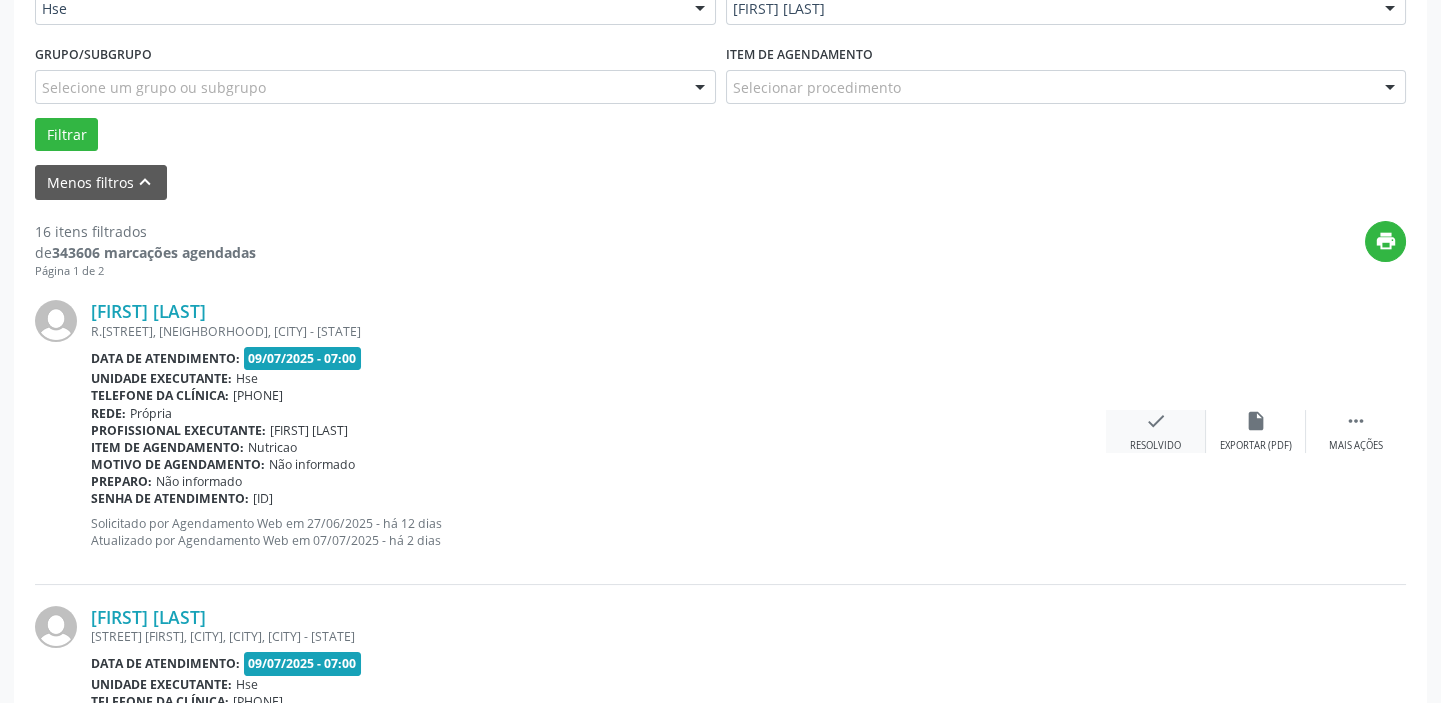 click on "check" at bounding box center (1256, 421) 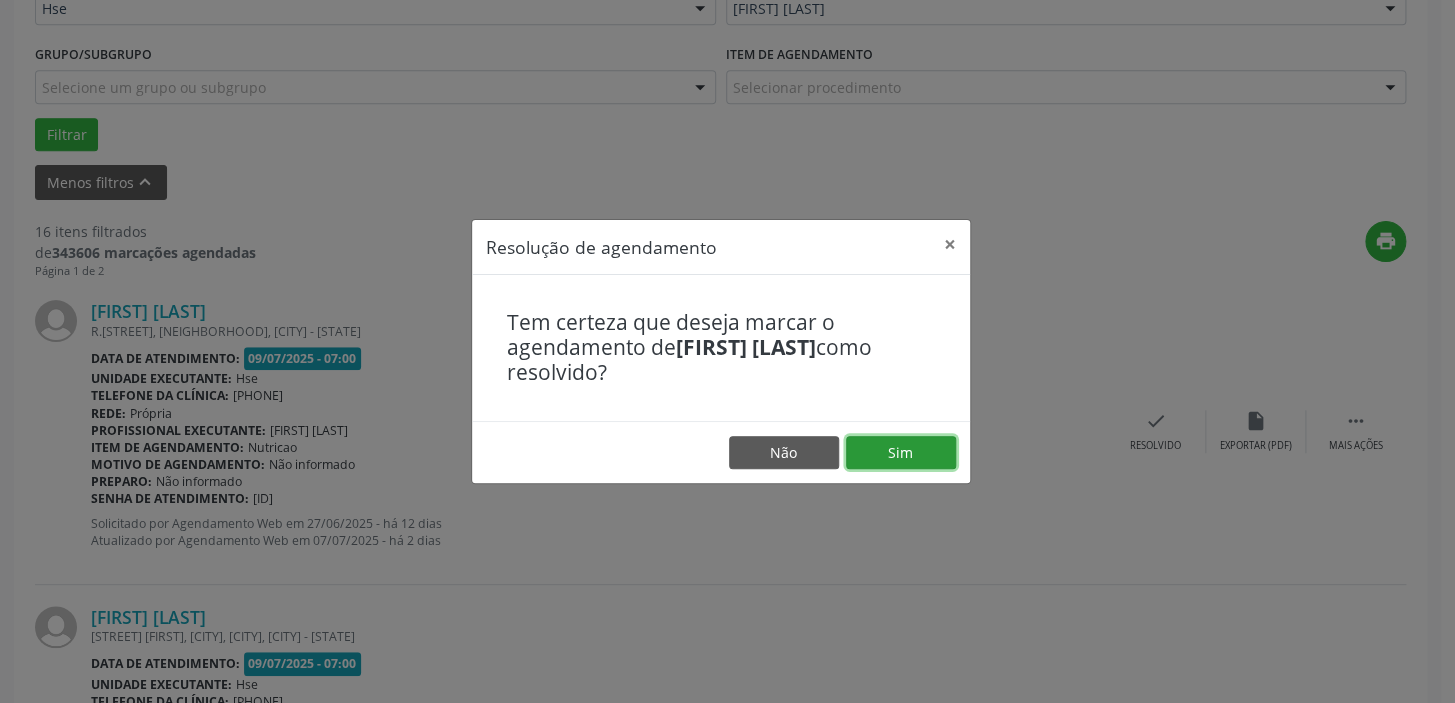 click on "Sim" at bounding box center (901, 453) 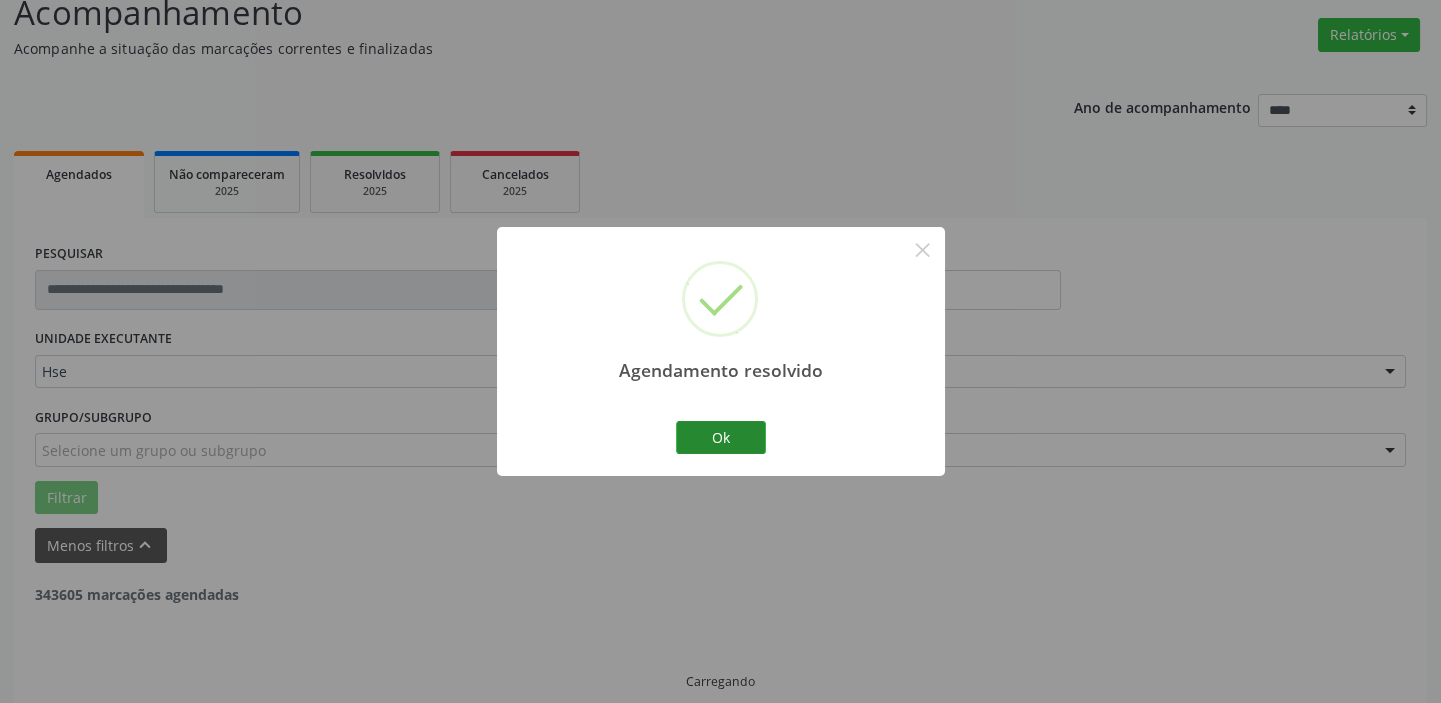 scroll, scrollTop: 169, scrollLeft: 0, axis: vertical 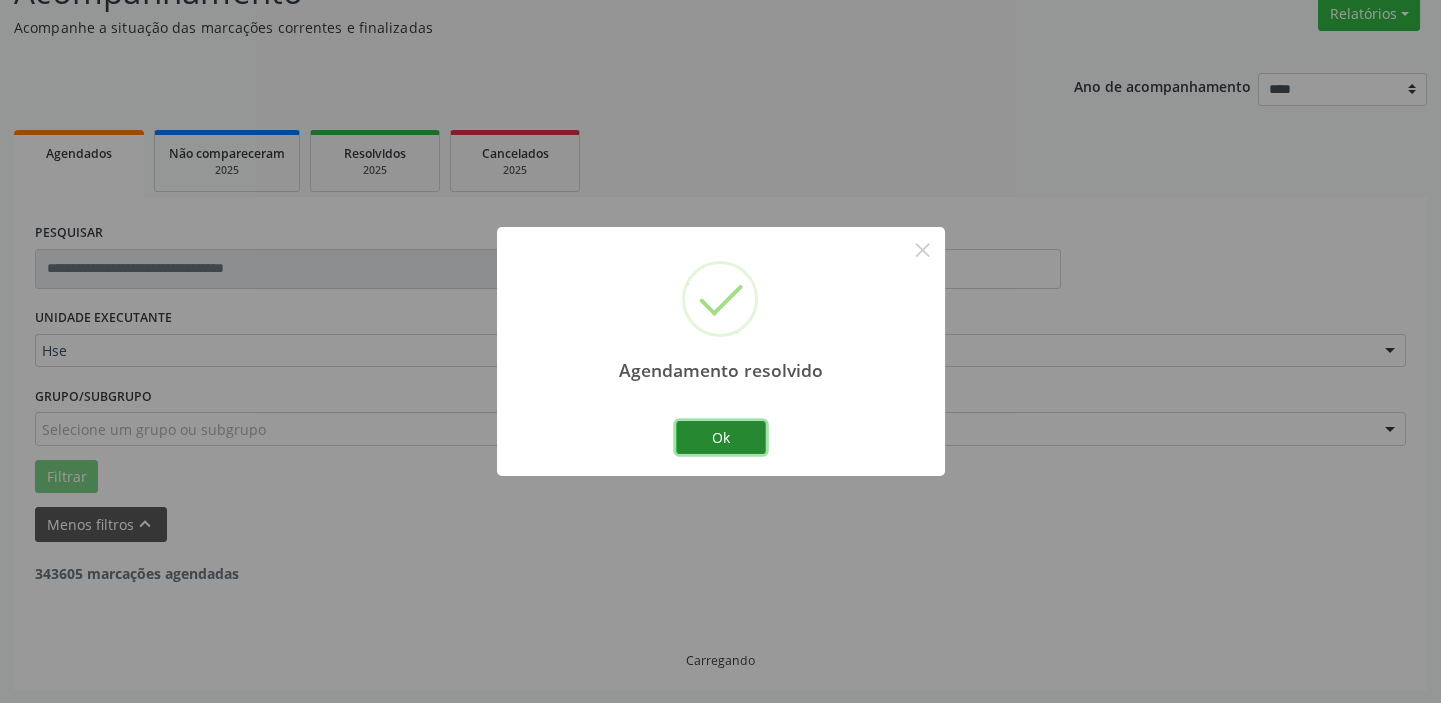 click on "Ok" at bounding box center (721, 438) 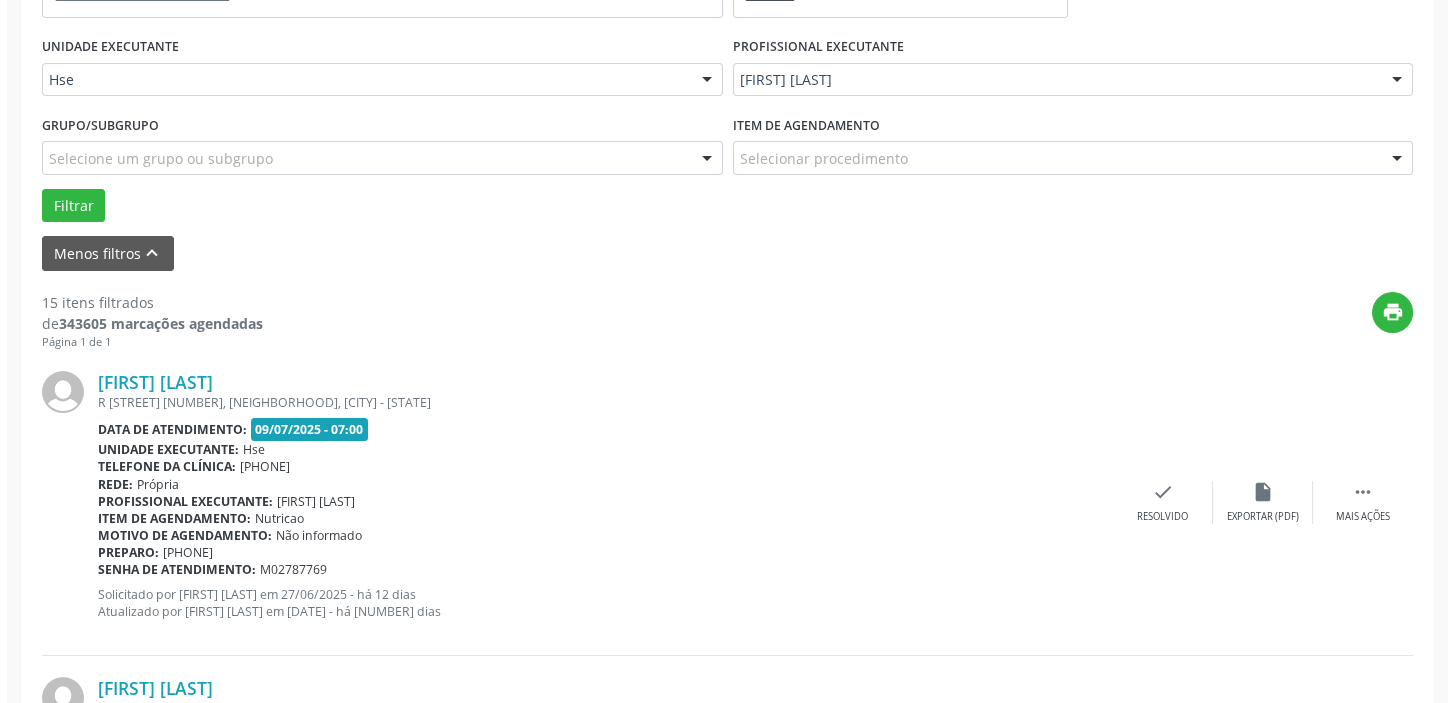 scroll, scrollTop: 441, scrollLeft: 0, axis: vertical 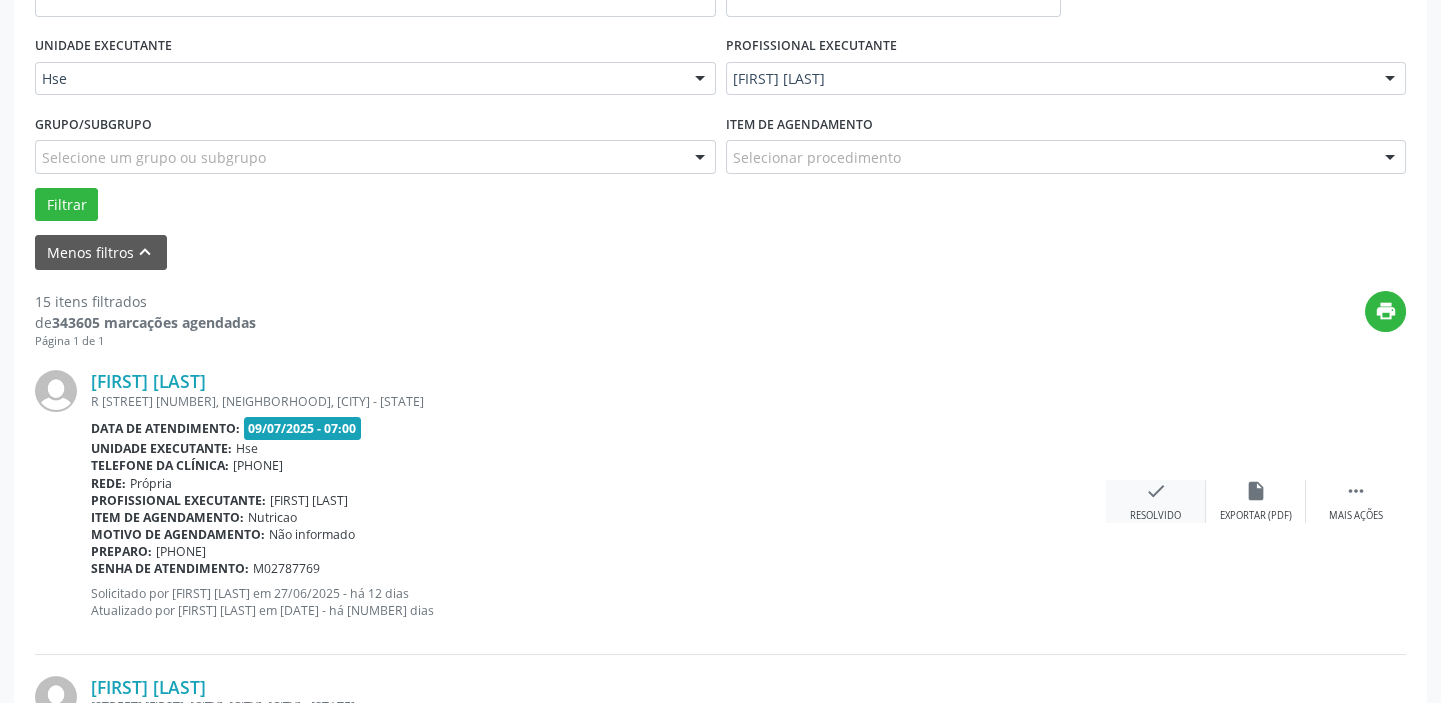 click on "check" at bounding box center (1256, 491) 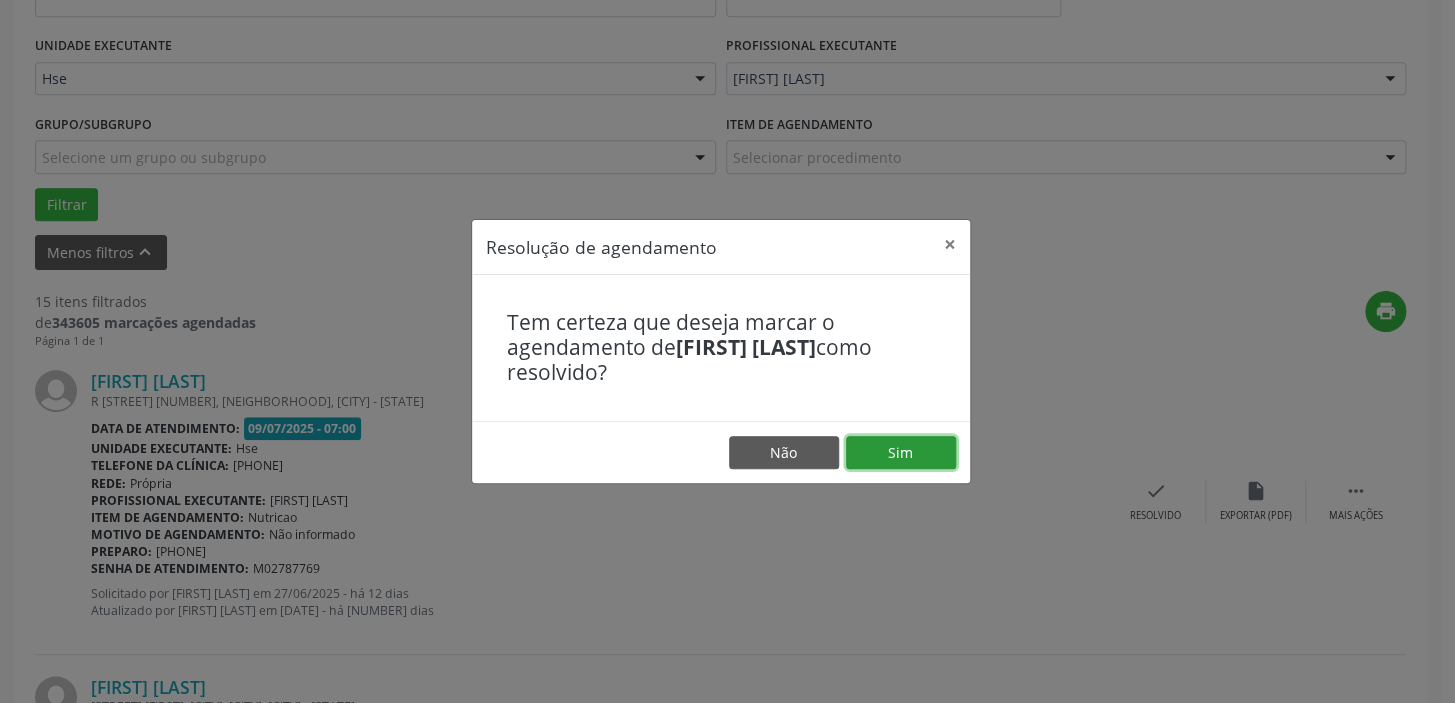 click on "Sim" at bounding box center [901, 453] 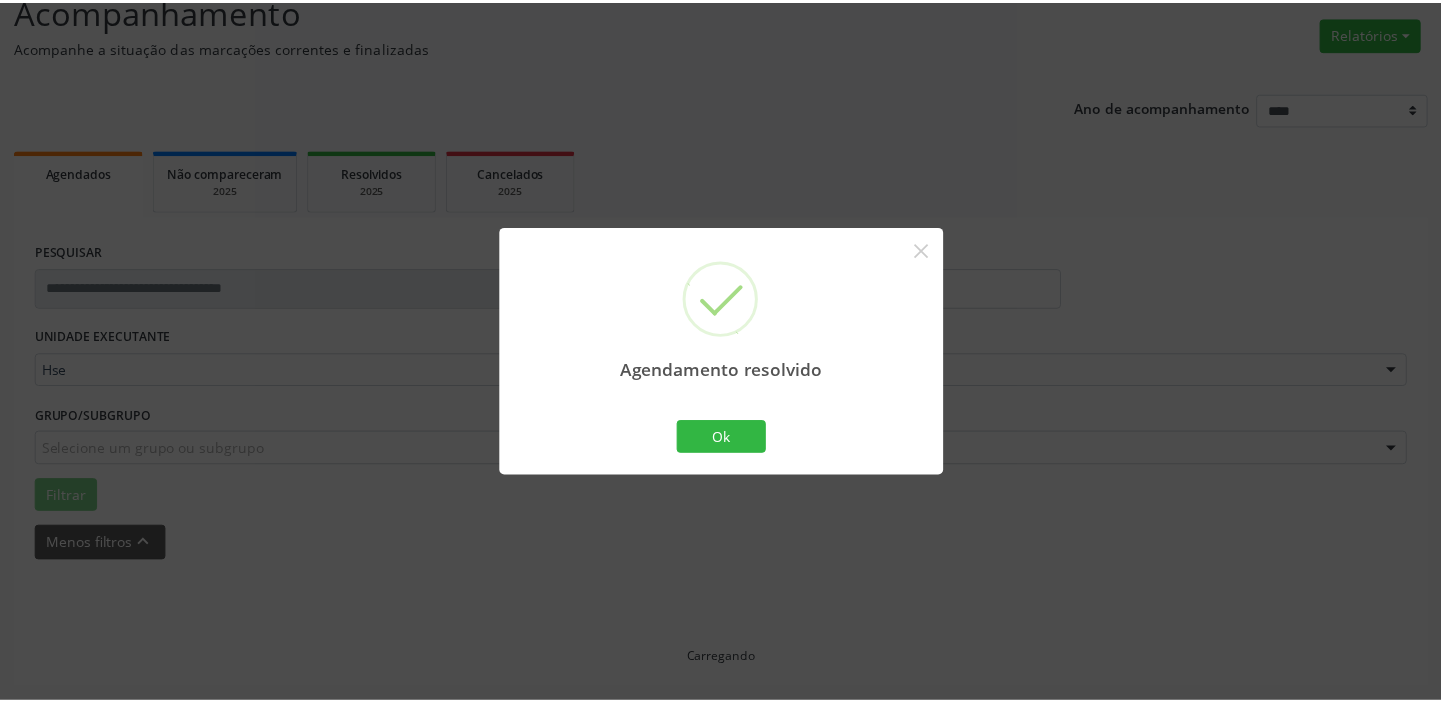 scroll, scrollTop: 148, scrollLeft: 0, axis: vertical 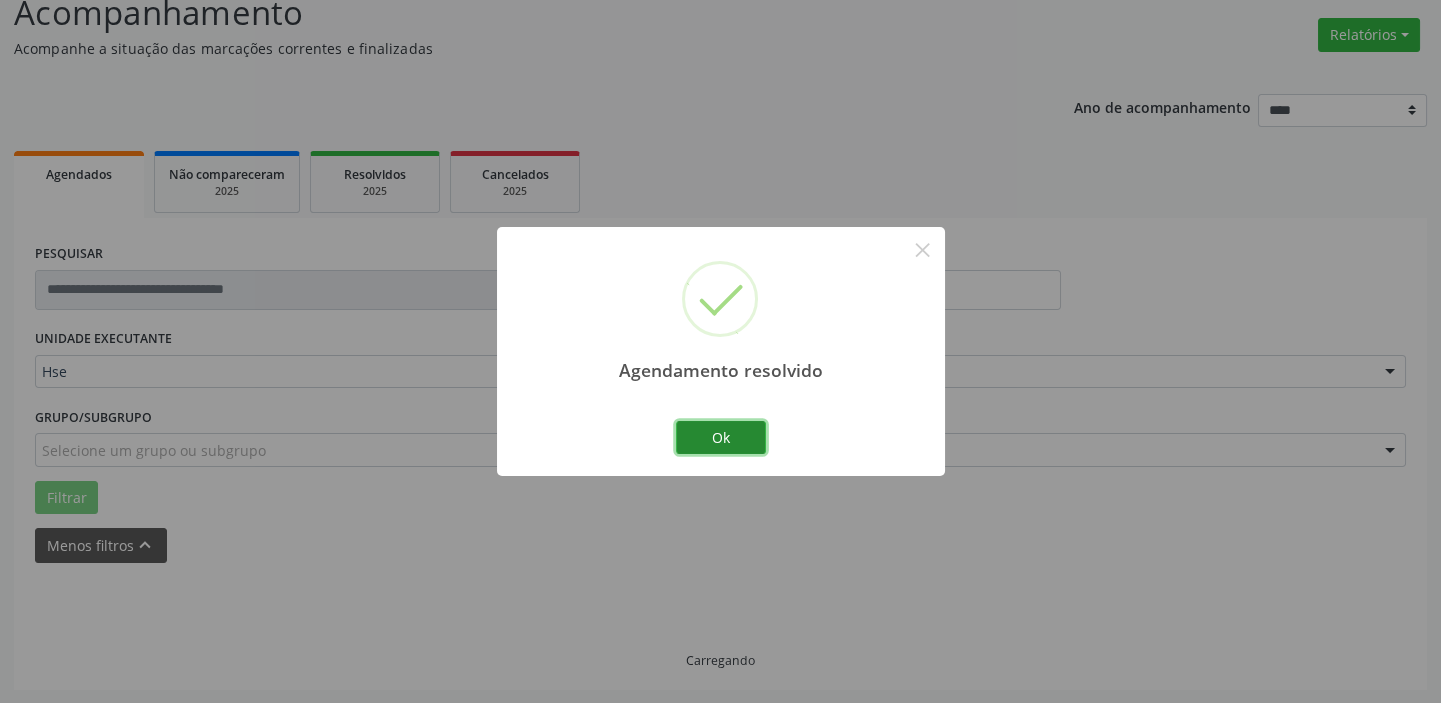 click on "Ok" at bounding box center (721, 438) 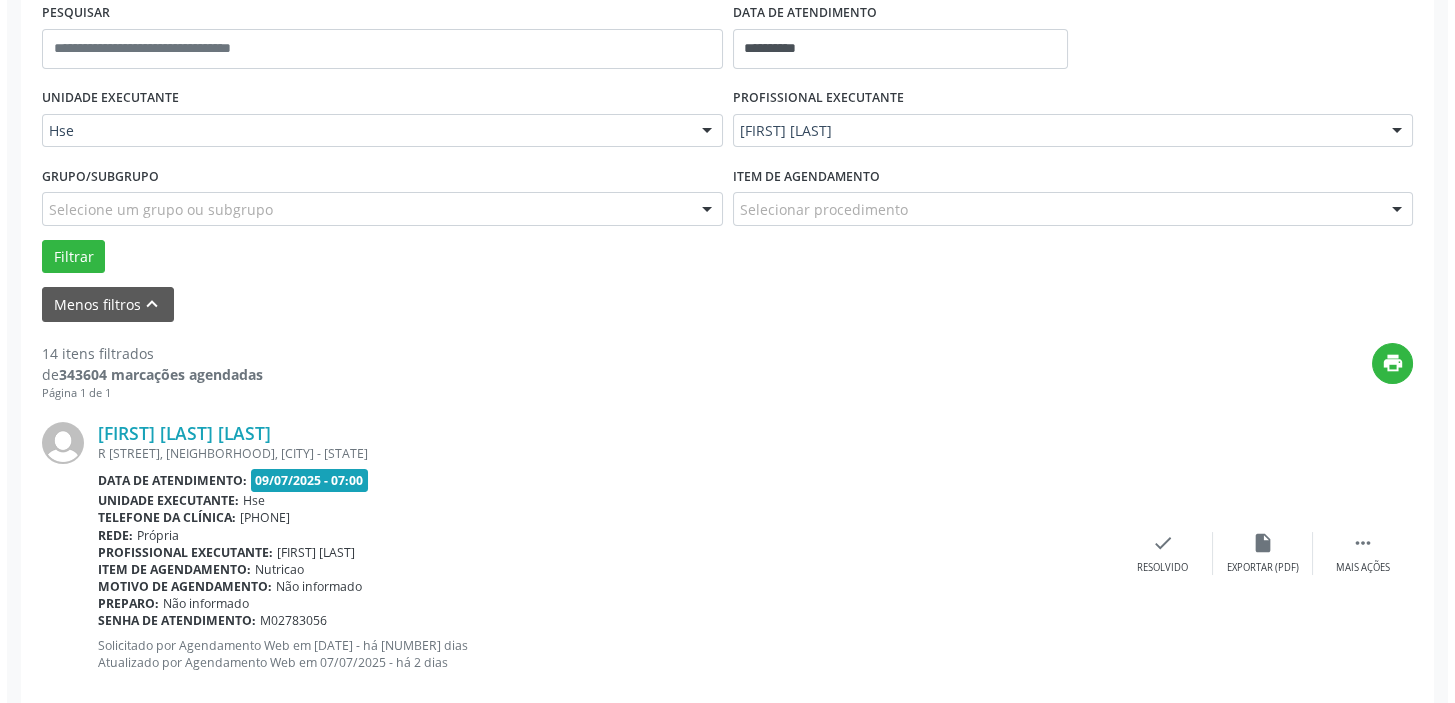 scroll, scrollTop: 420, scrollLeft: 0, axis: vertical 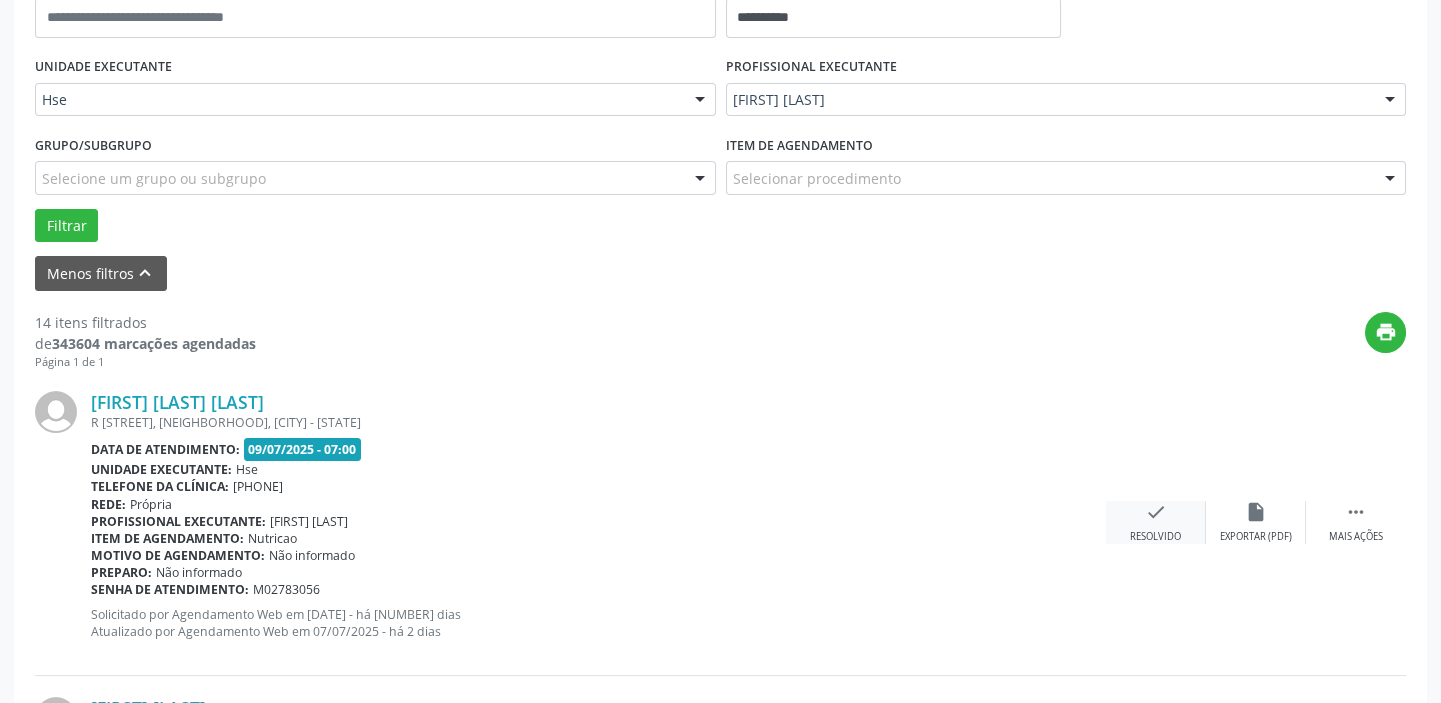 click on "check
Resolvido" at bounding box center (1156, 522) 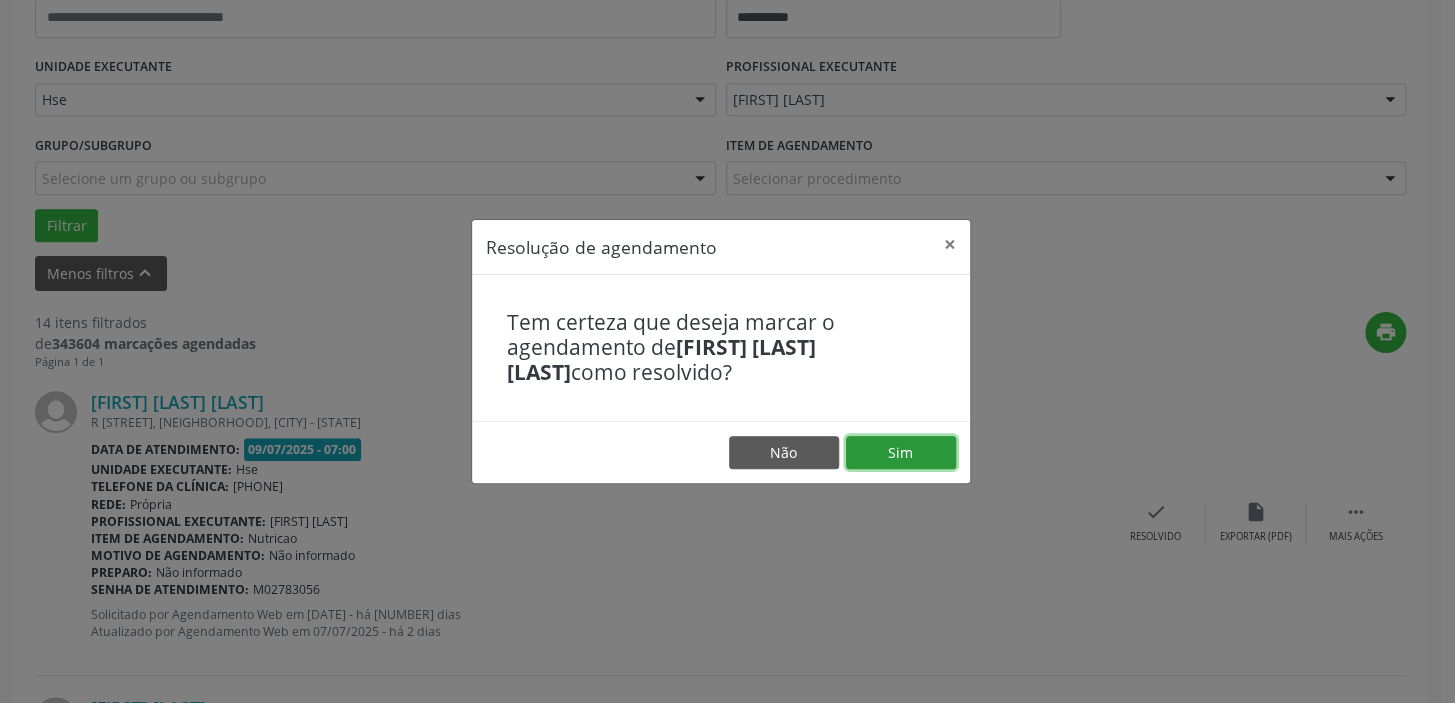 click on "Sim" at bounding box center [901, 453] 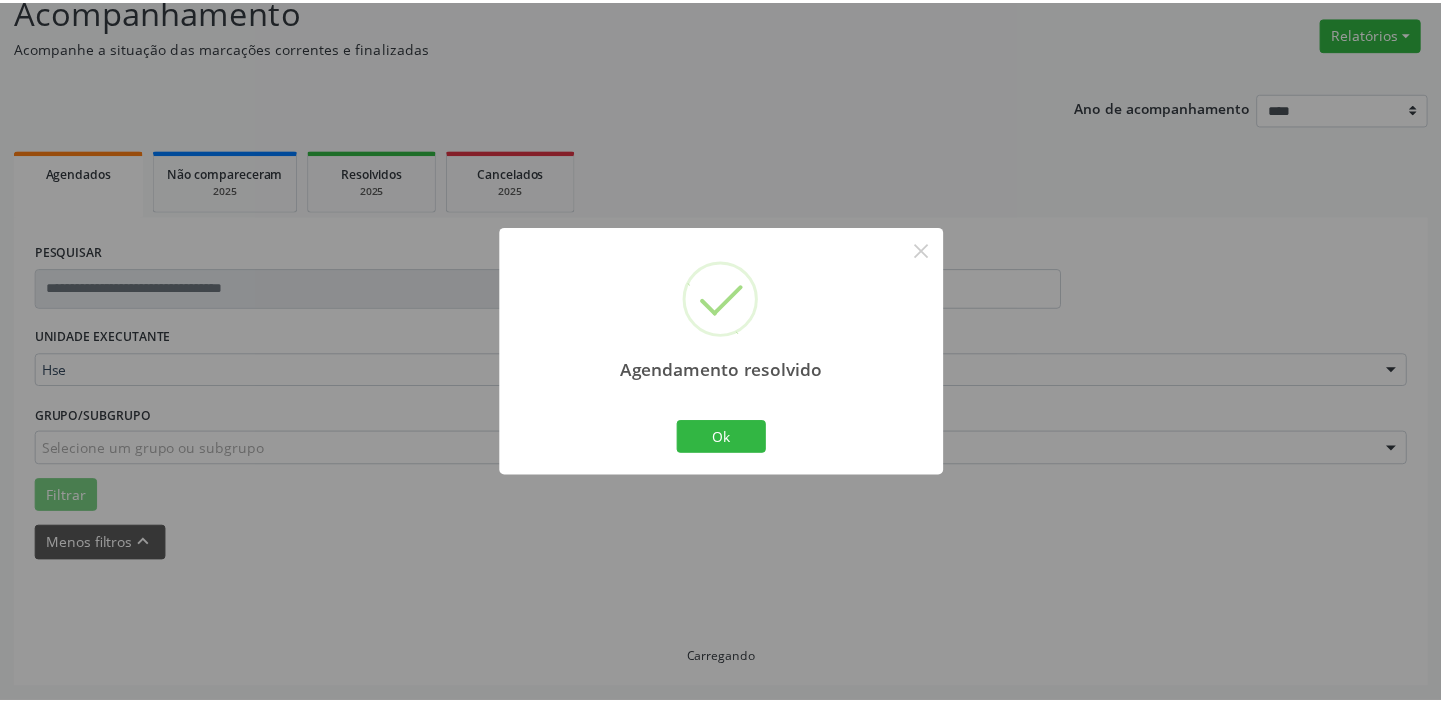 scroll, scrollTop: 148, scrollLeft: 0, axis: vertical 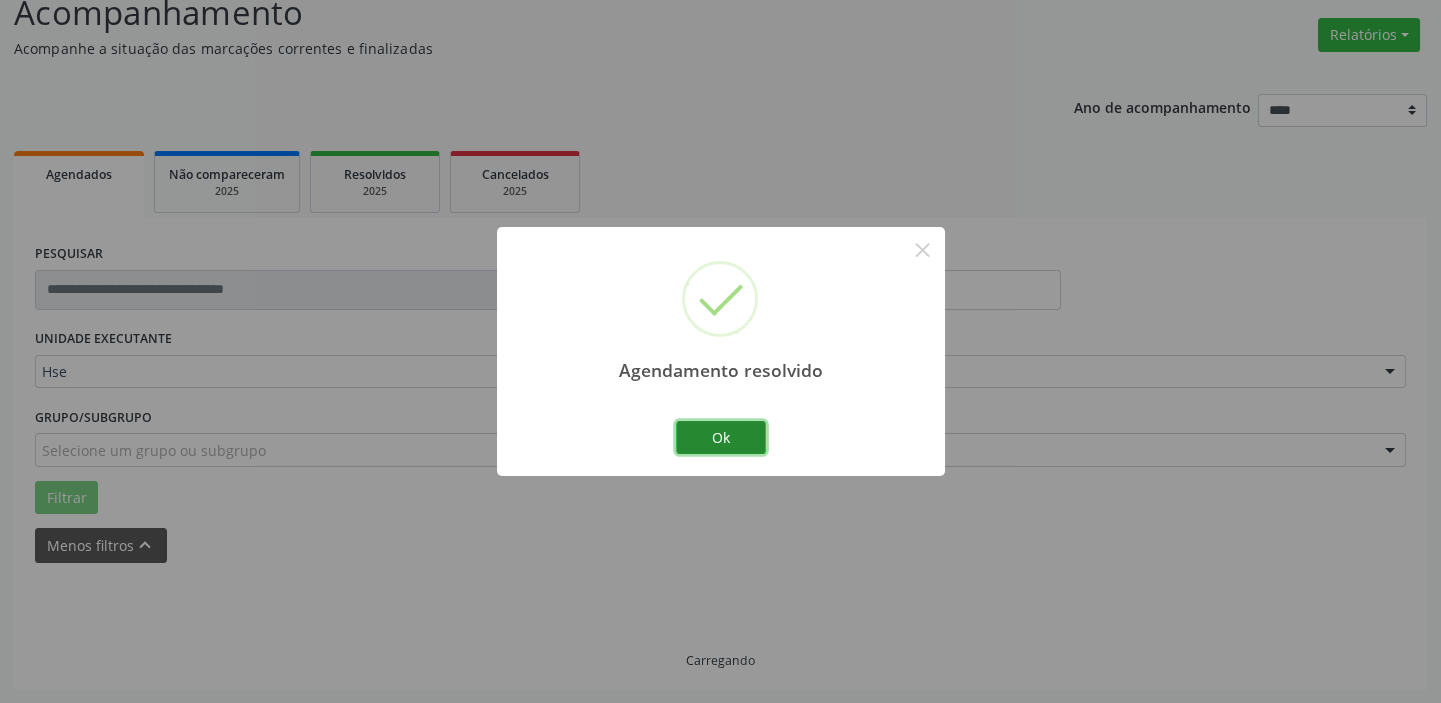 click on "Ok" at bounding box center [721, 438] 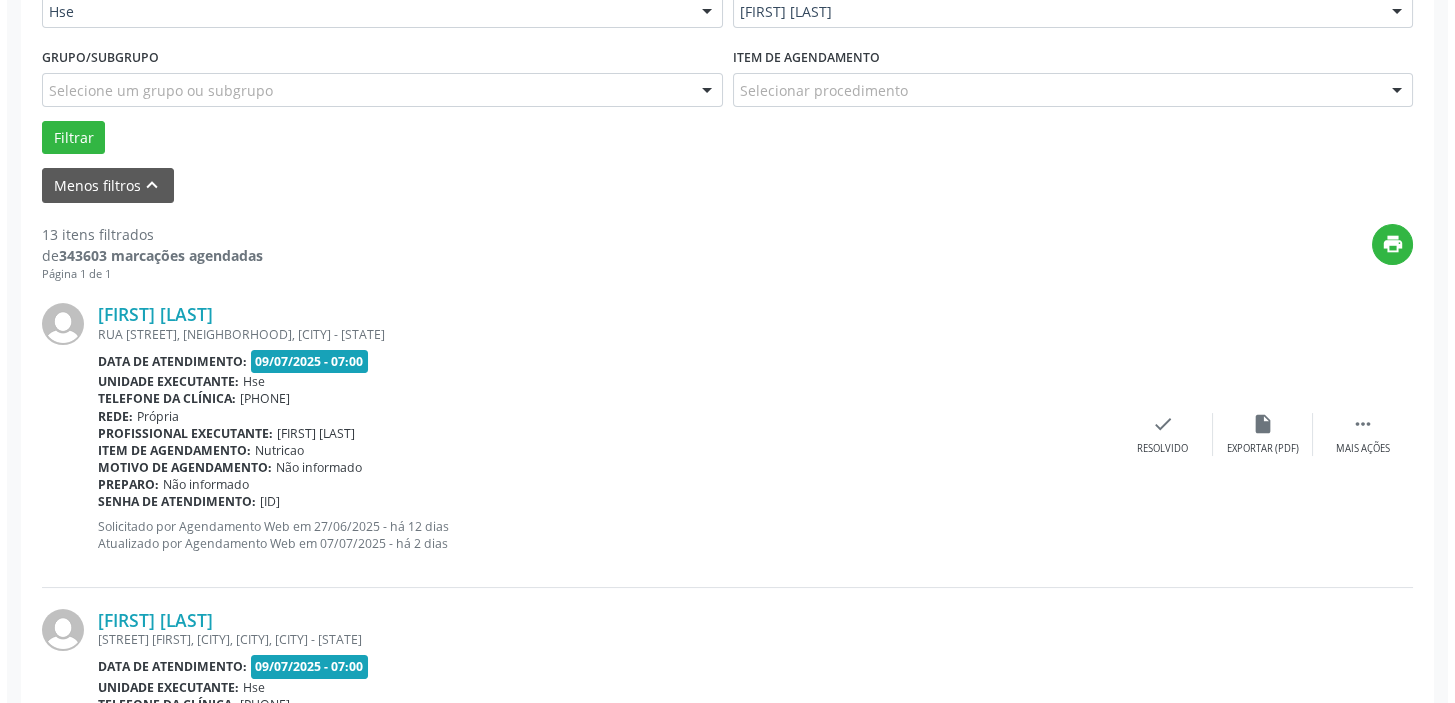 scroll, scrollTop: 532, scrollLeft: 0, axis: vertical 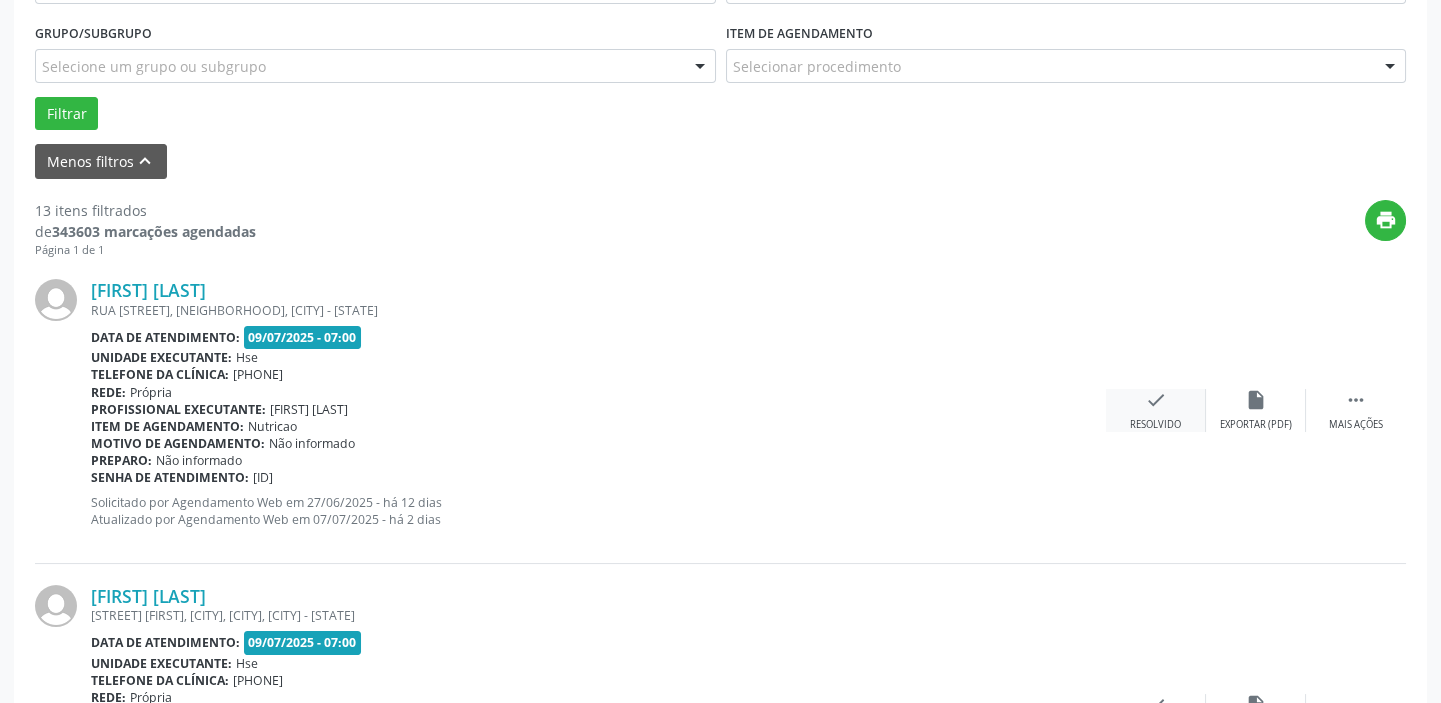 click on "check" at bounding box center (1256, 400) 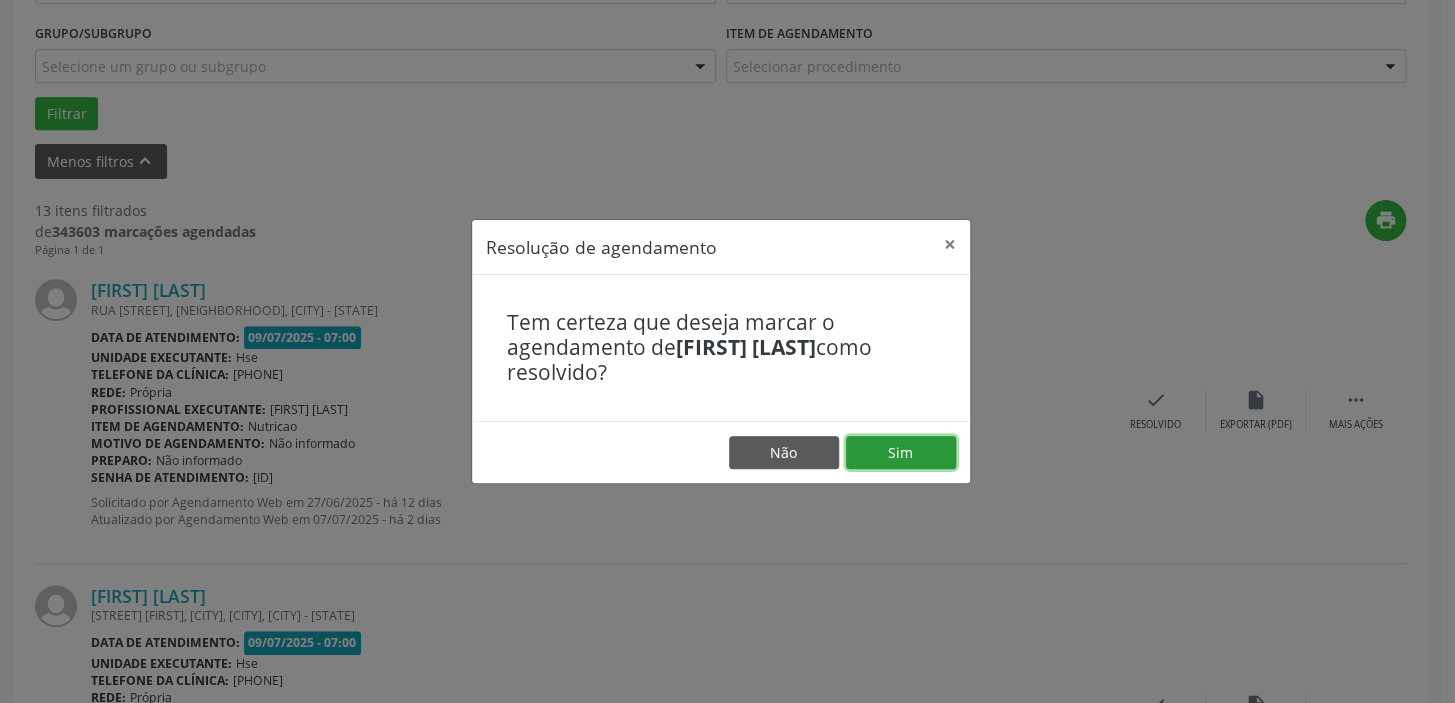 click on "Sim" at bounding box center [901, 453] 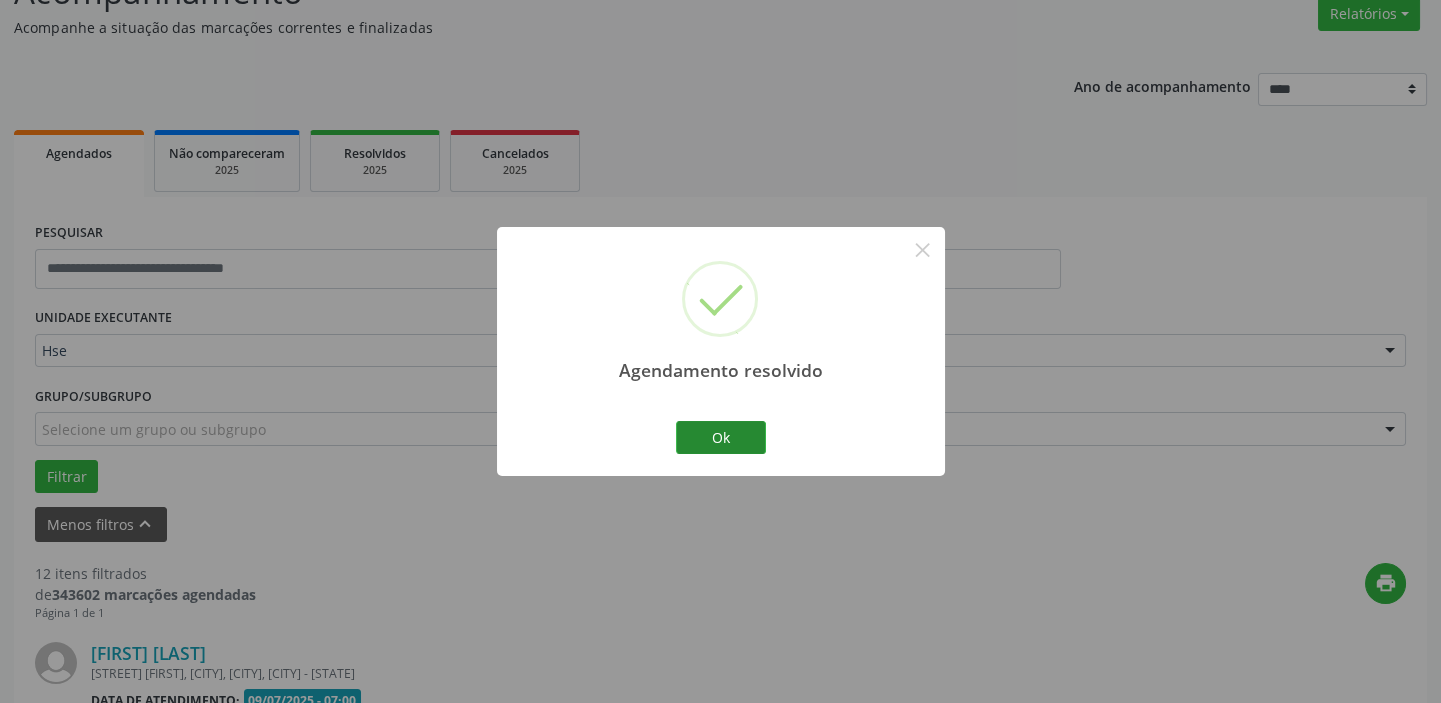scroll, scrollTop: 532, scrollLeft: 0, axis: vertical 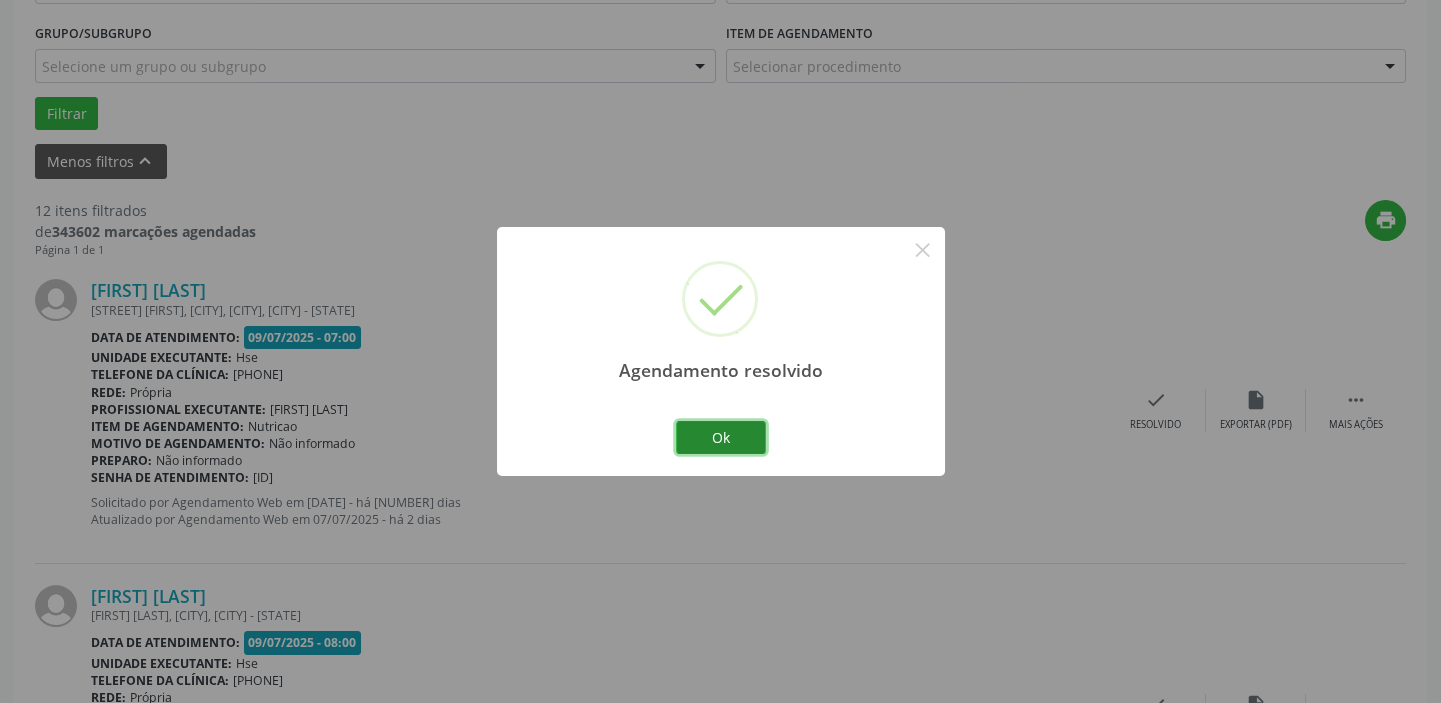 click on "Ok" at bounding box center (721, 438) 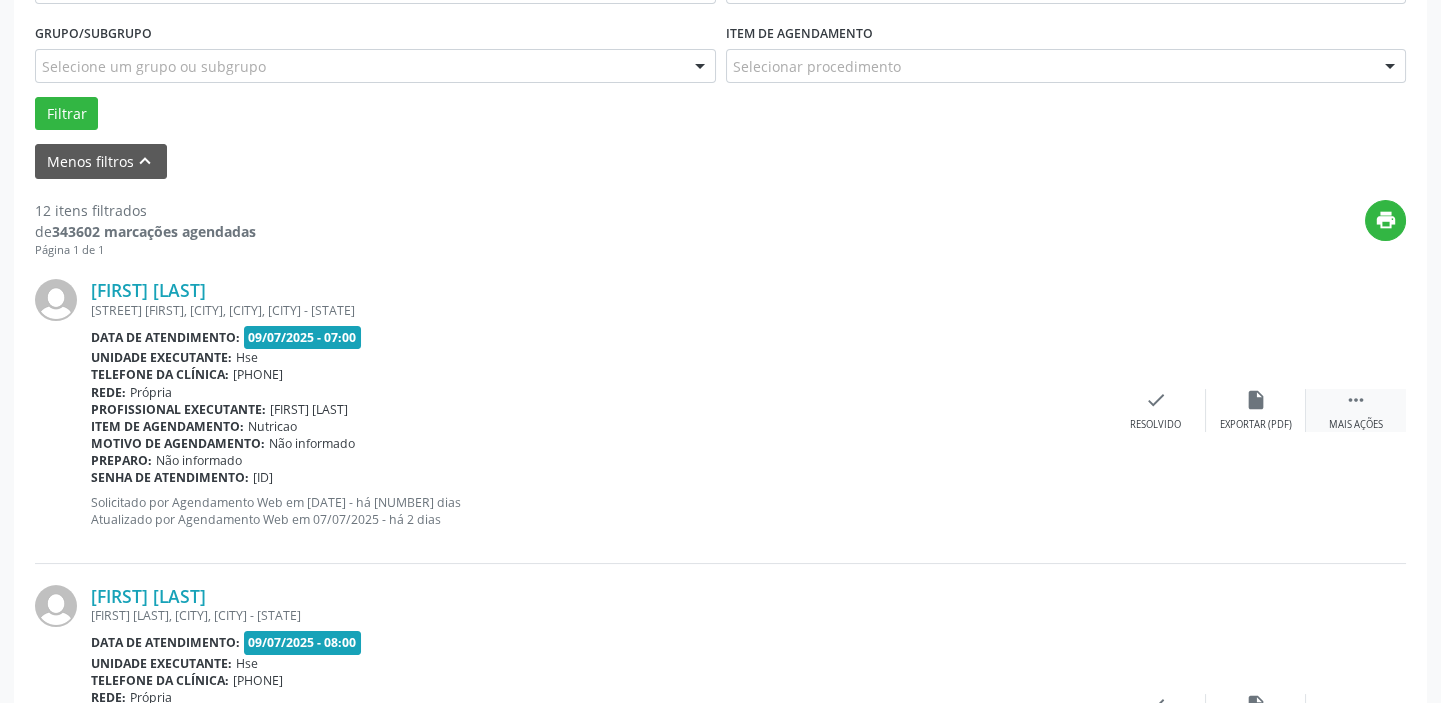 click on "
Mais ações" at bounding box center (1356, 410) 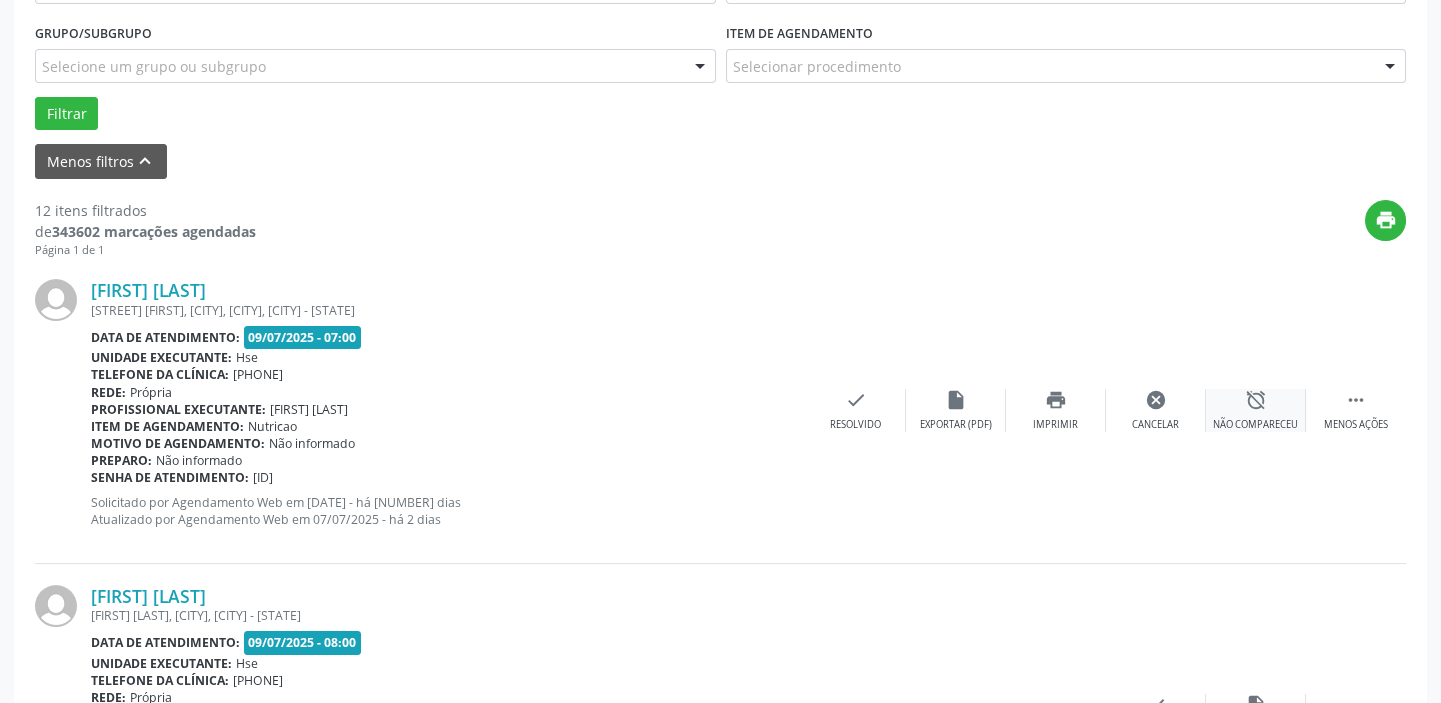 click on "alarm_off" at bounding box center [1256, 400] 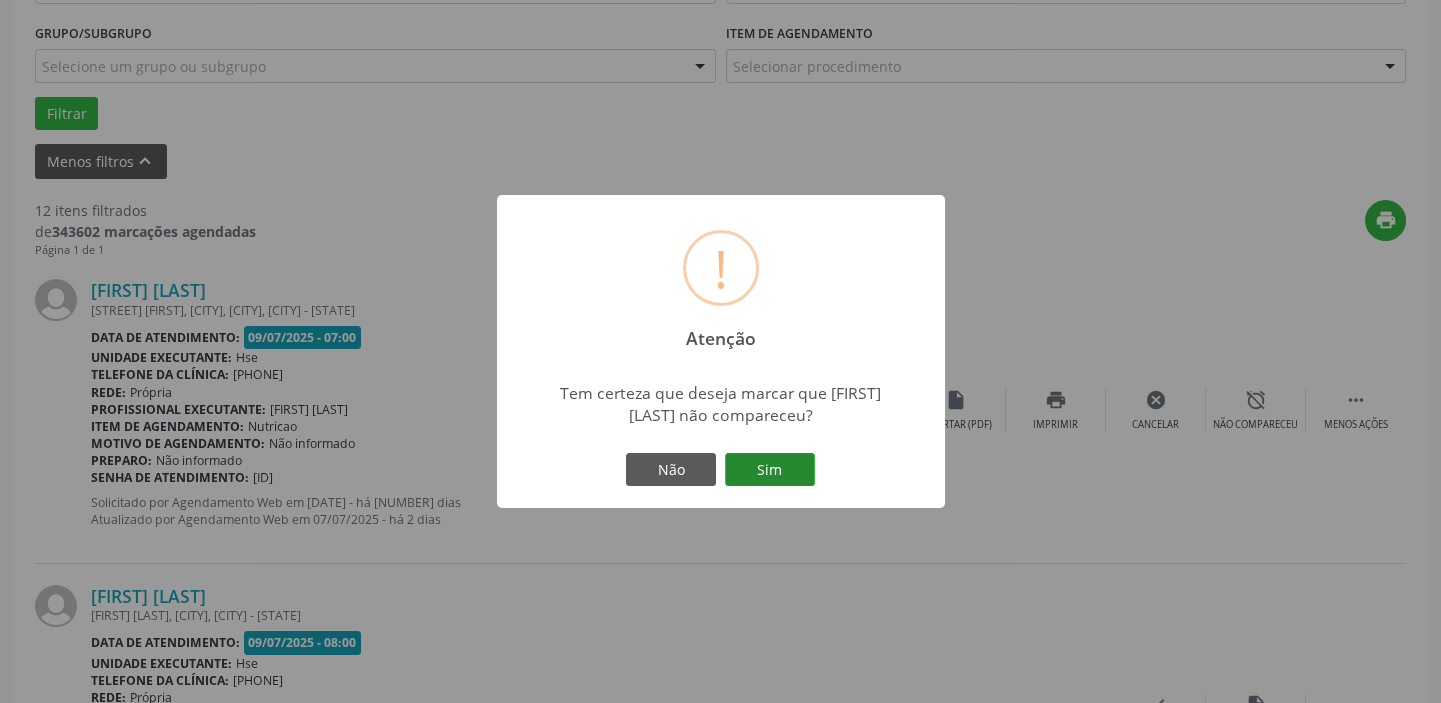 click on "Sim" at bounding box center [770, 470] 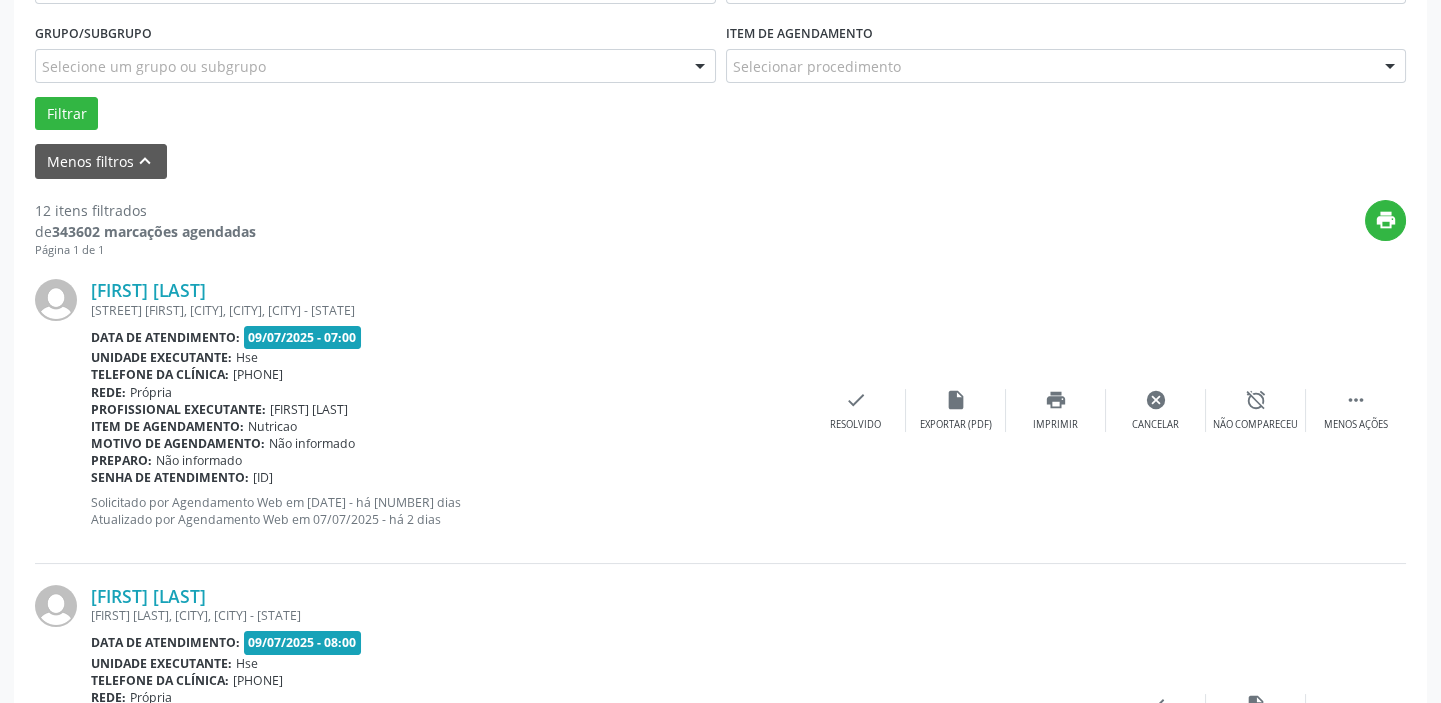 scroll, scrollTop: 169, scrollLeft: 0, axis: vertical 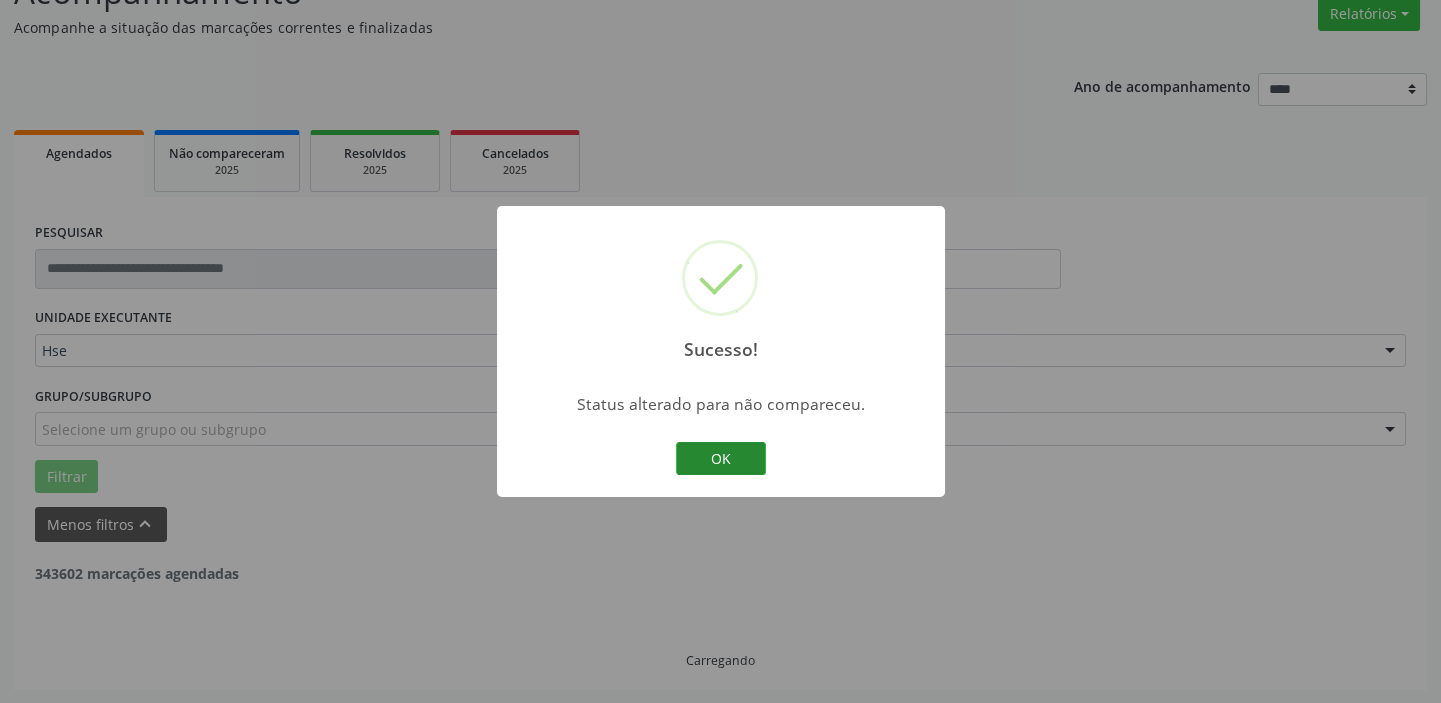 click on "OK" at bounding box center [721, 459] 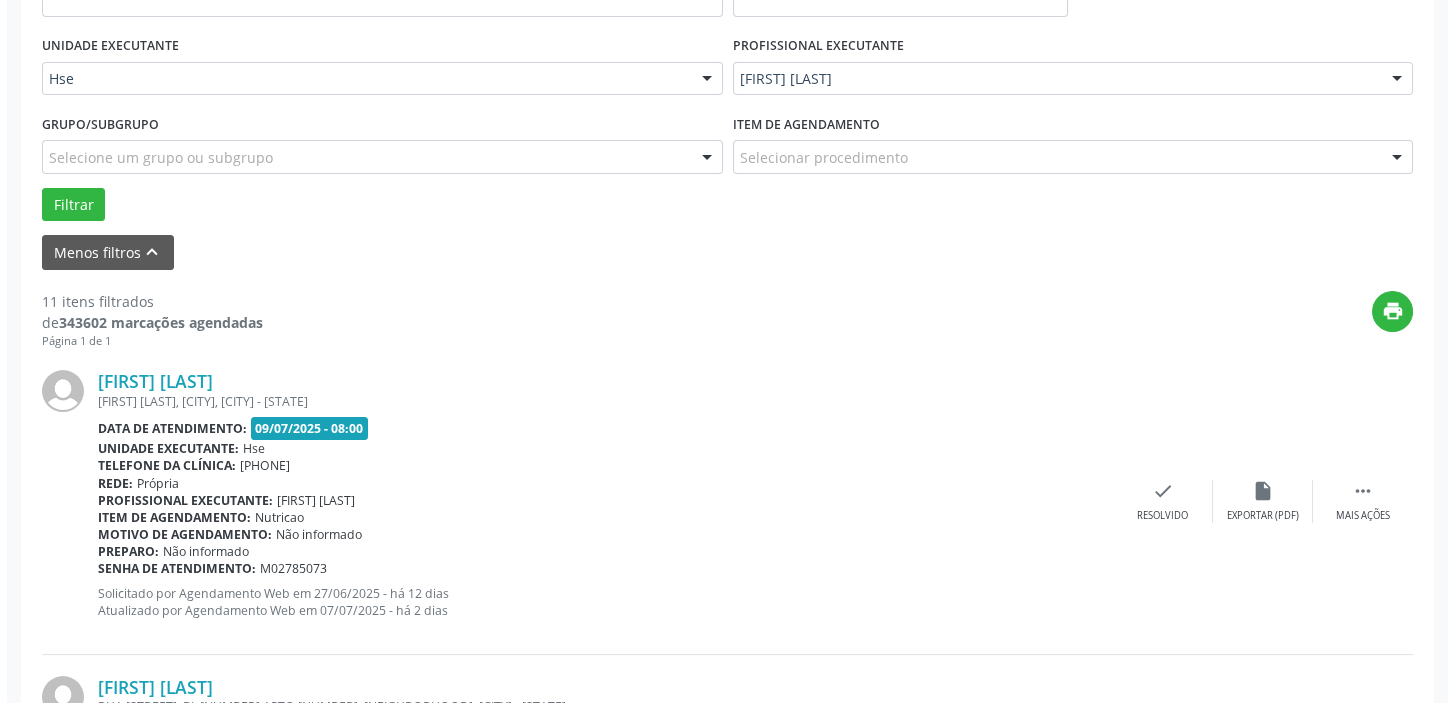 scroll, scrollTop: 623, scrollLeft: 0, axis: vertical 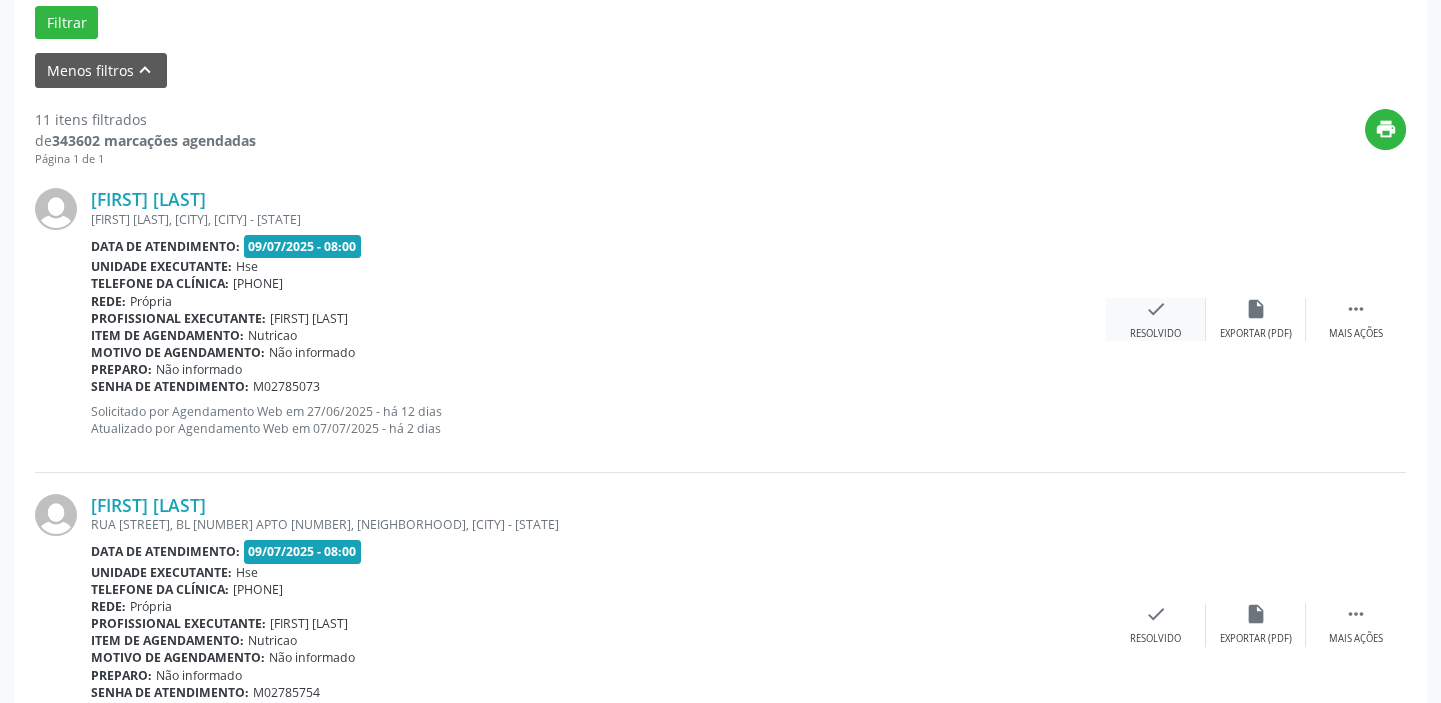 click on "check" at bounding box center [1256, 309] 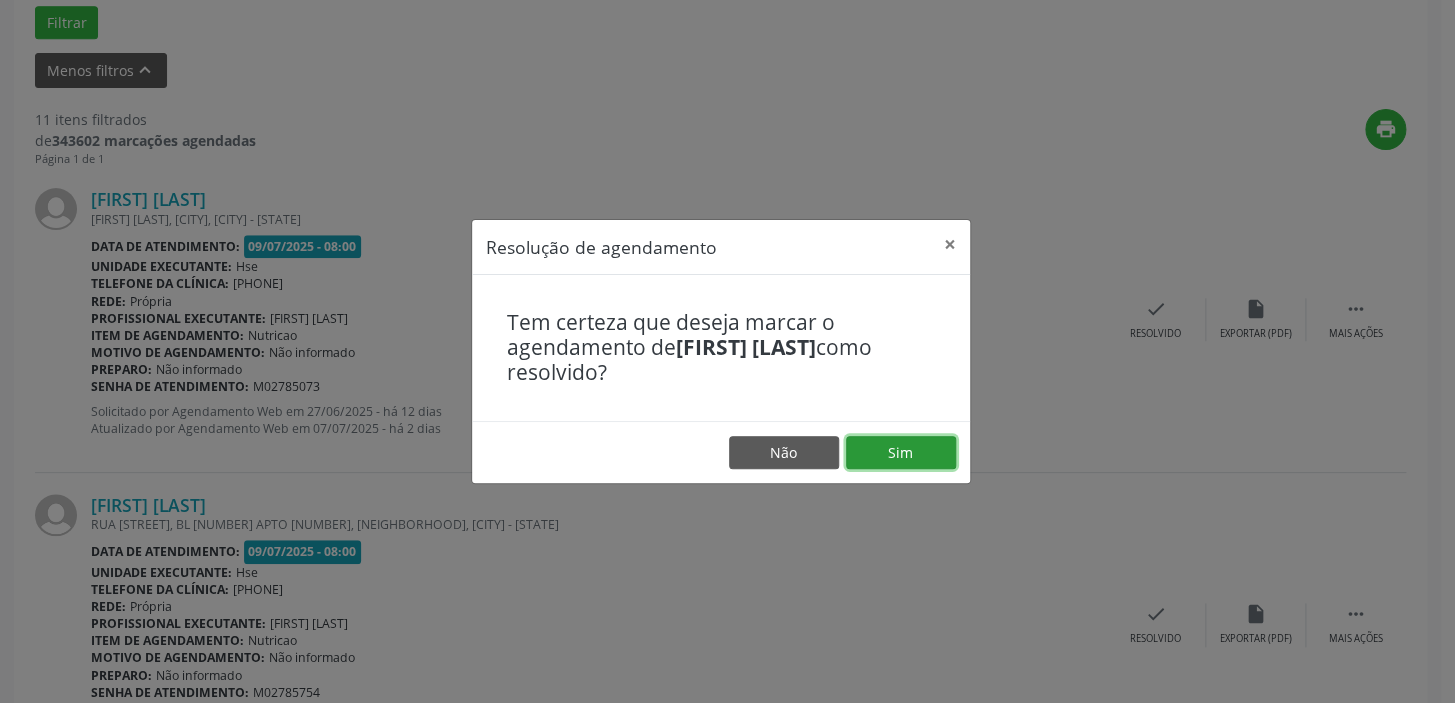 click on "Sim" at bounding box center [901, 453] 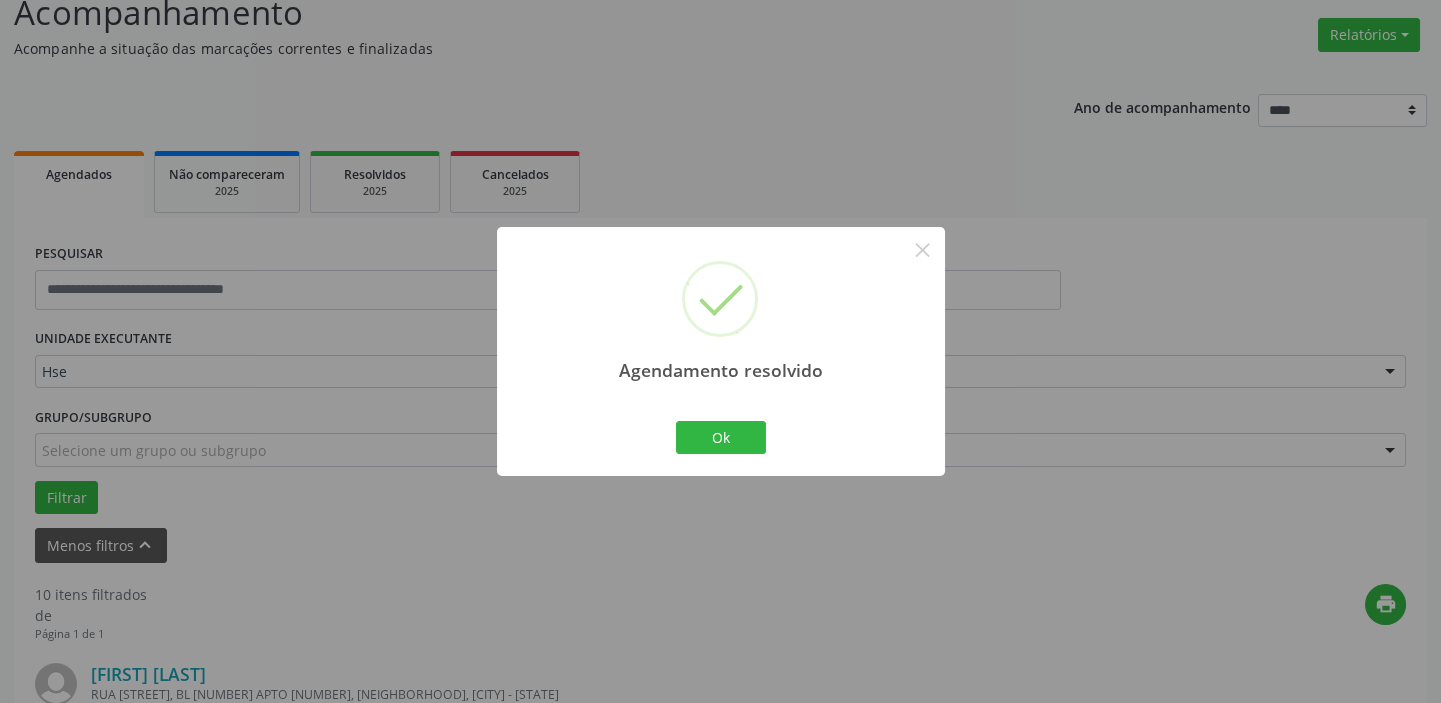 scroll, scrollTop: 623, scrollLeft: 0, axis: vertical 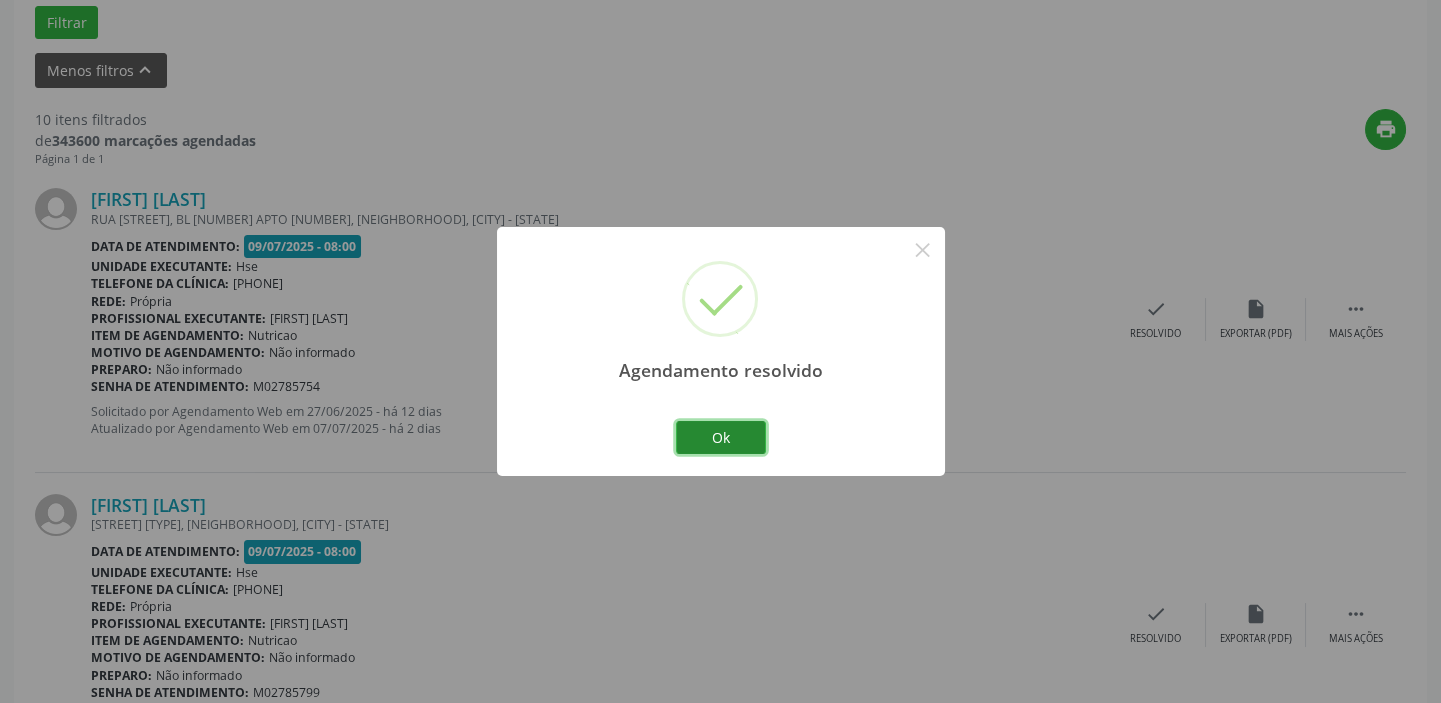 click on "Ok" at bounding box center (721, 438) 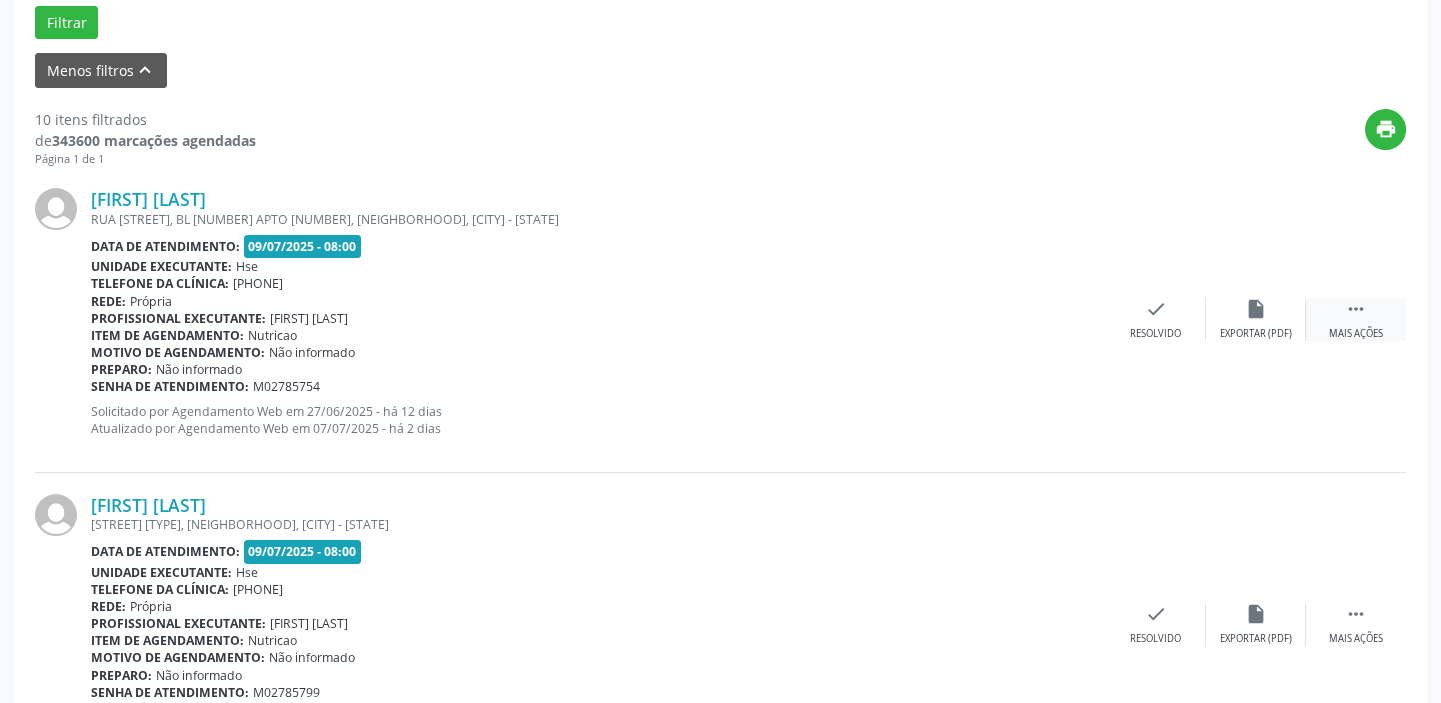 click on "" at bounding box center (1356, 309) 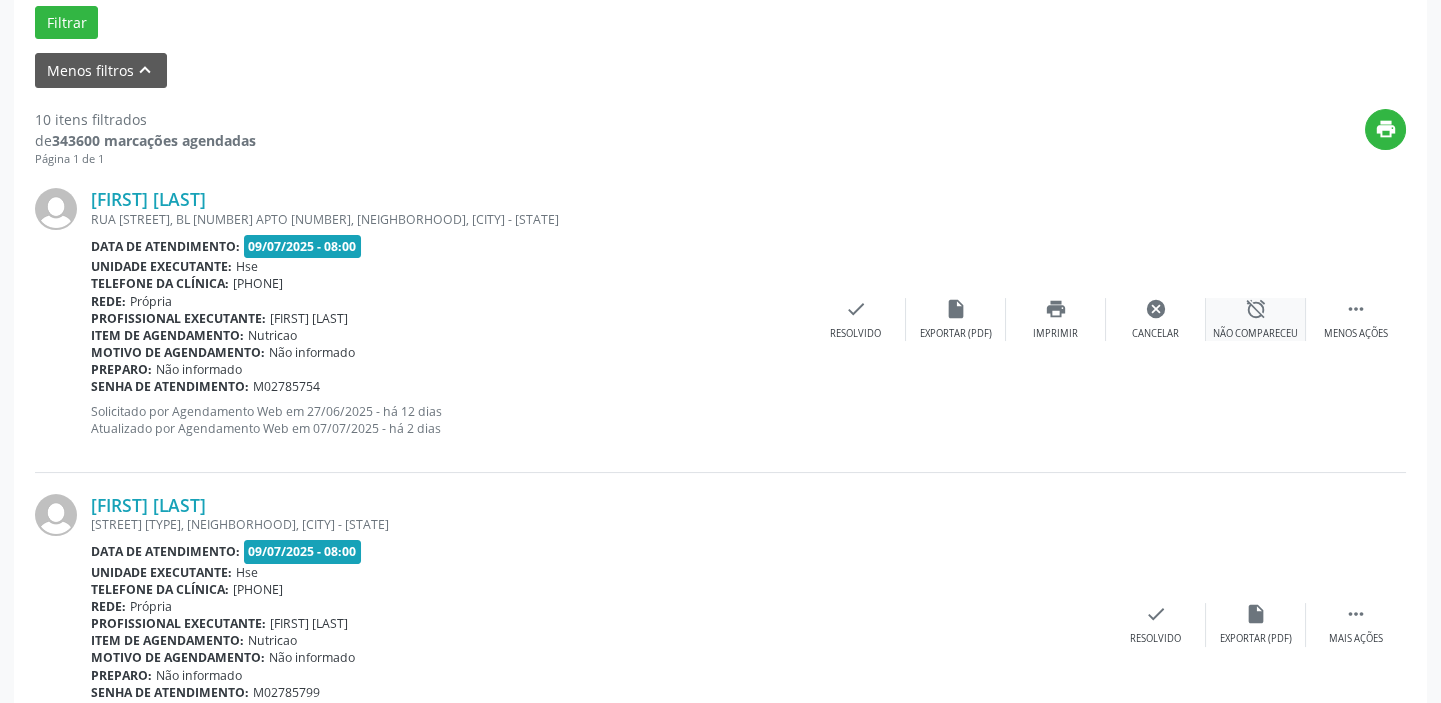 click on "alarm_off" at bounding box center (1256, 309) 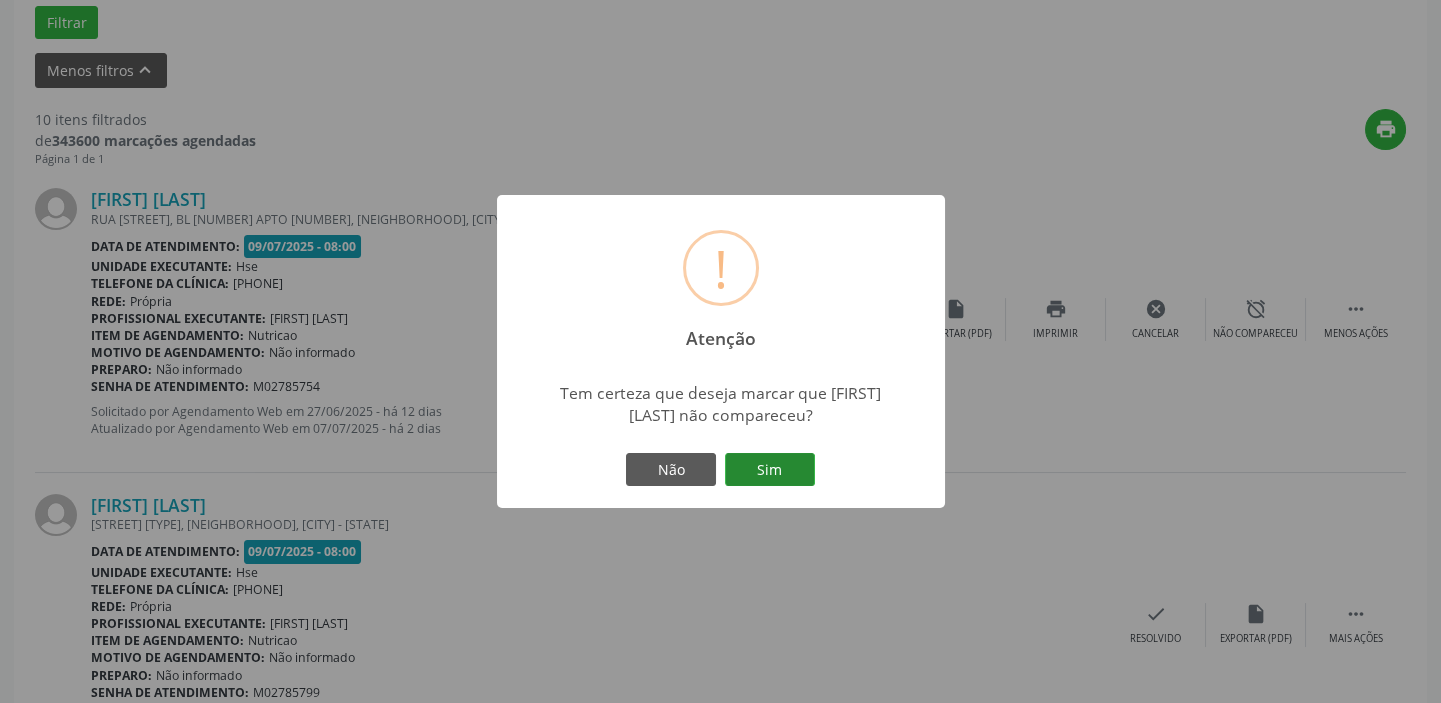 click on "Sim" at bounding box center (770, 470) 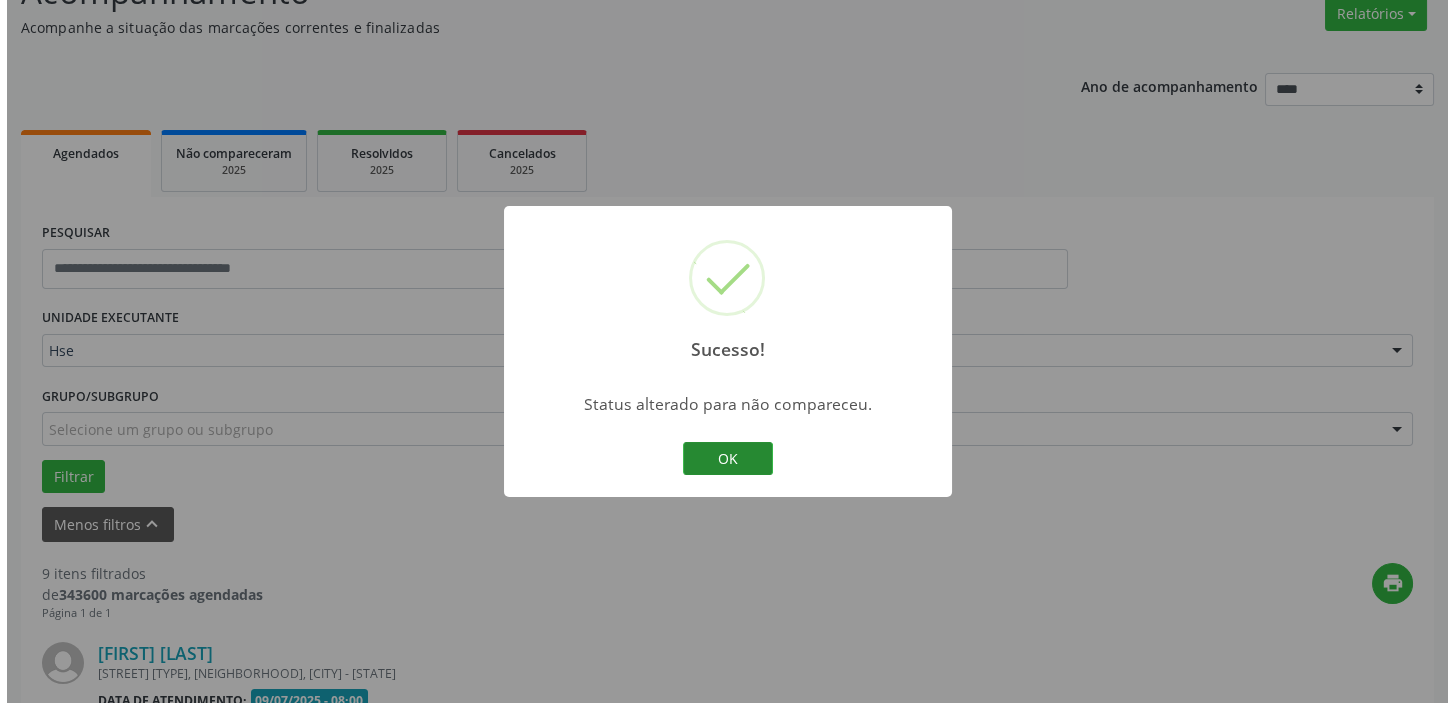 scroll, scrollTop: 623, scrollLeft: 0, axis: vertical 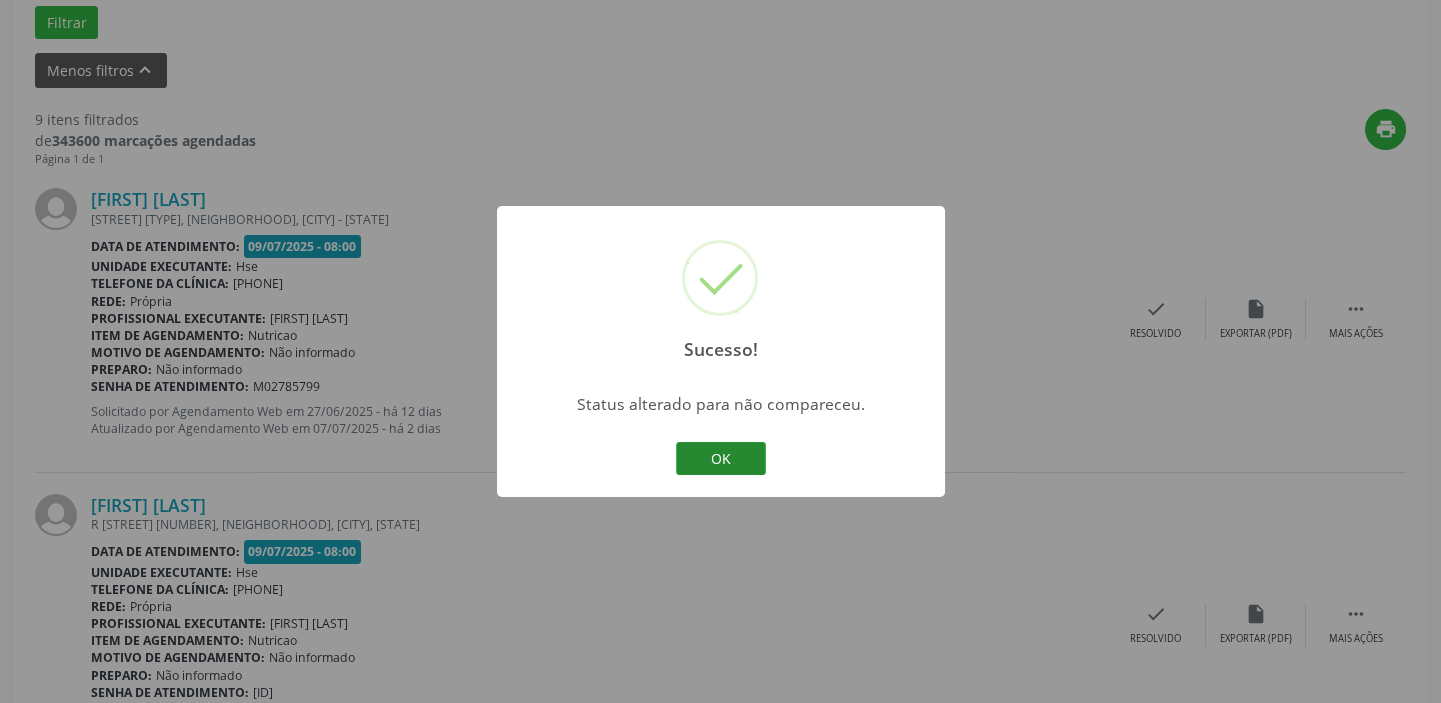 click on "OK" at bounding box center (721, 459) 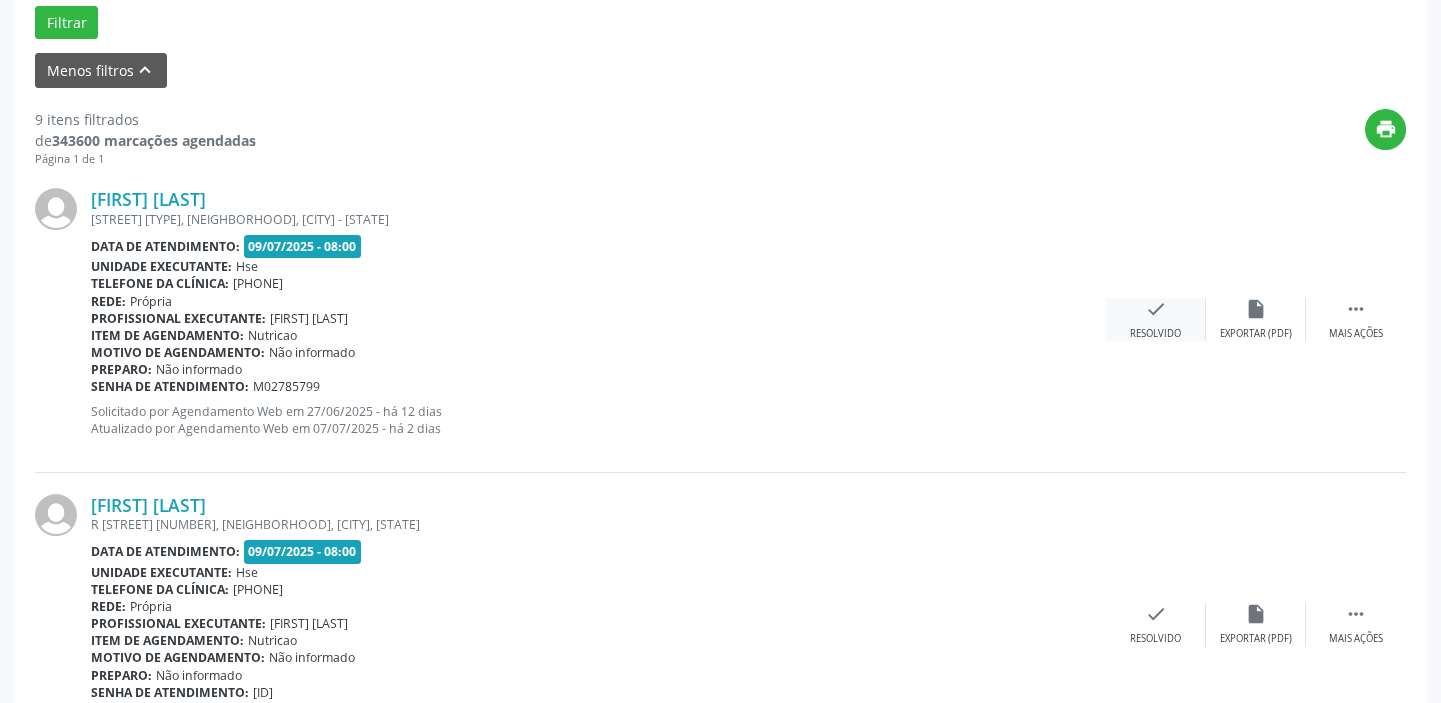 click on "check" at bounding box center (1256, 309) 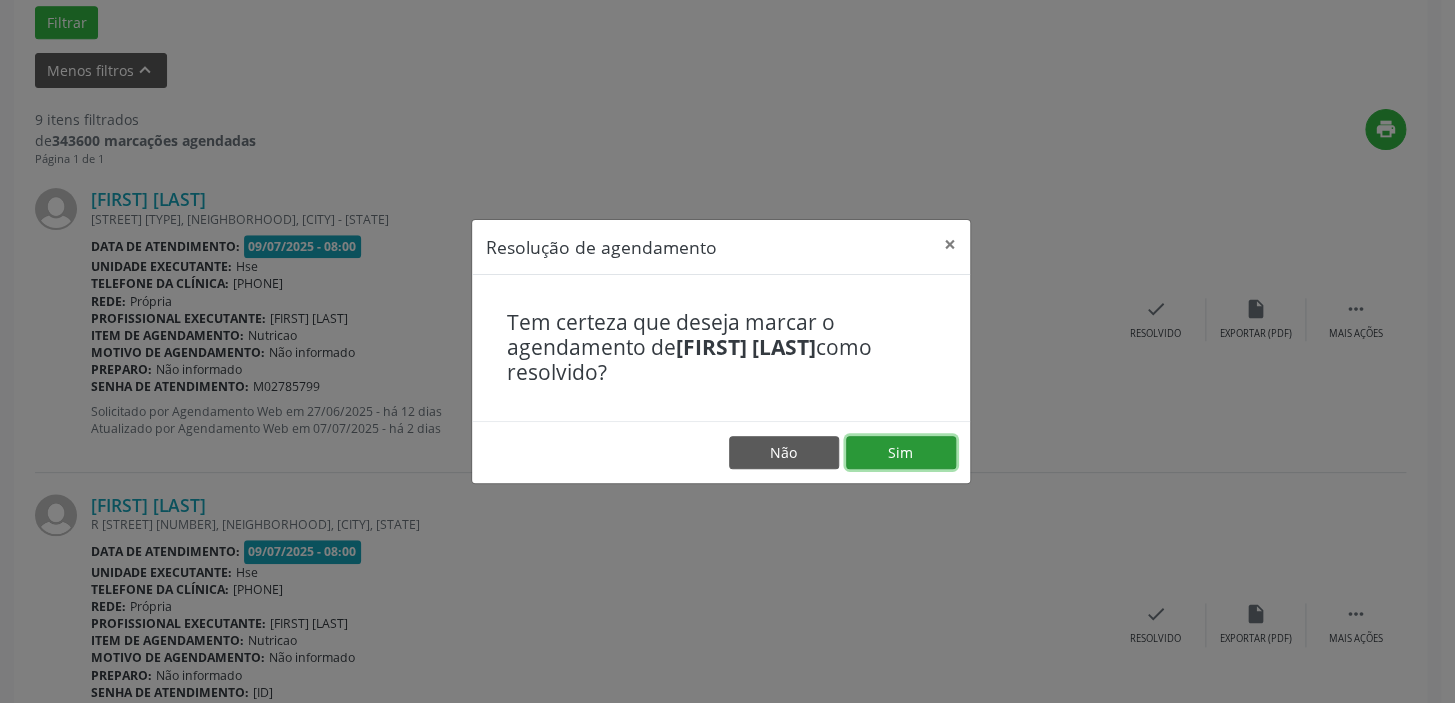 click on "Sim" at bounding box center (901, 453) 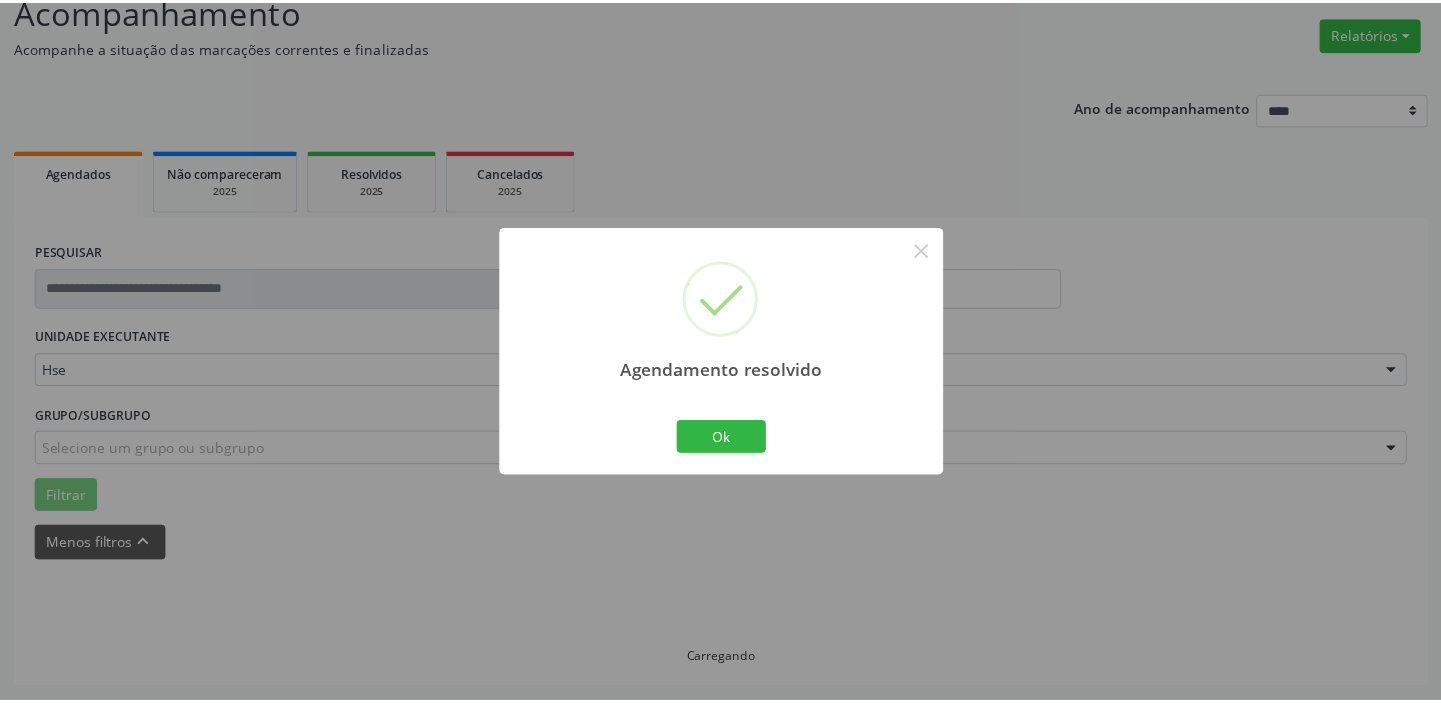 scroll, scrollTop: 148, scrollLeft: 0, axis: vertical 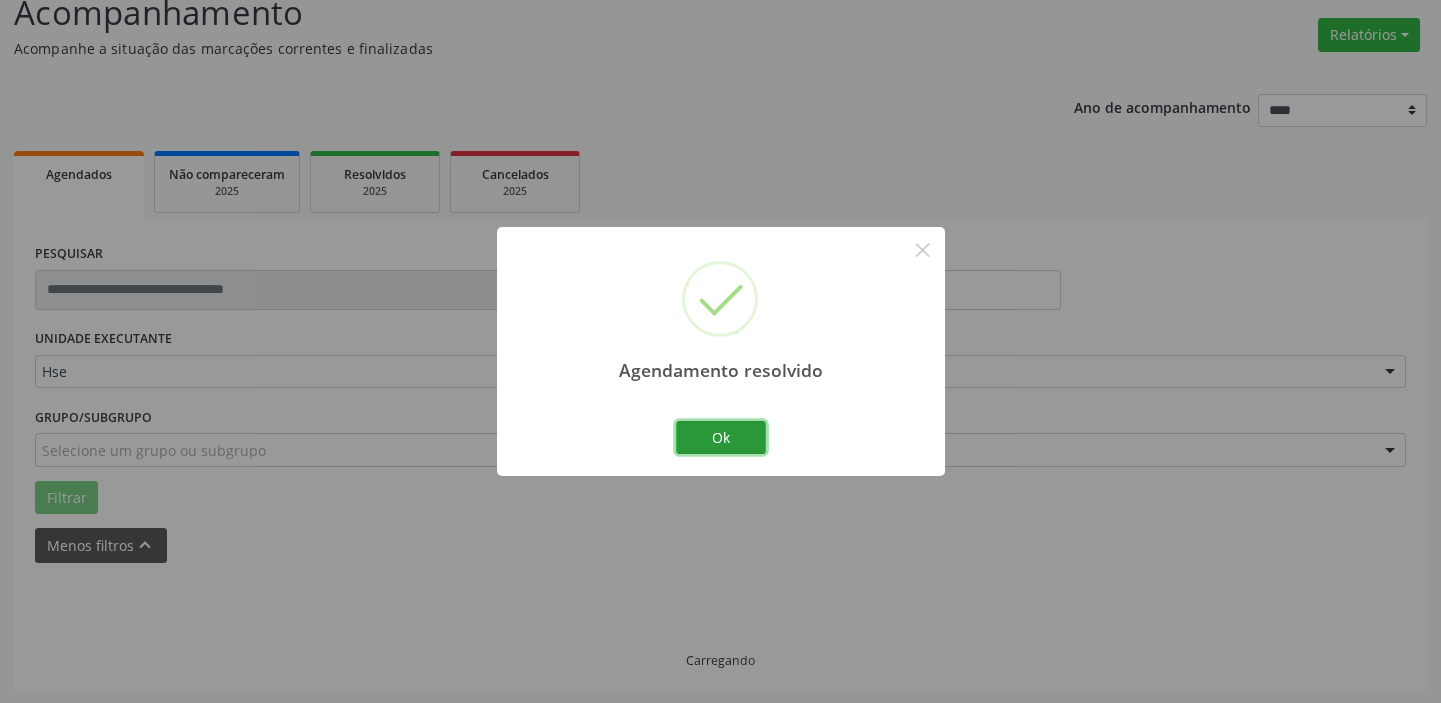click on "Ok" at bounding box center (721, 438) 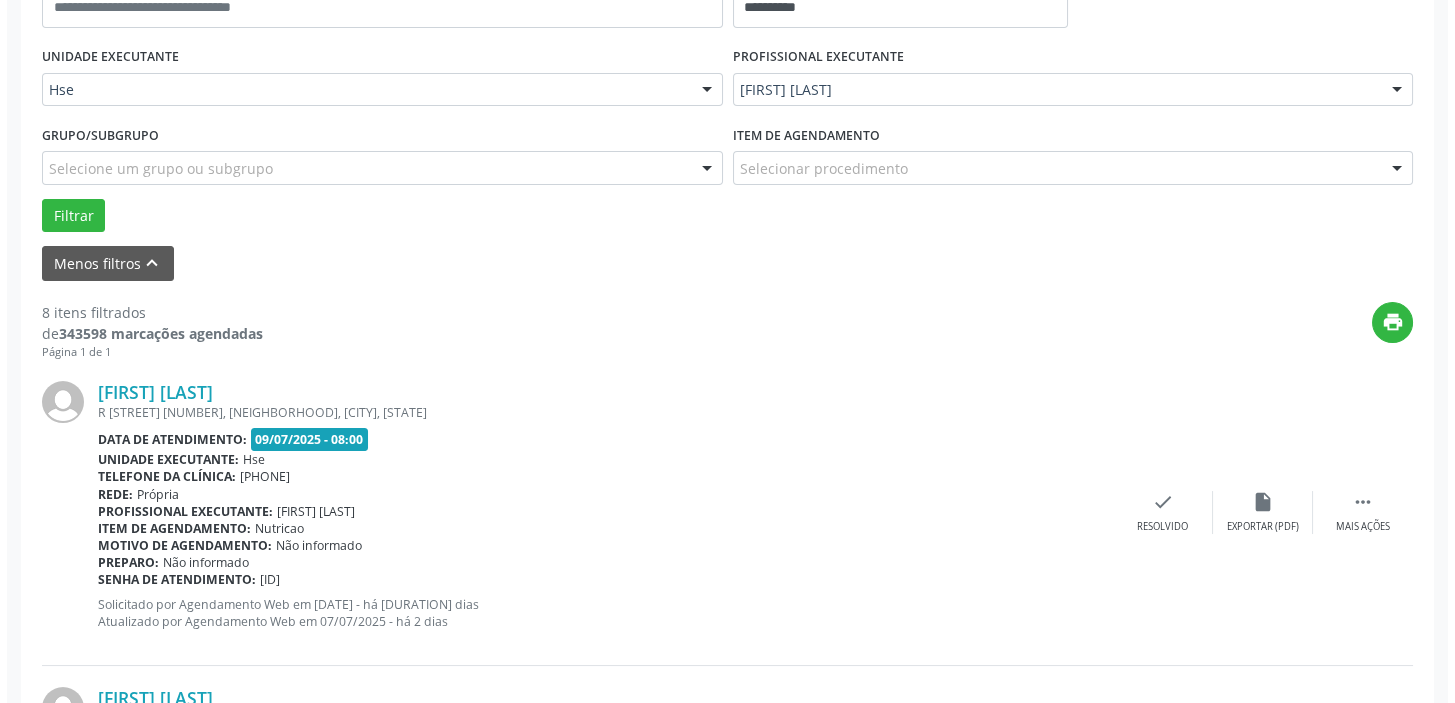 scroll, scrollTop: 511, scrollLeft: 0, axis: vertical 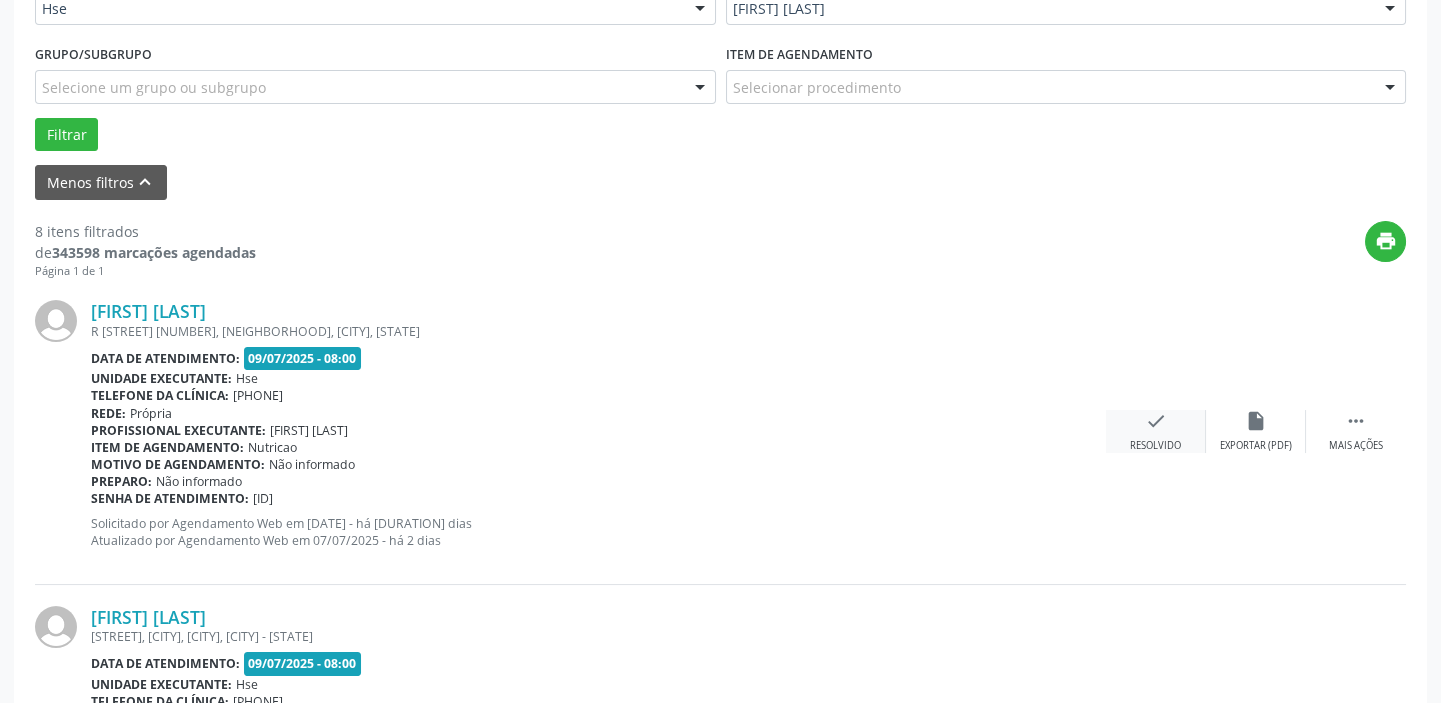 click on "check" at bounding box center (1256, 421) 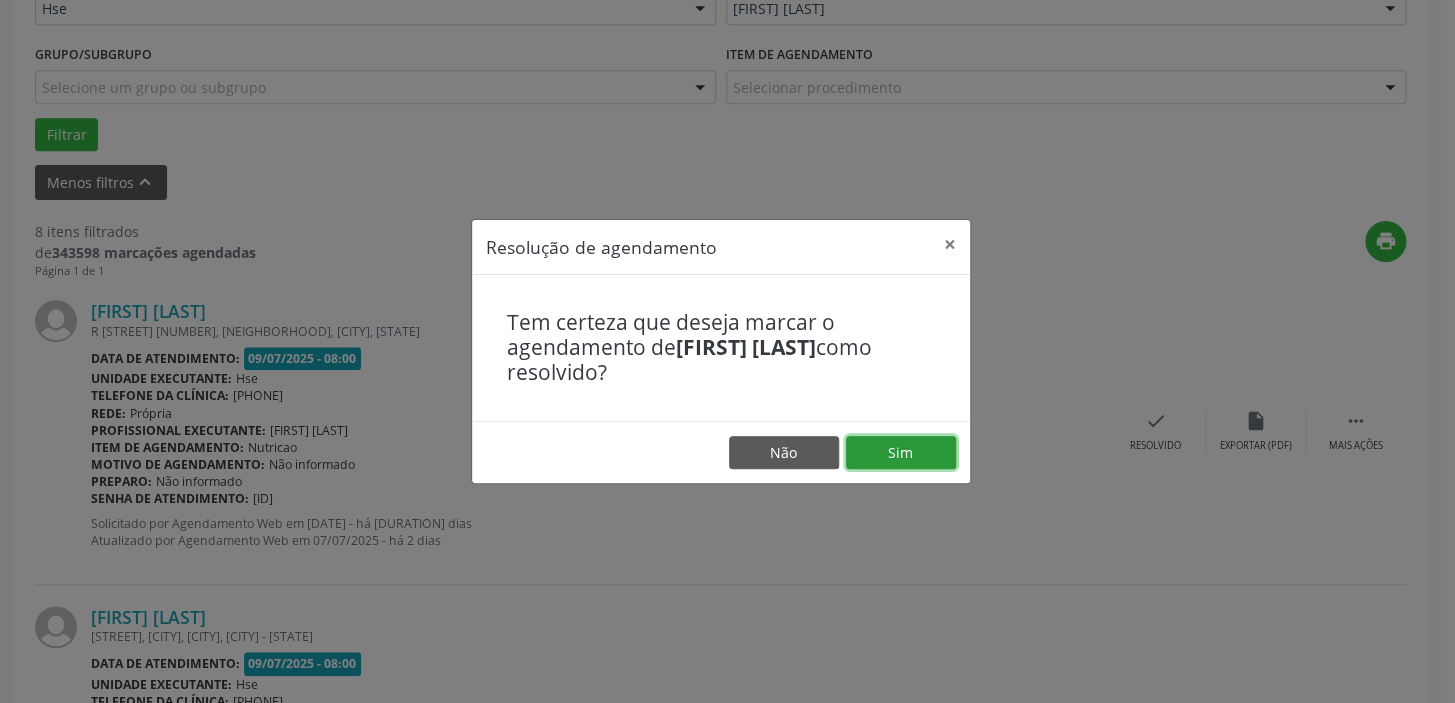 click on "Sim" at bounding box center (901, 453) 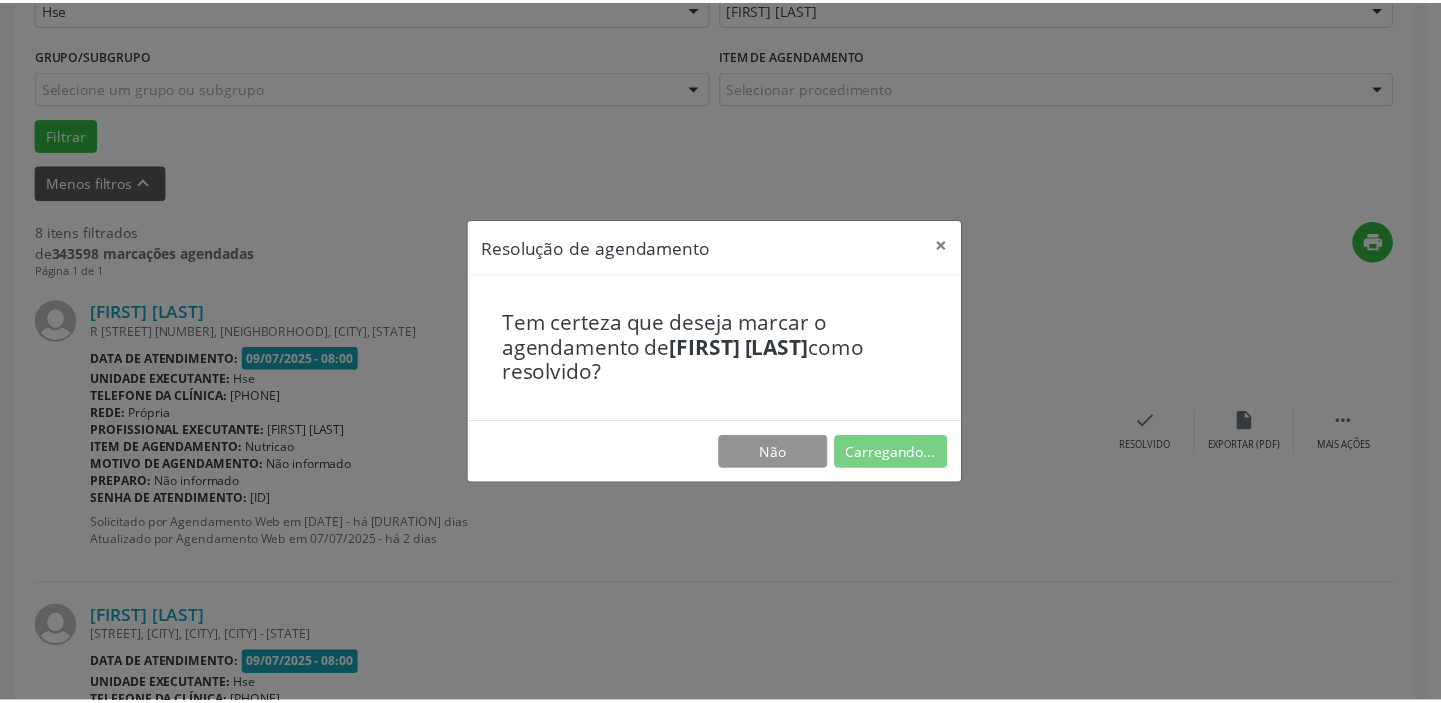 scroll, scrollTop: 148, scrollLeft: 0, axis: vertical 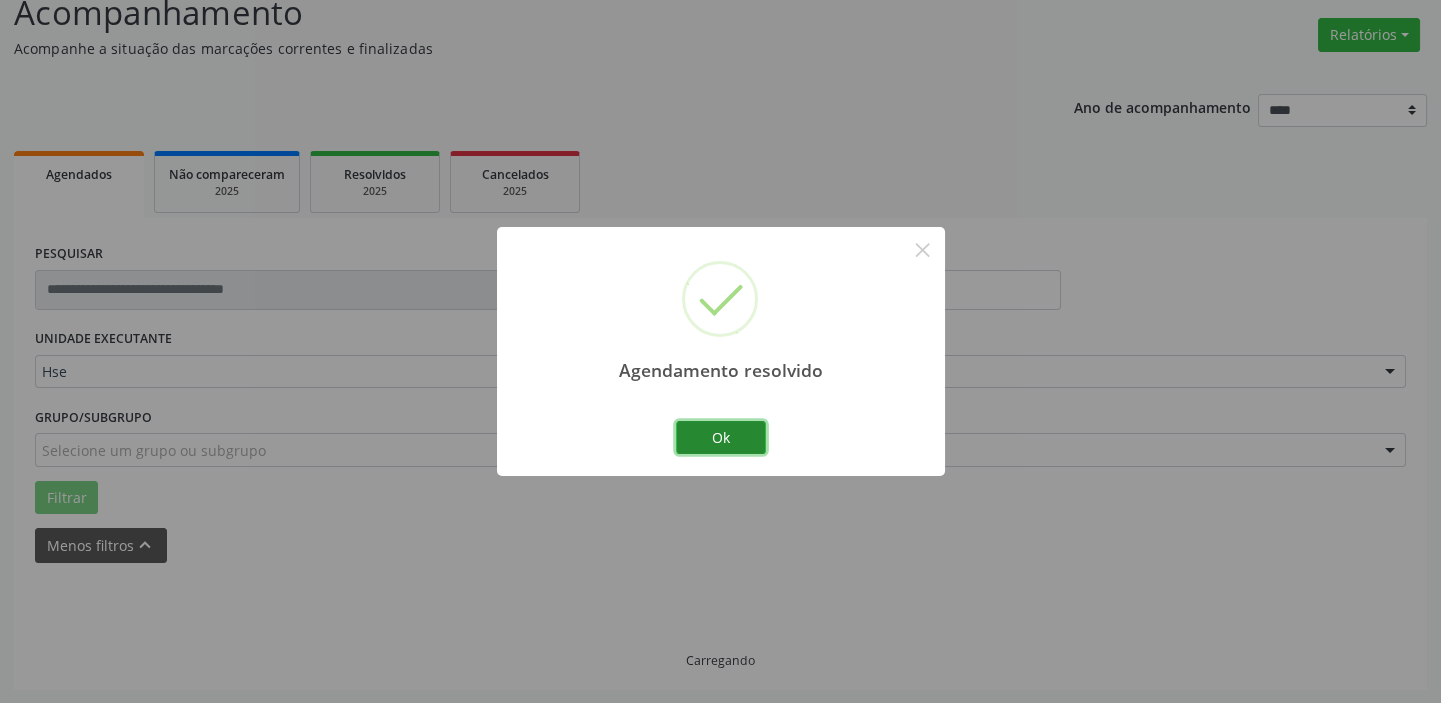 click on "Ok" at bounding box center (721, 438) 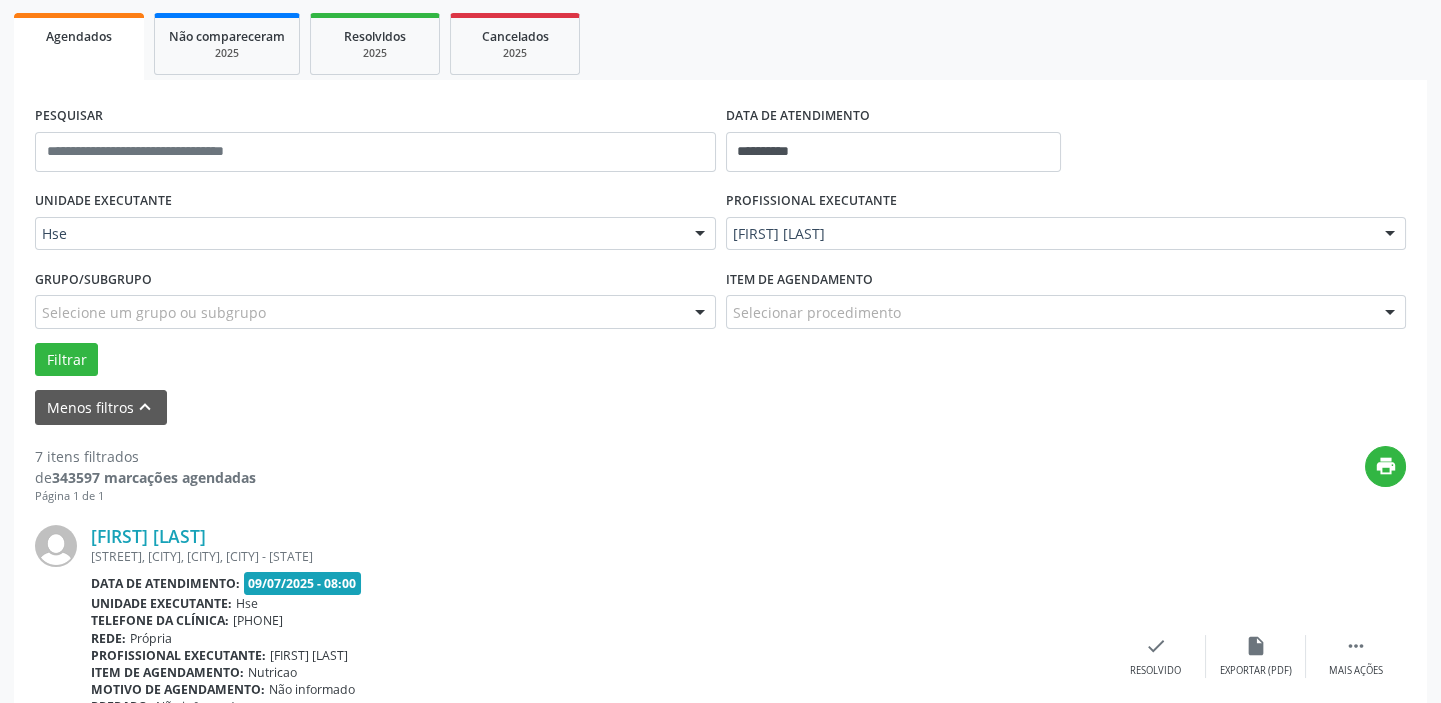 scroll, scrollTop: 330, scrollLeft: 0, axis: vertical 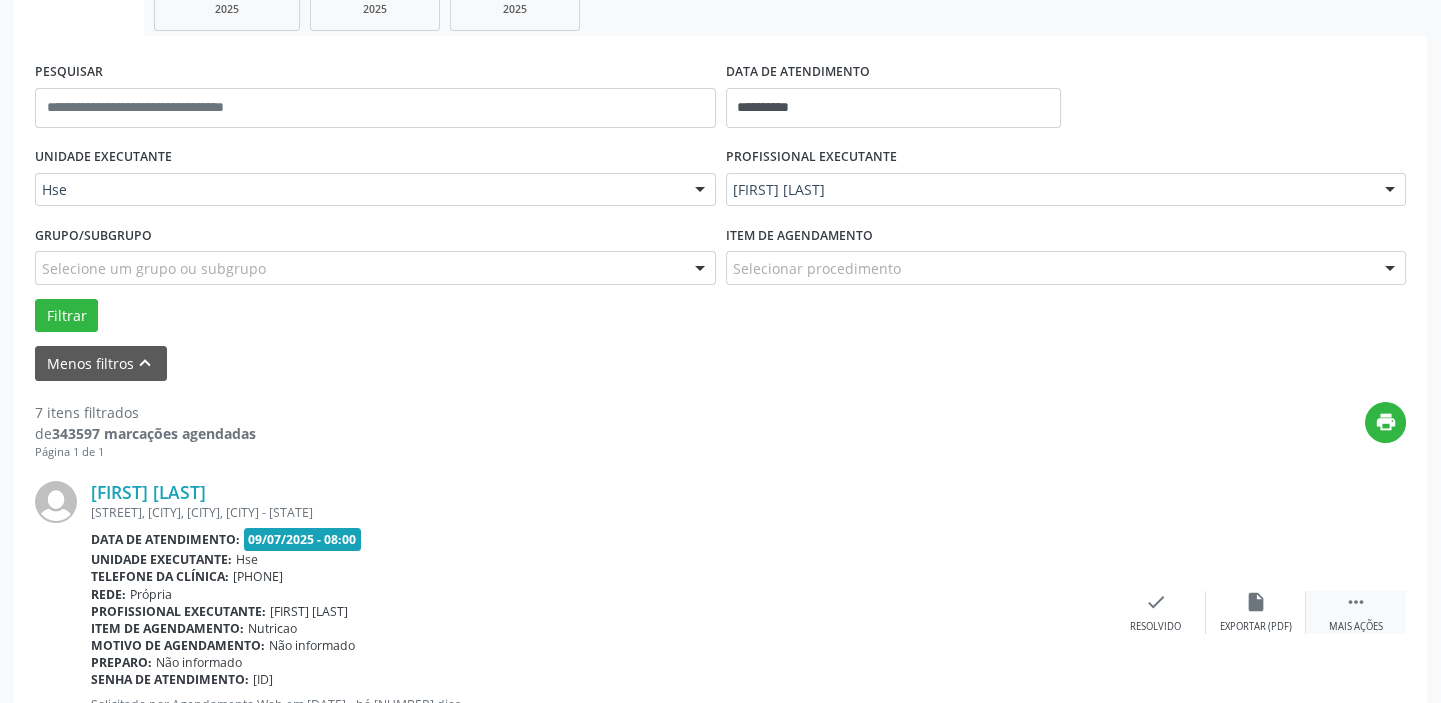 drag, startPoint x: 1358, startPoint y: 609, endPoint x: 1314, endPoint y: 613, distance: 44.181442 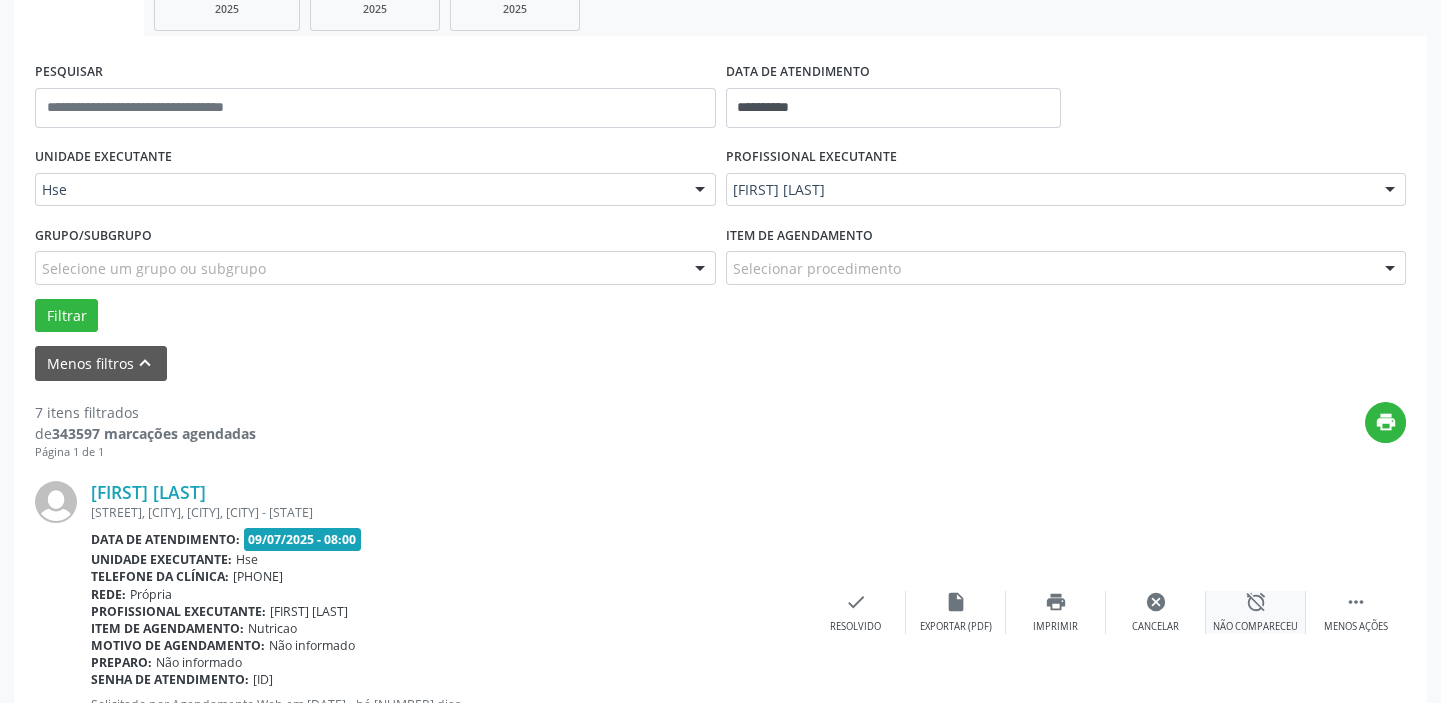 click on "alarm_off
Não compareceu" at bounding box center (1256, 612) 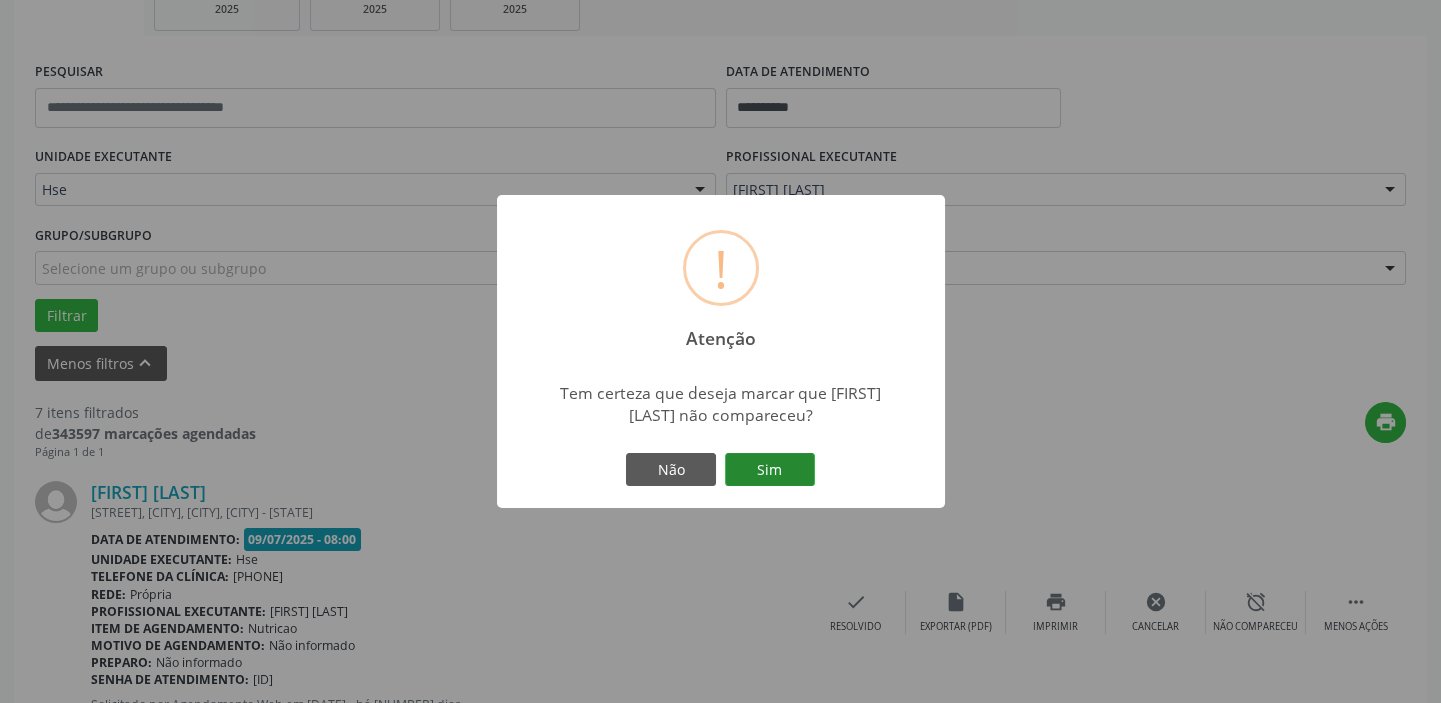 click on "Sim" at bounding box center [770, 470] 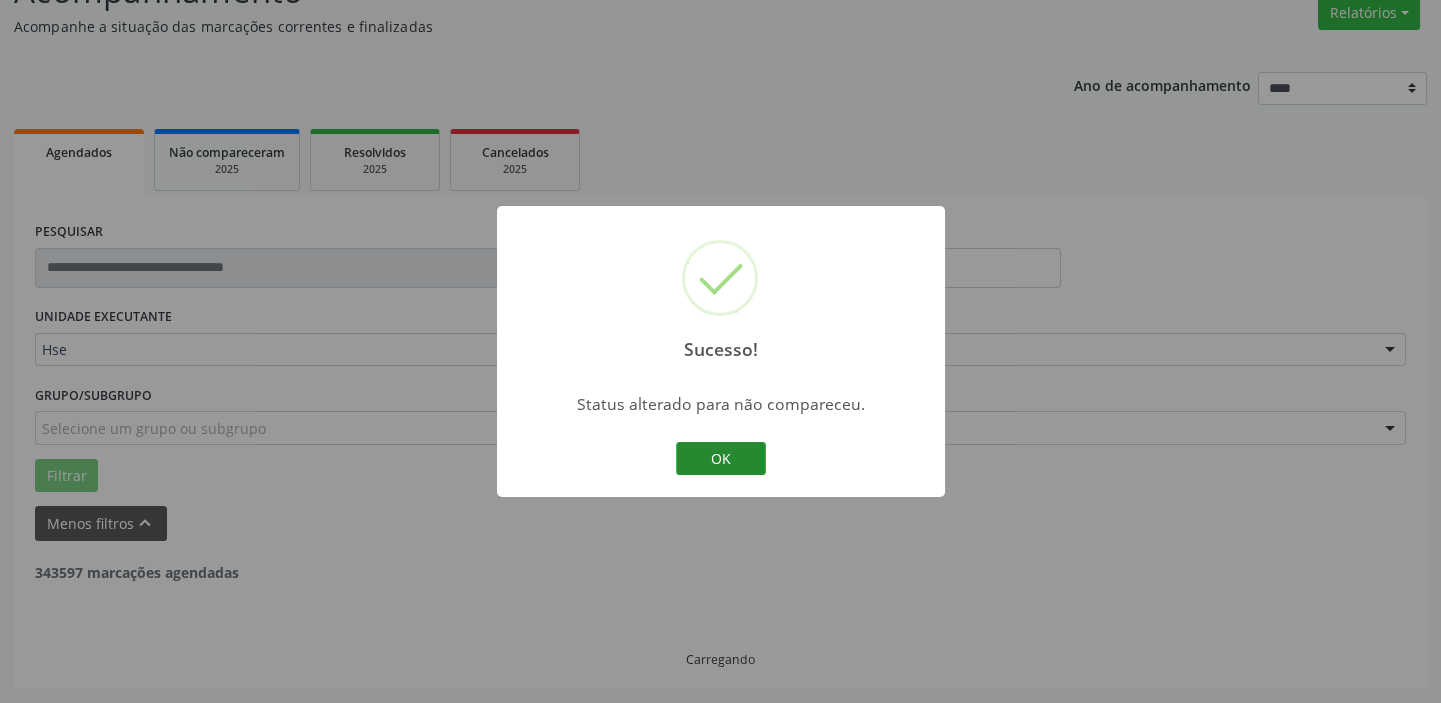 scroll, scrollTop: 169, scrollLeft: 0, axis: vertical 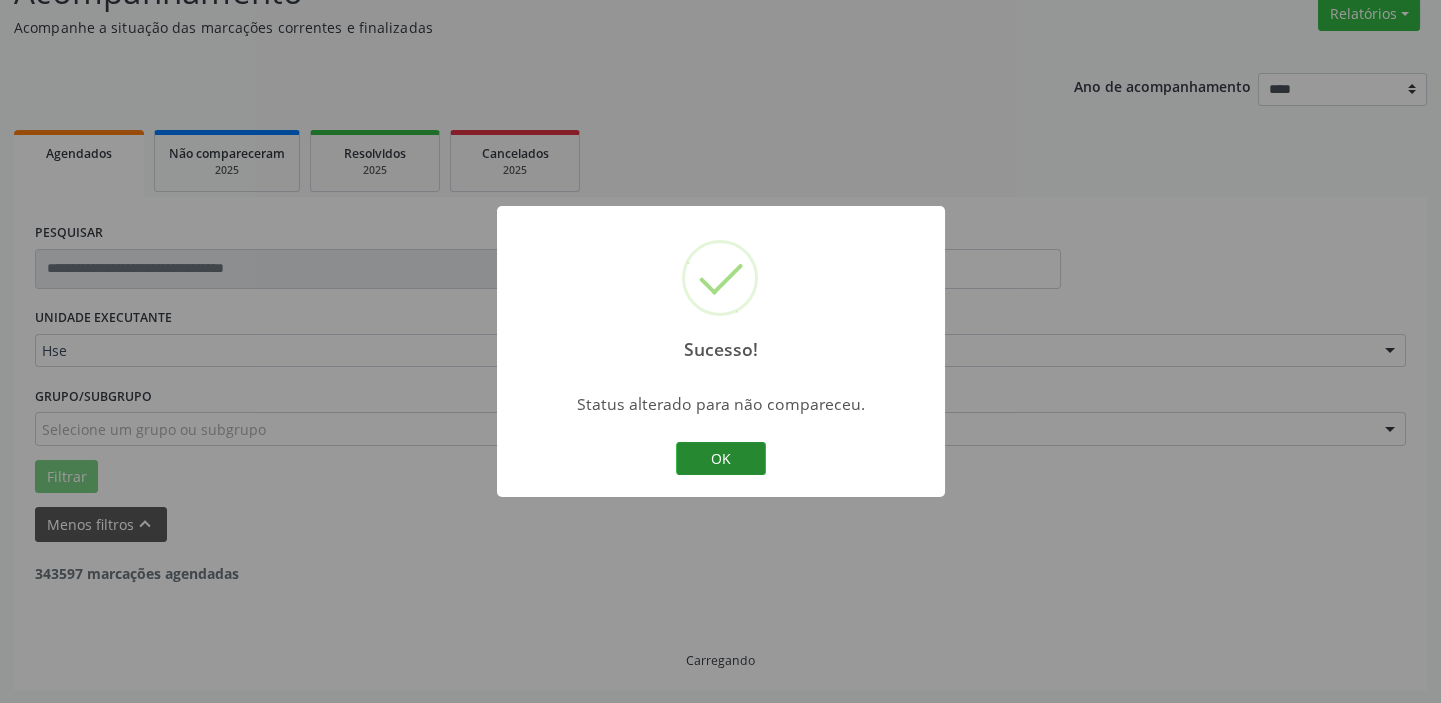 click on "OK" at bounding box center (721, 459) 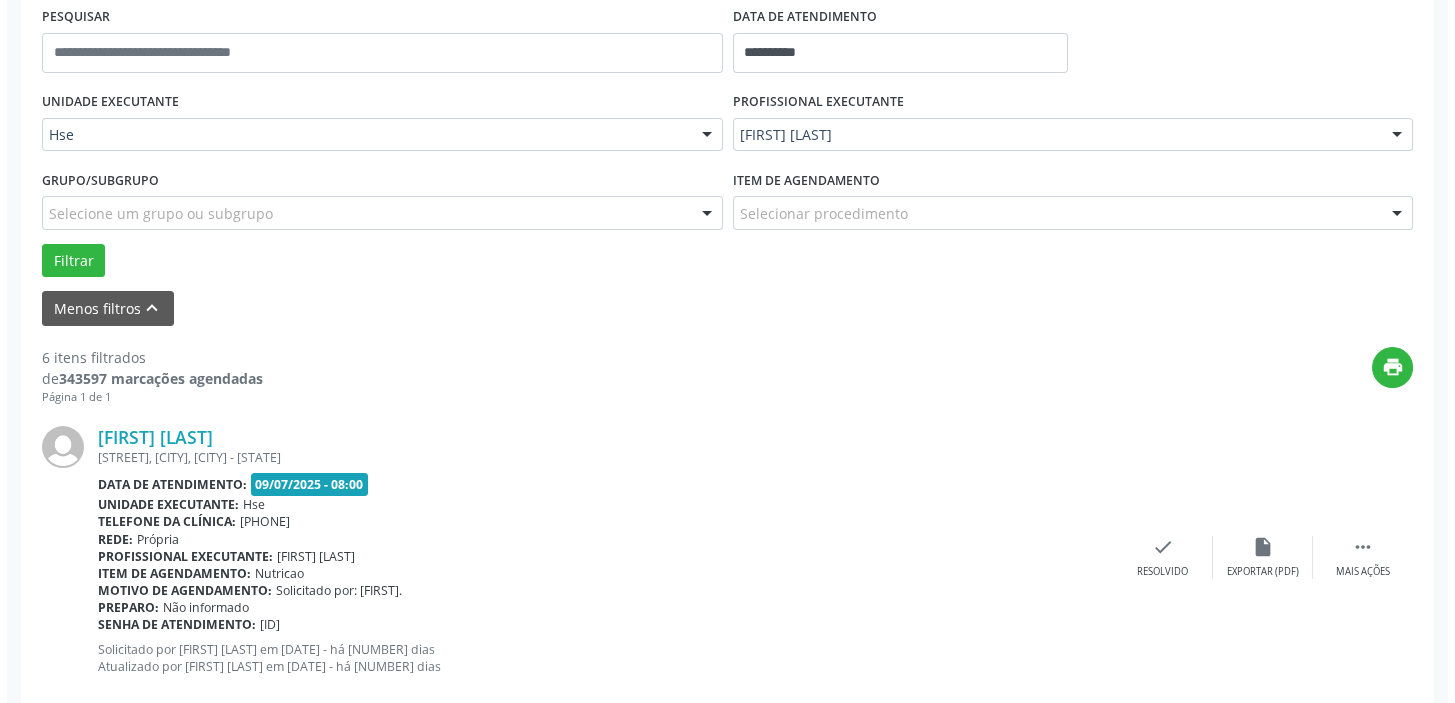 scroll, scrollTop: 441, scrollLeft: 0, axis: vertical 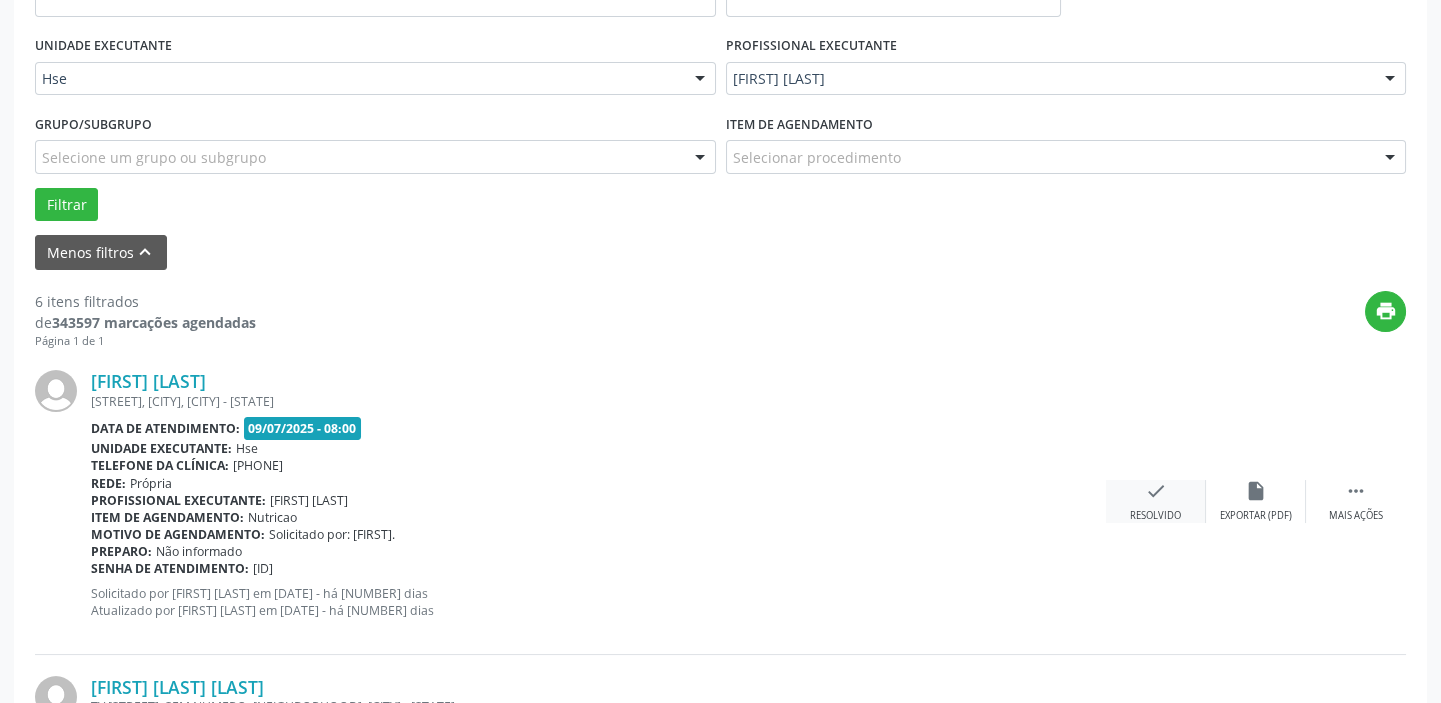 click on "check
Resolvido" at bounding box center (1156, 501) 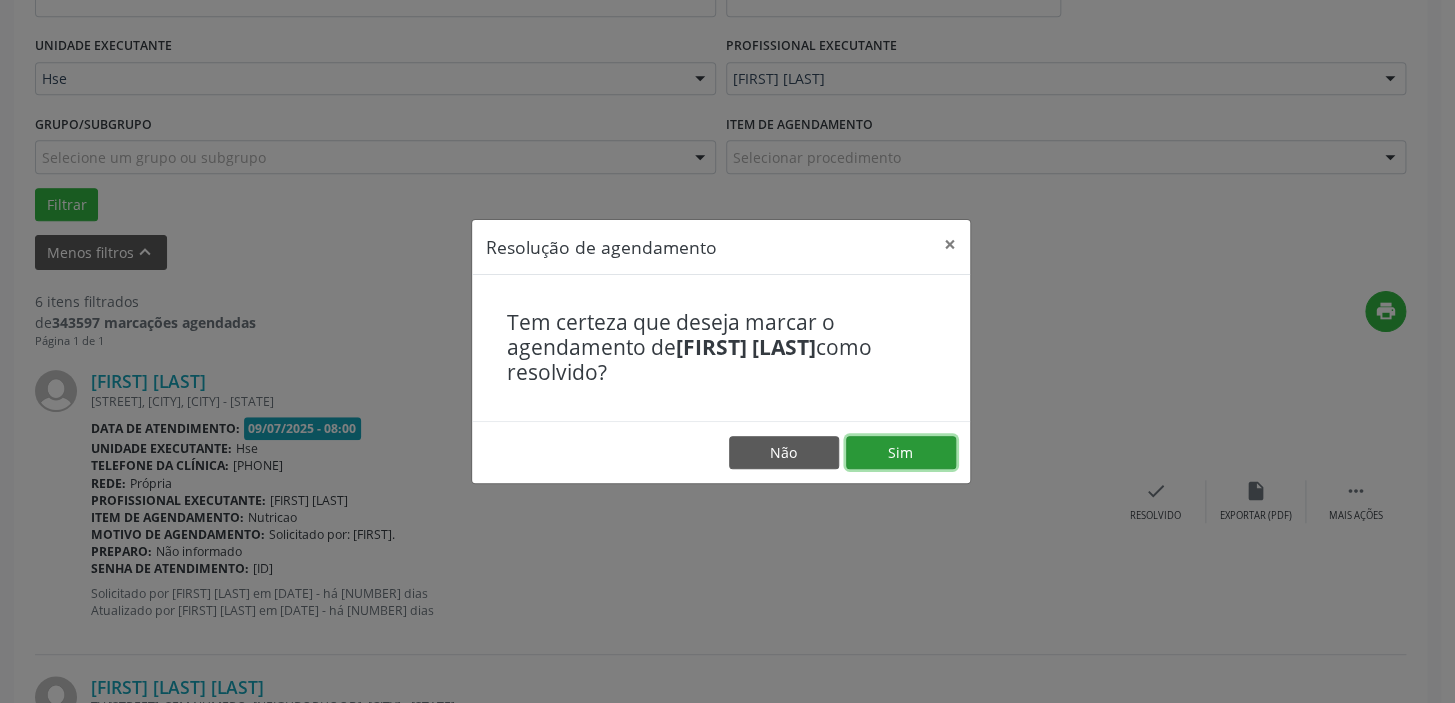 click on "Sim" at bounding box center (901, 453) 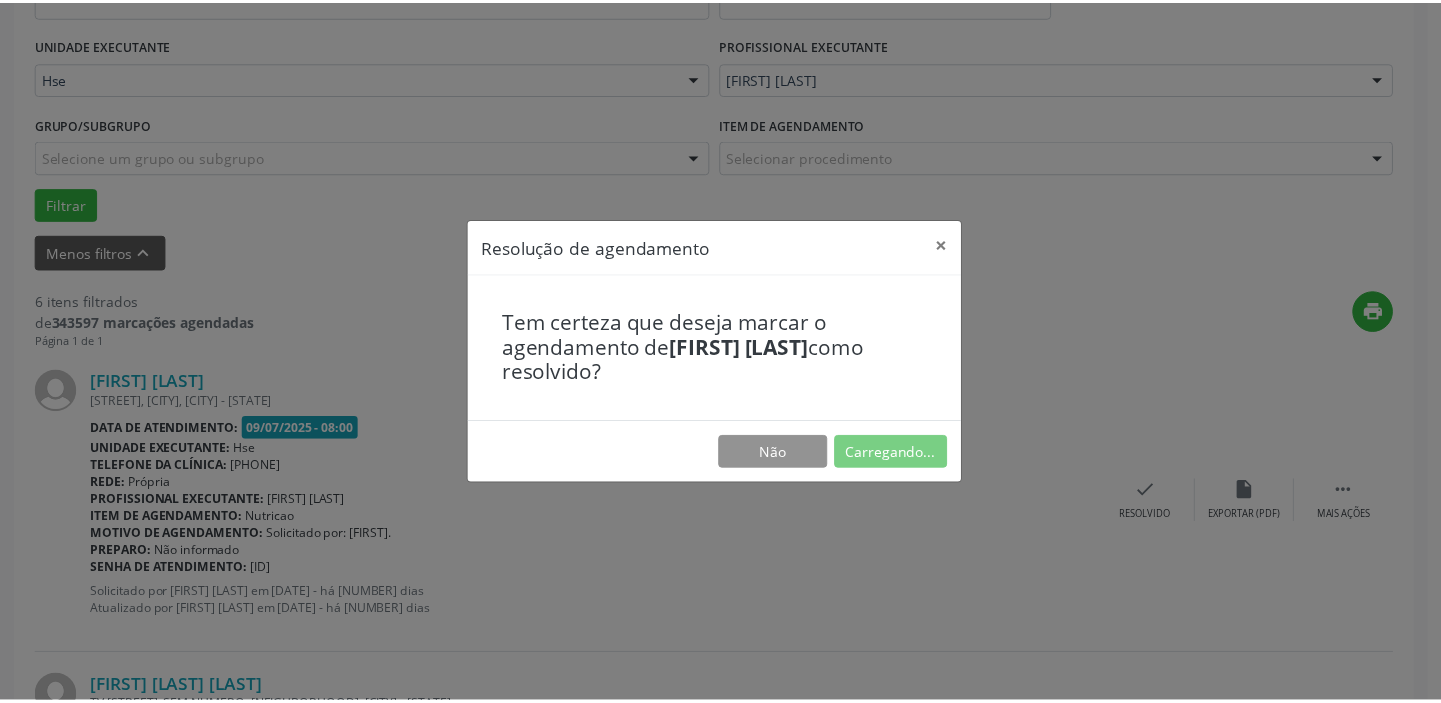 scroll, scrollTop: 148, scrollLeft: 0, axis: vertical 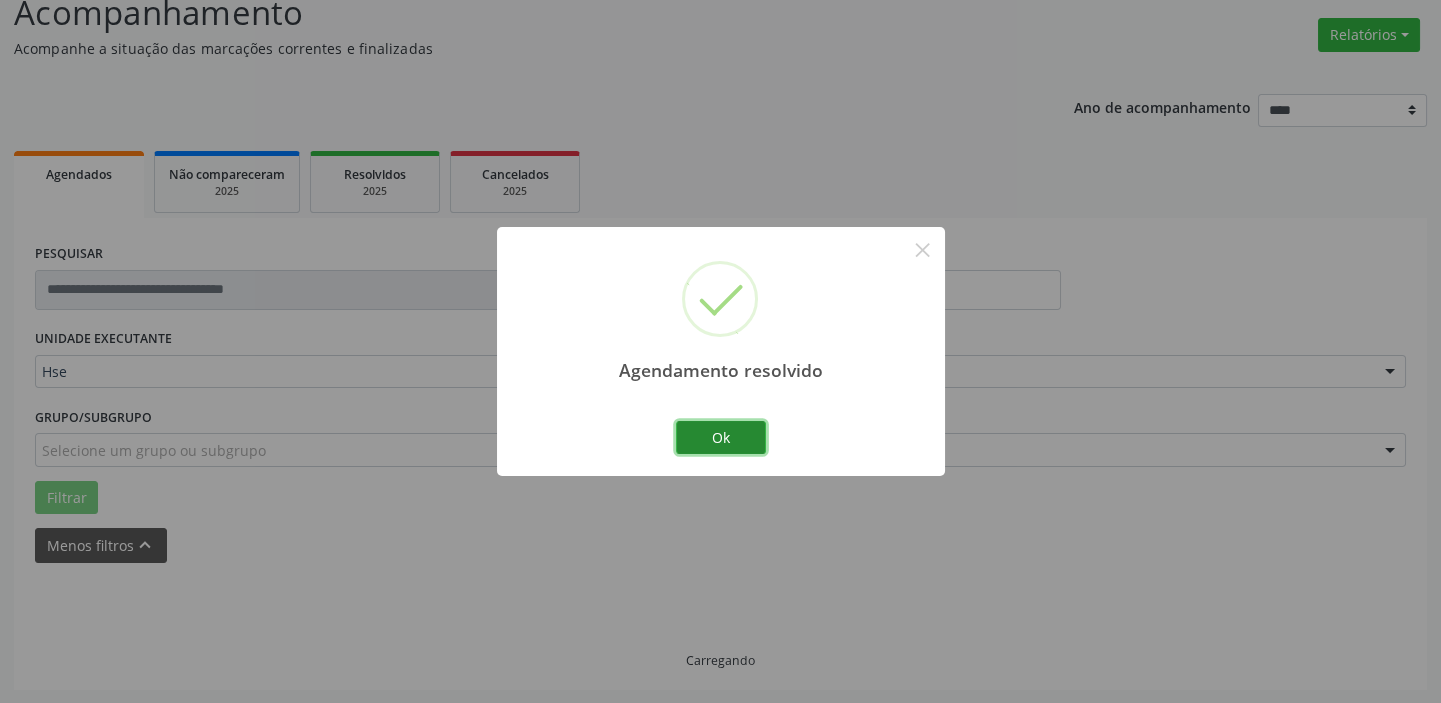 click on "Ok" at bounding box center [721, 438] 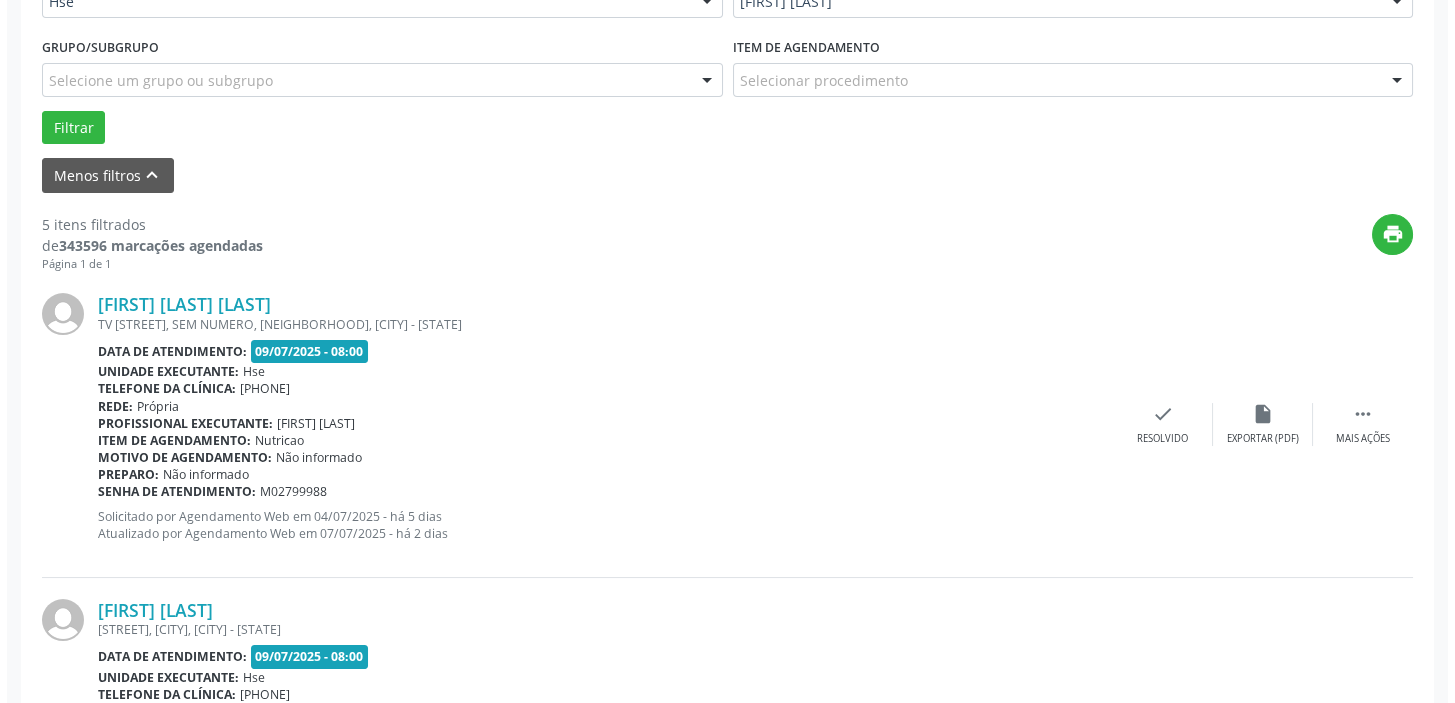 scroll, scrollTop: 602, scrollLeft: 0, axis: vertical 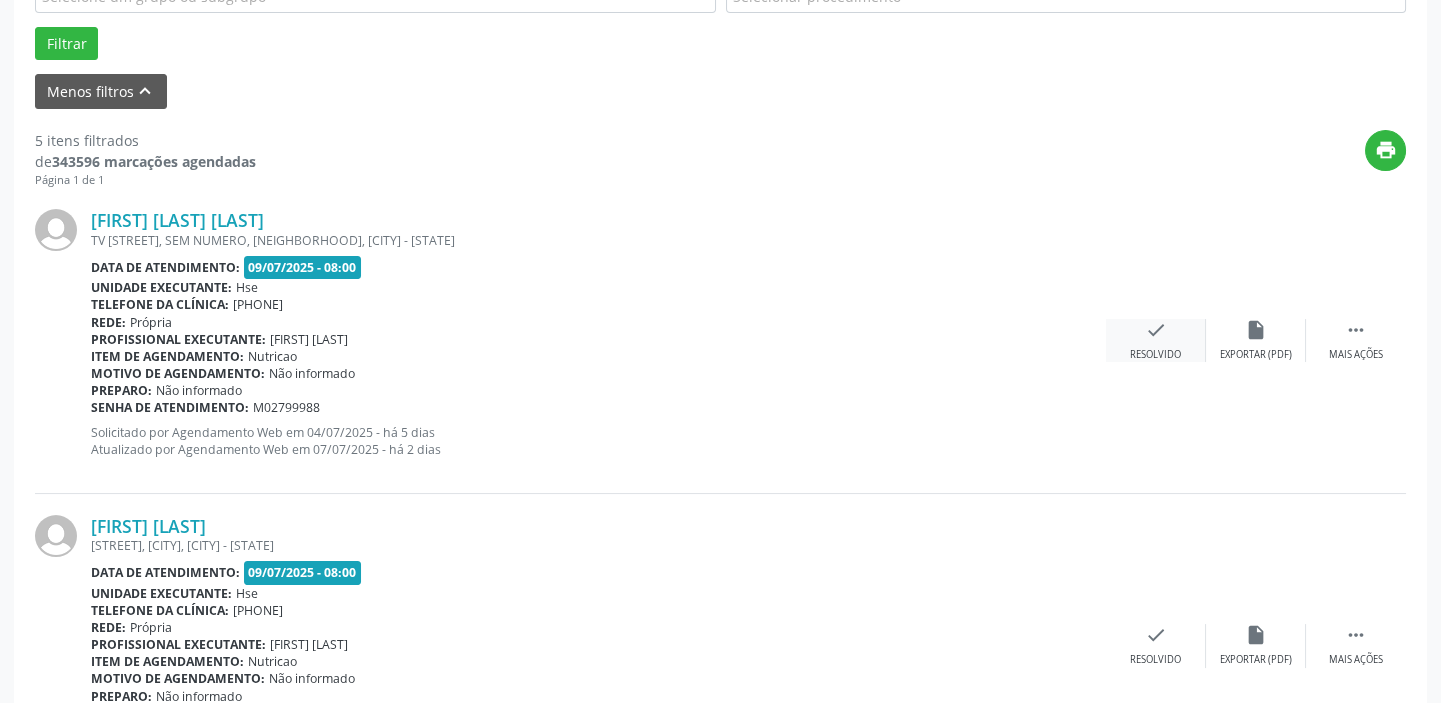 click on "check
Resolvido" at bounding box center (1156, 340) 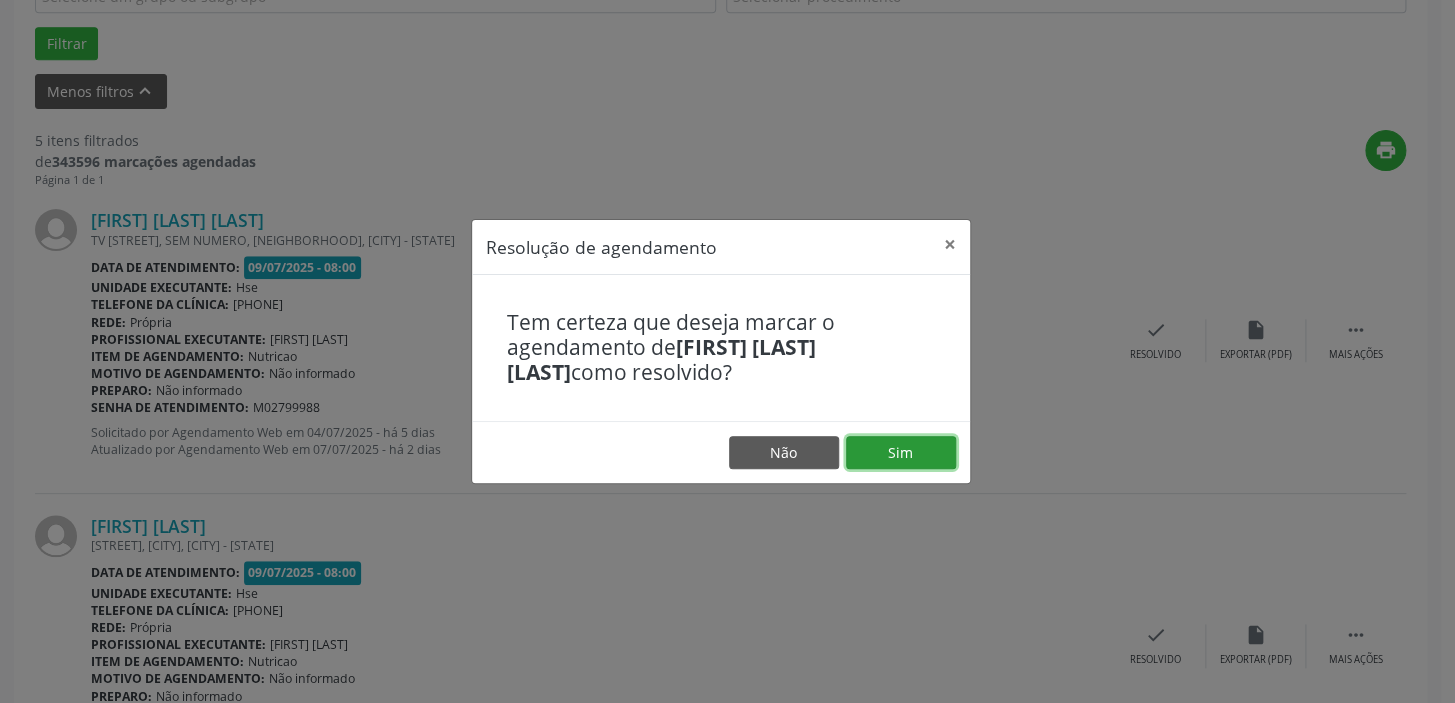 drag, startPoint x: 923, startPoint y: 464, endPoint x: 899, endPoint y: 447, distance: 29.410883 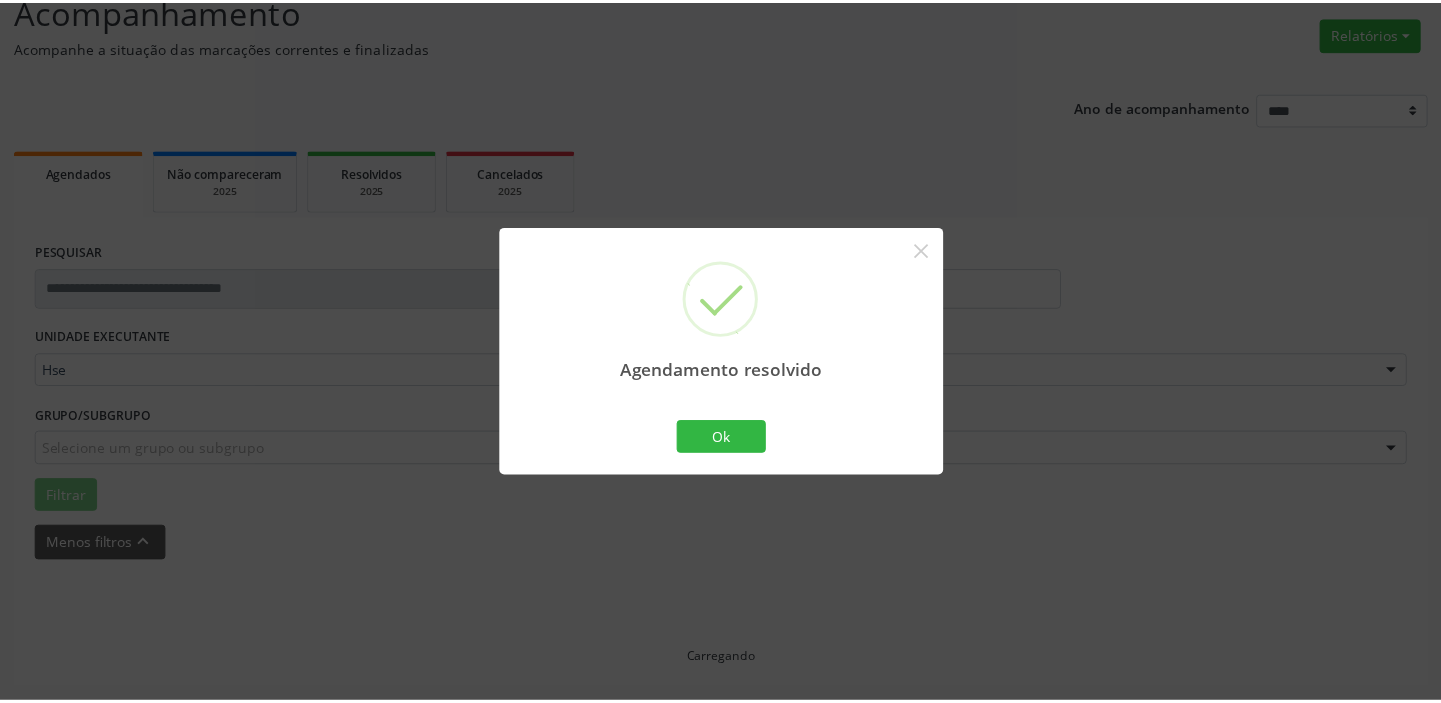 scroll, scrollTop: 148, scrollLeft: 0, axis: vertical 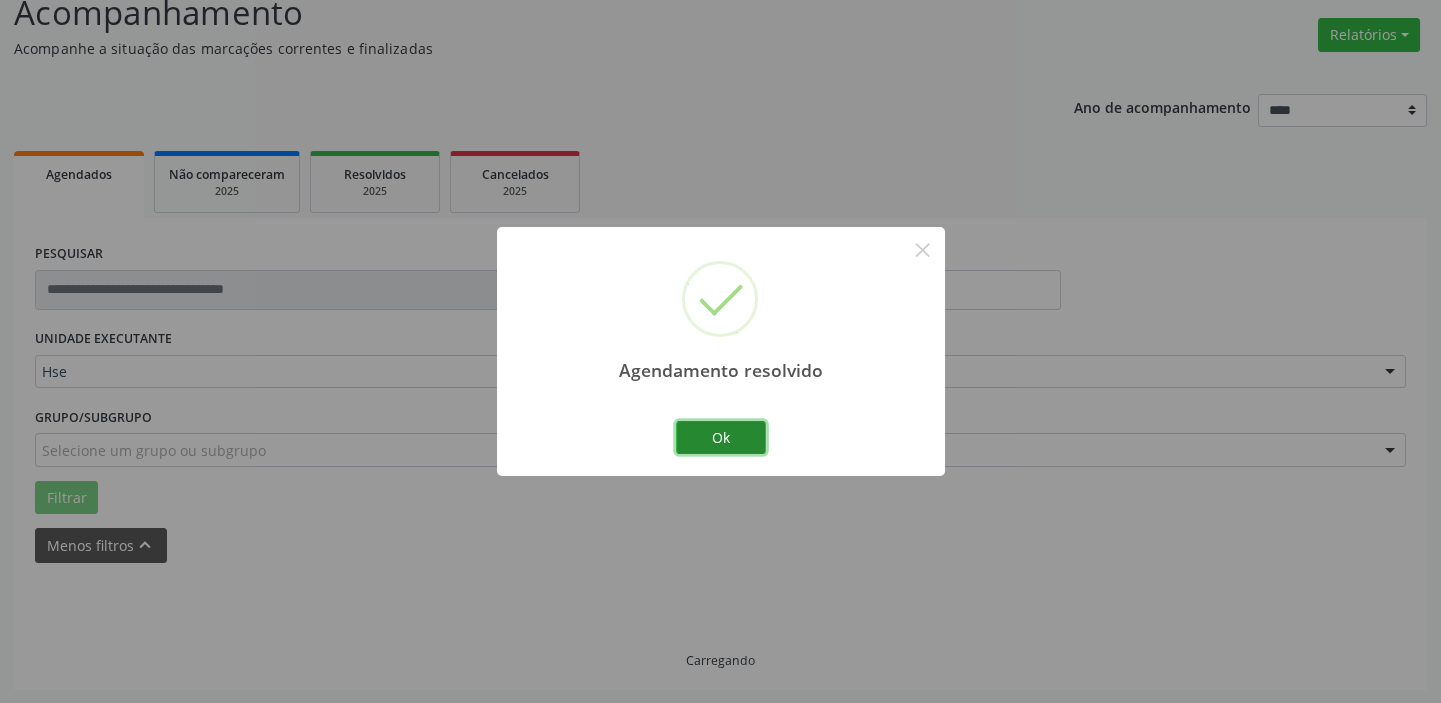 click on "Ok" at bounding box center [721, 438] 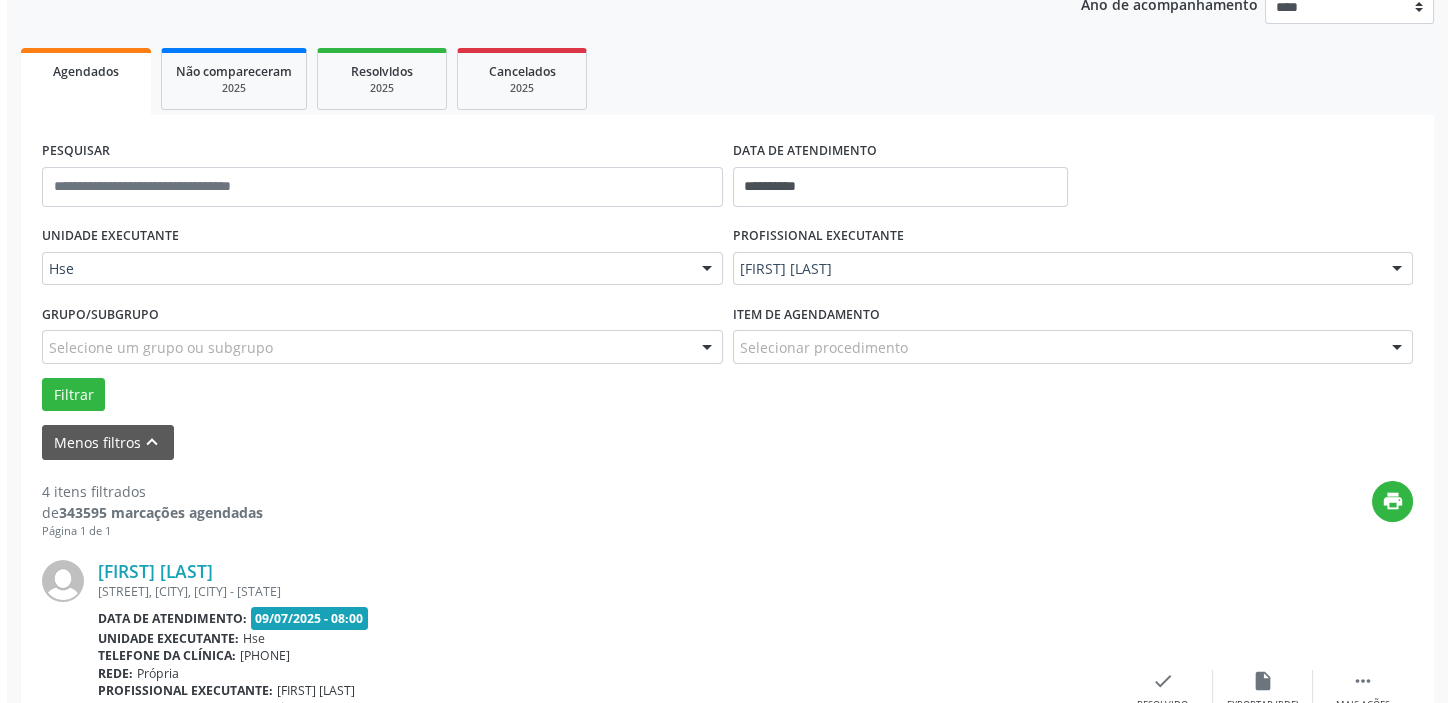 scroll, scrollTop: 693, scrollLeft: 0, axis: vertical 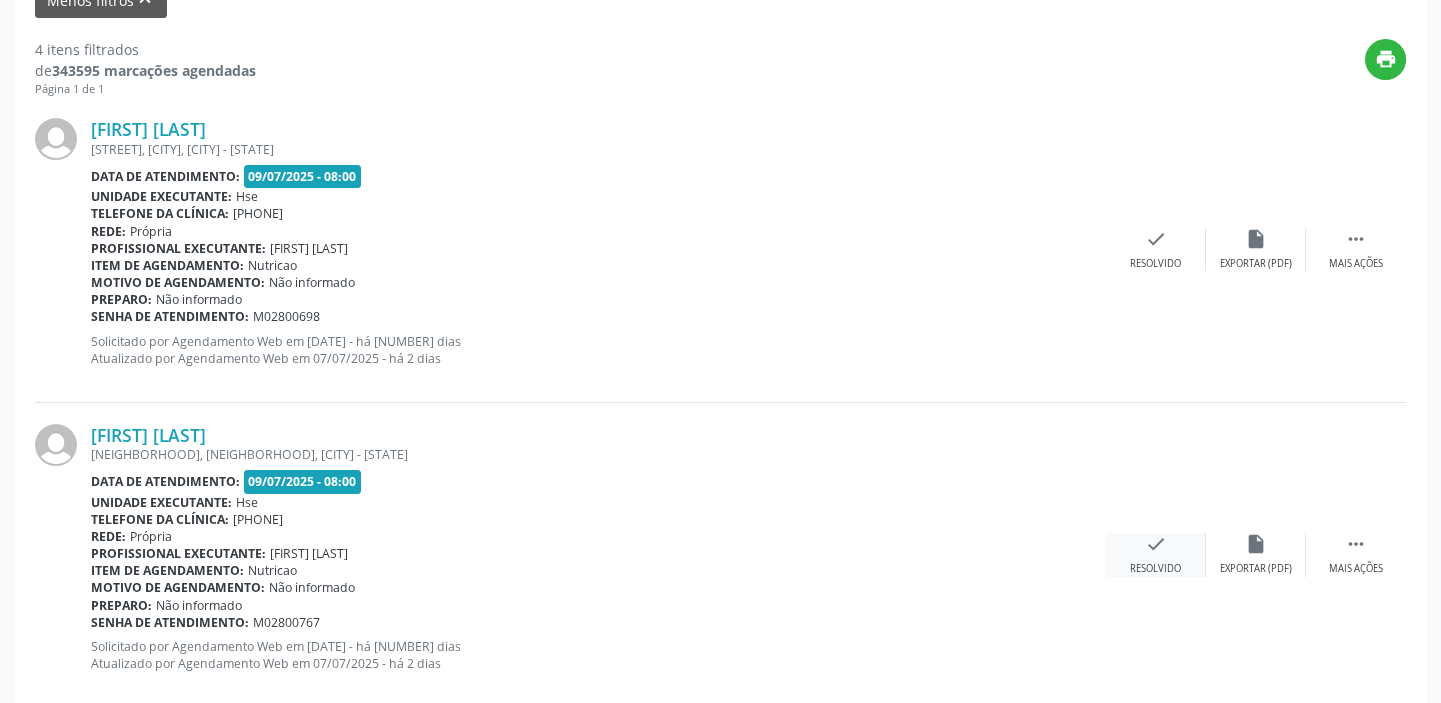 click on "check
Resolvido" at bounding box center (1156, 249) 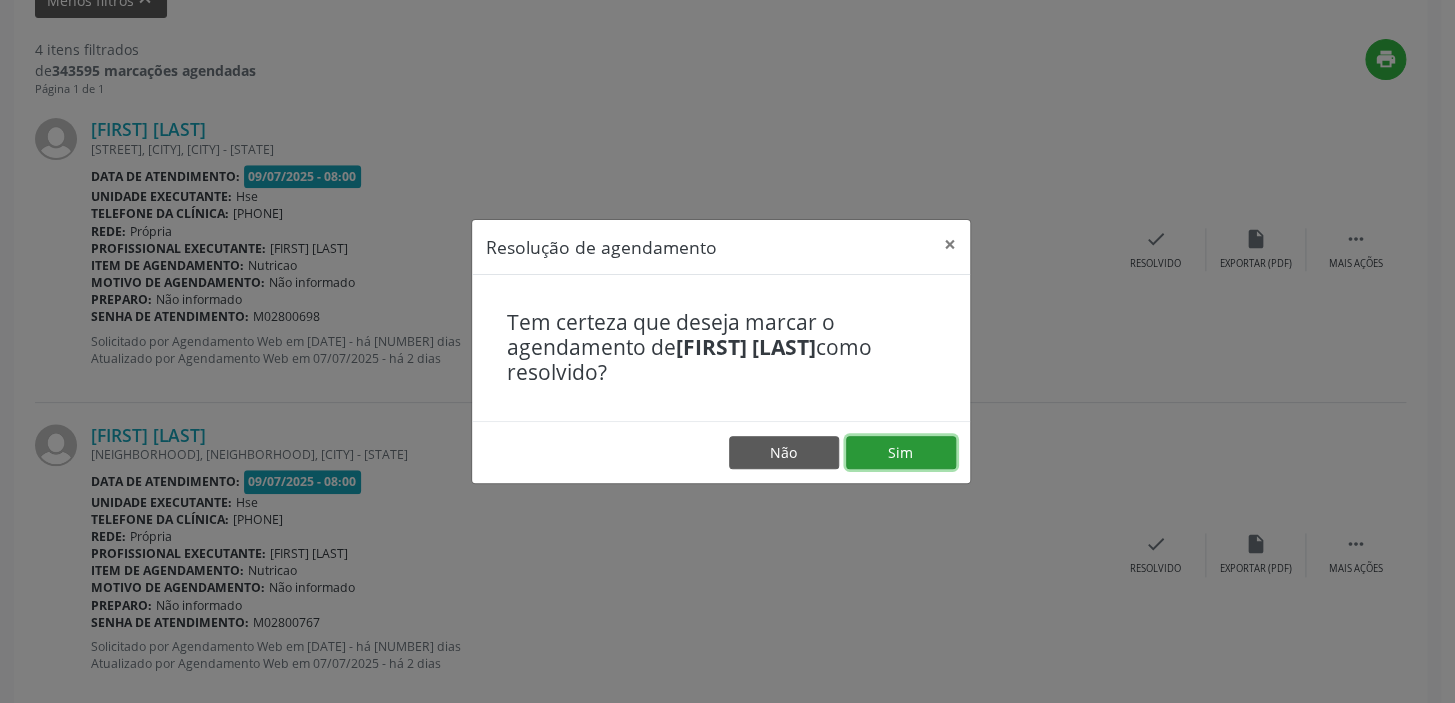 click on "Sim" at bounding box center [901, 453] 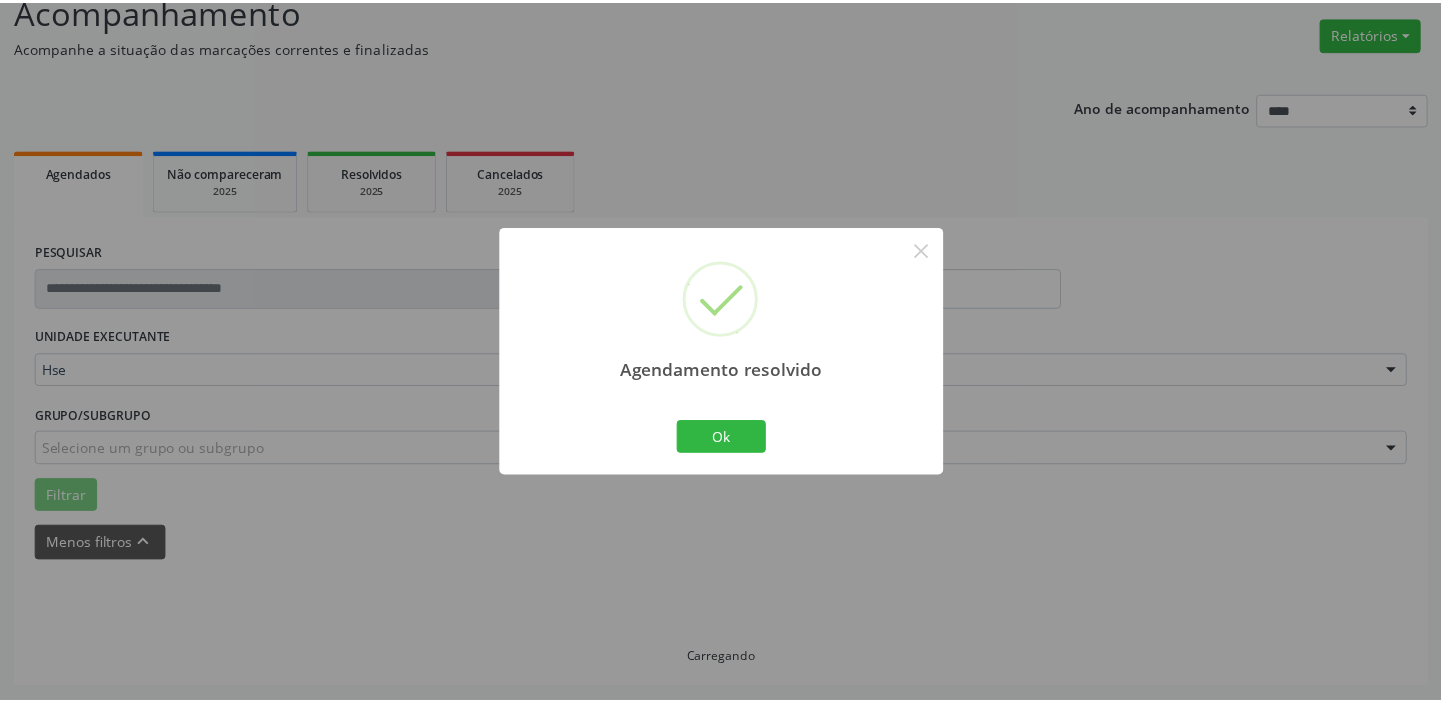 scroll, scrollTop: 148, scrollLeft: 0, axis: vertical 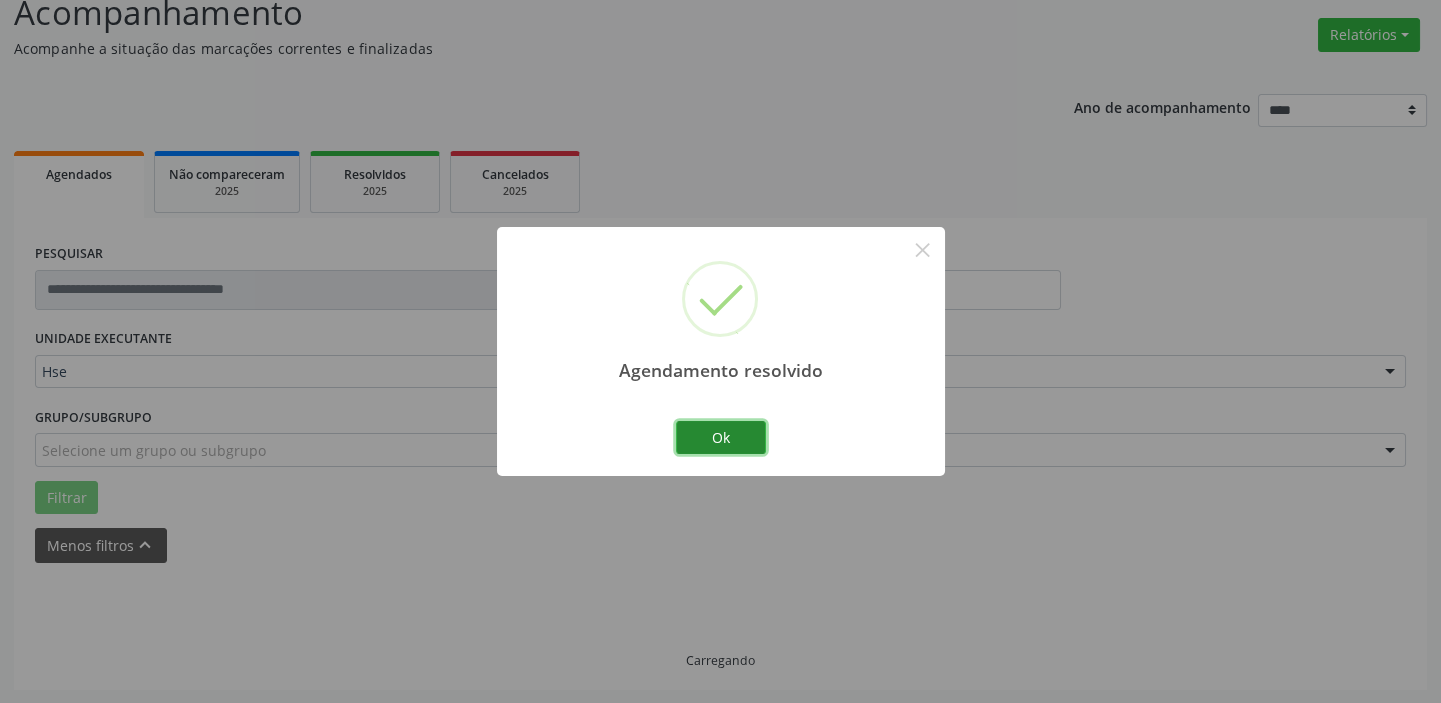 click on "Ok" at bounding box center (721, 438) 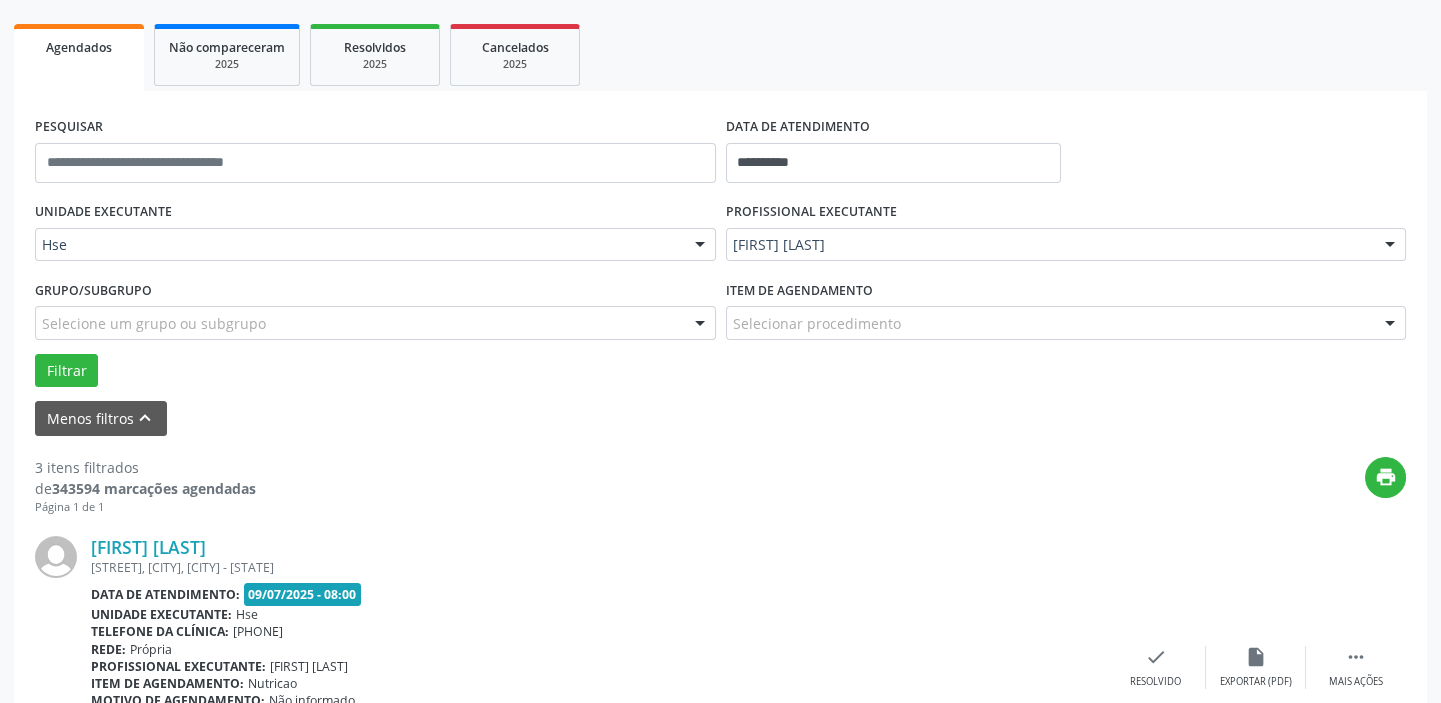 scroll, scrollTop: 330, scrollLeft: 0, axis: vertical 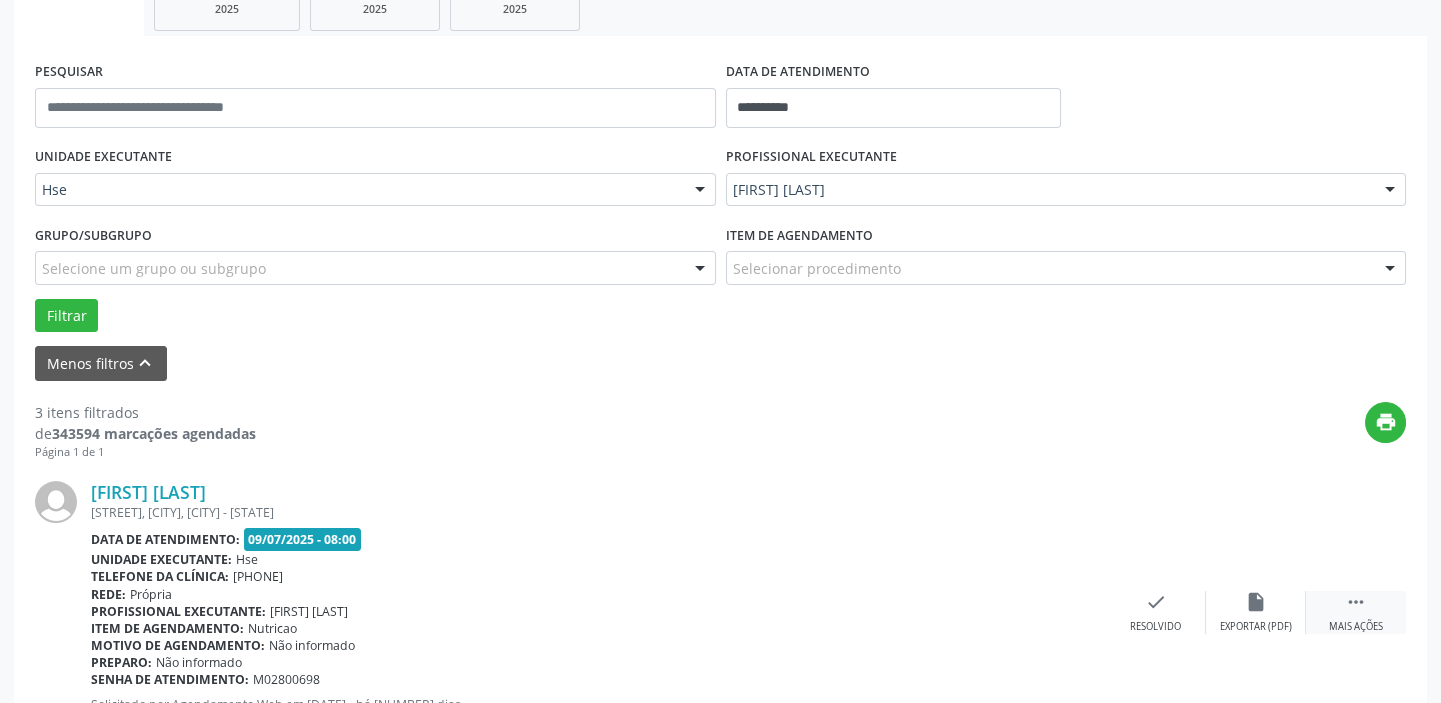 click on "" at bounding box center [1356, 602] 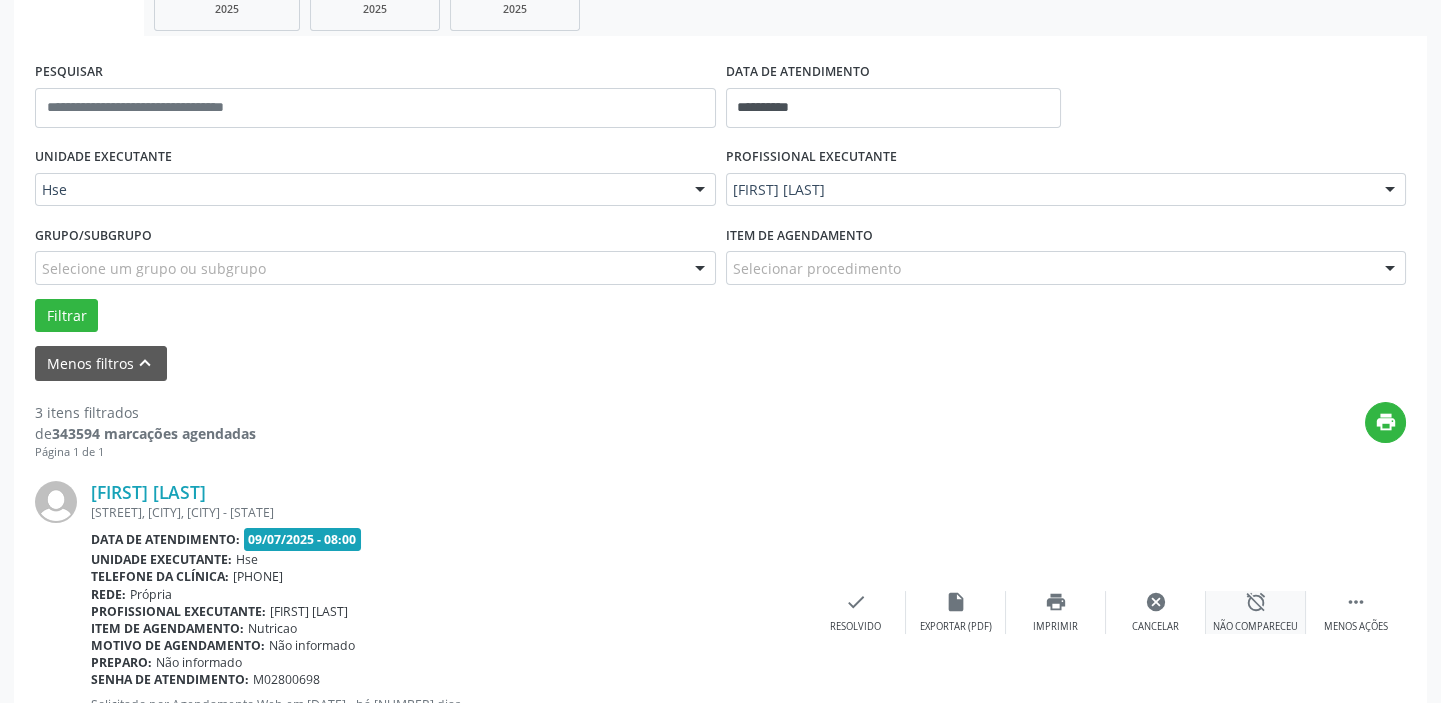click on "alarm_off" at bounding box center (1256, 602) 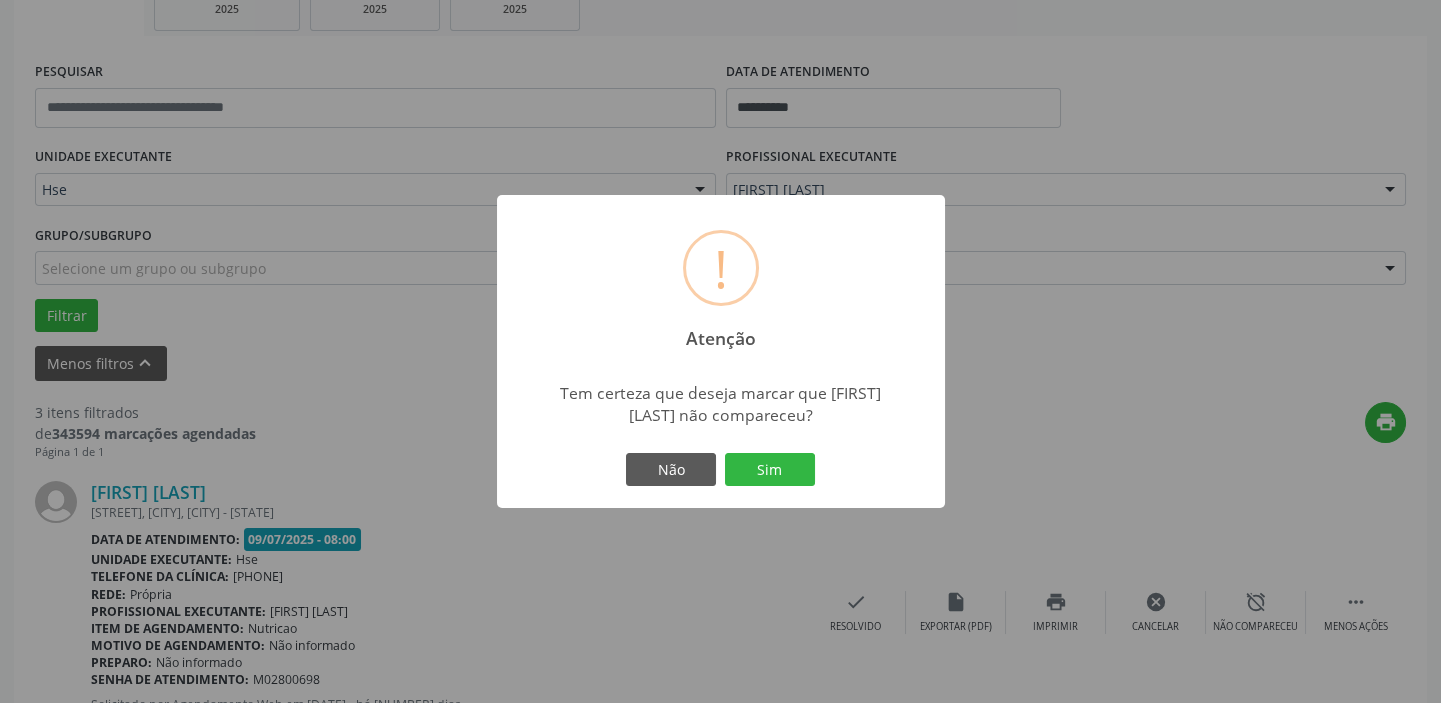 click on "! Atenção × Tem certeza que deseja marcar que [FIRST] [LAST] não compareceu? Não Sim" at bounding box center (721, 352) 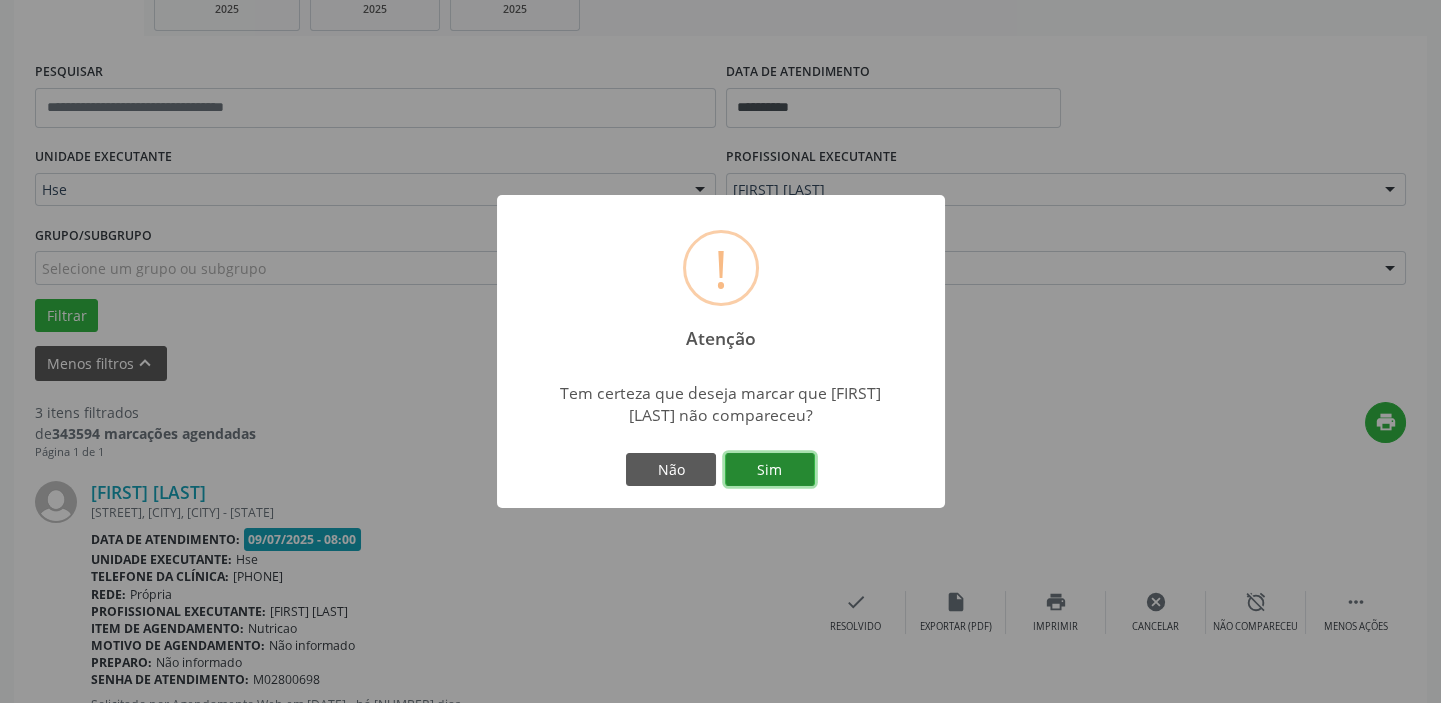 click on "Sim" at bounding box center (770, 470) 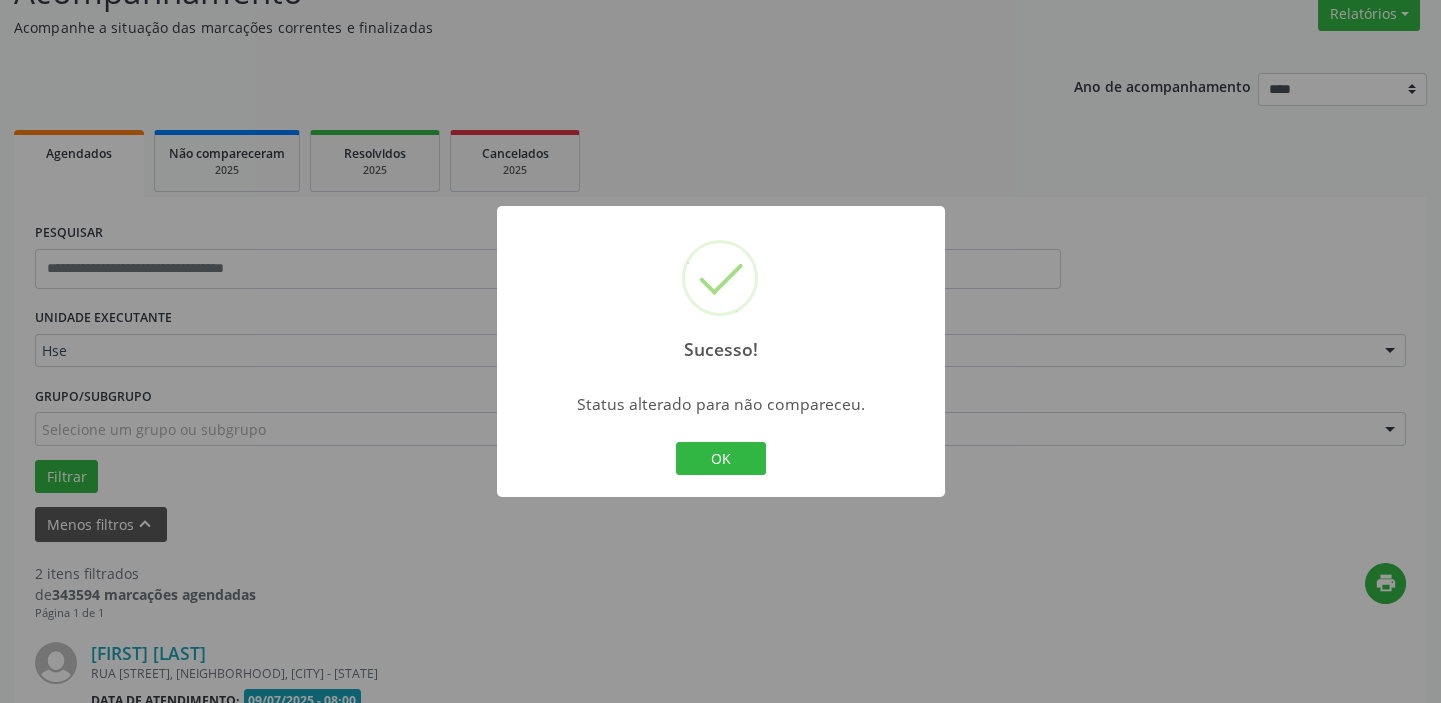 scroll, scrollTop: 330, scrollLeft: 0, axis: vertical 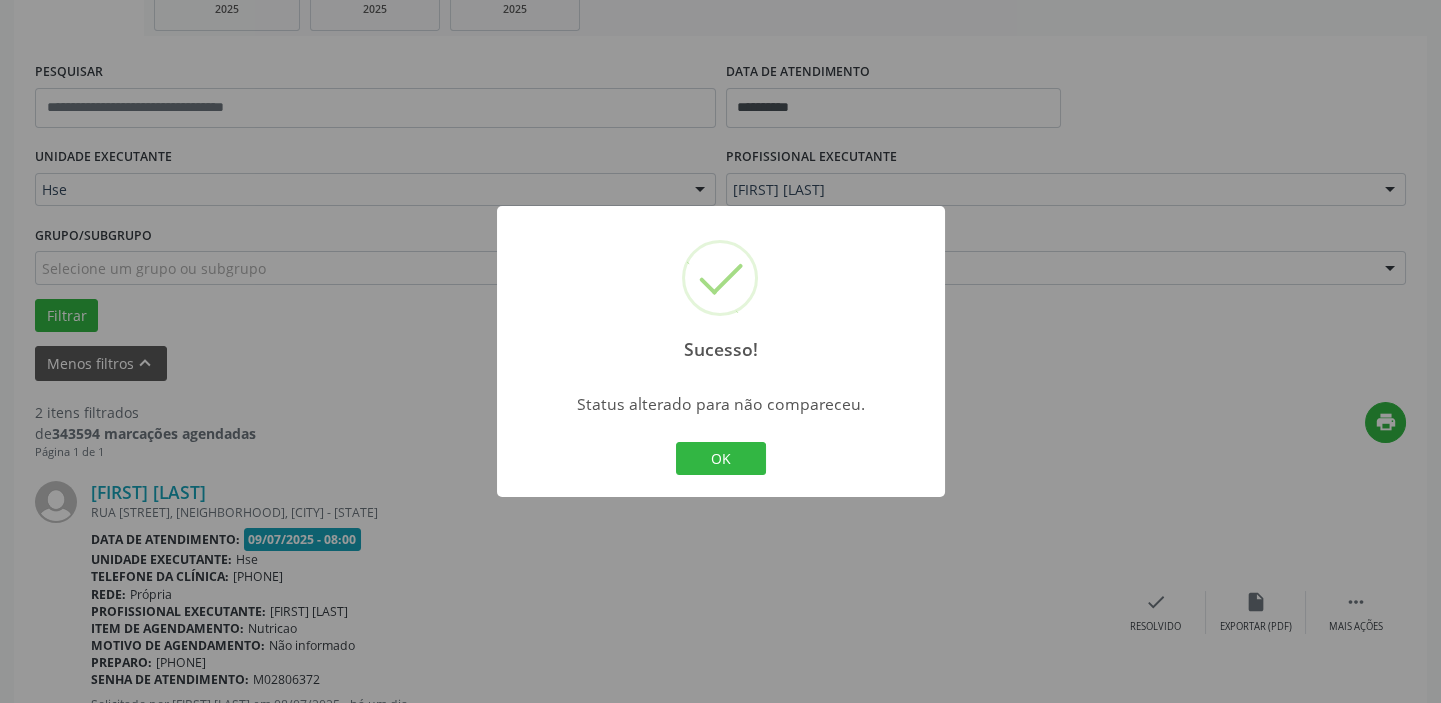 click on "OK Cancel" at bounding box center [720, 459] 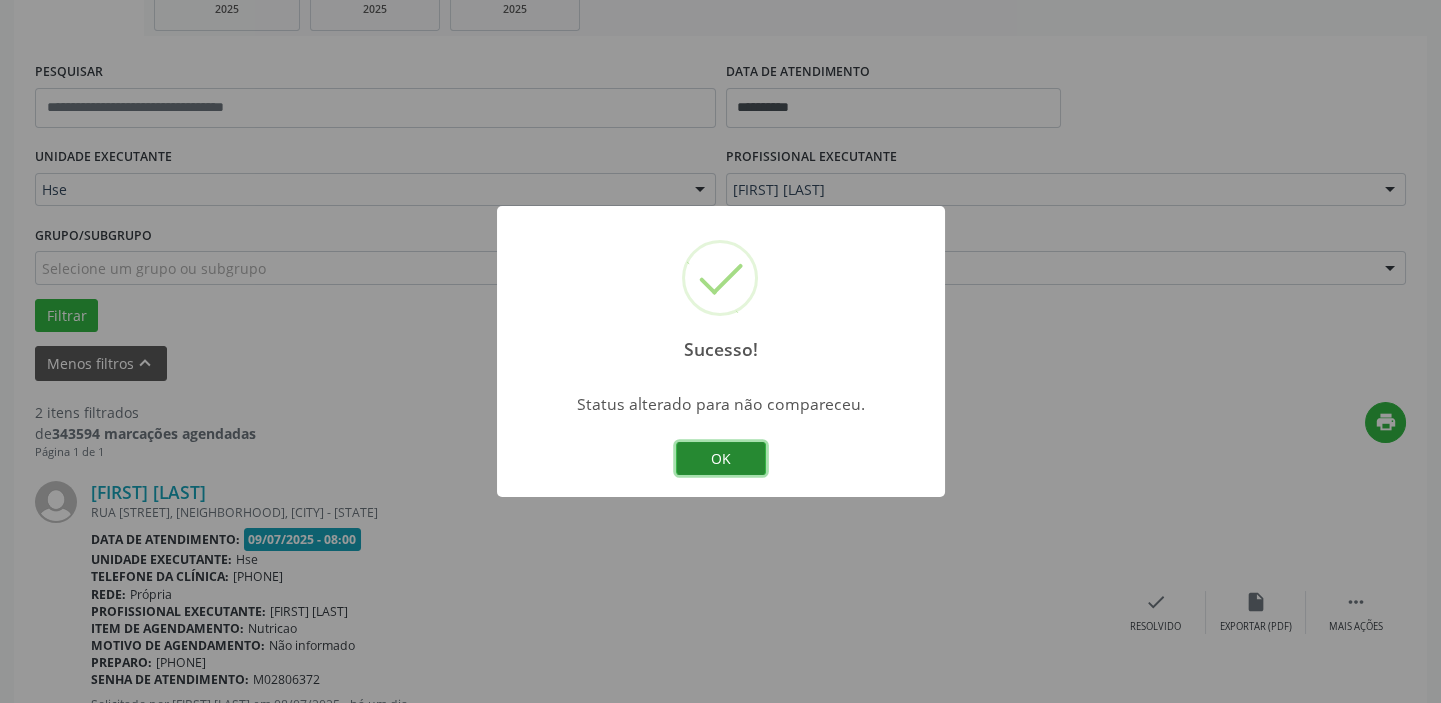 click on "OK" at bounding box center [721, 459] 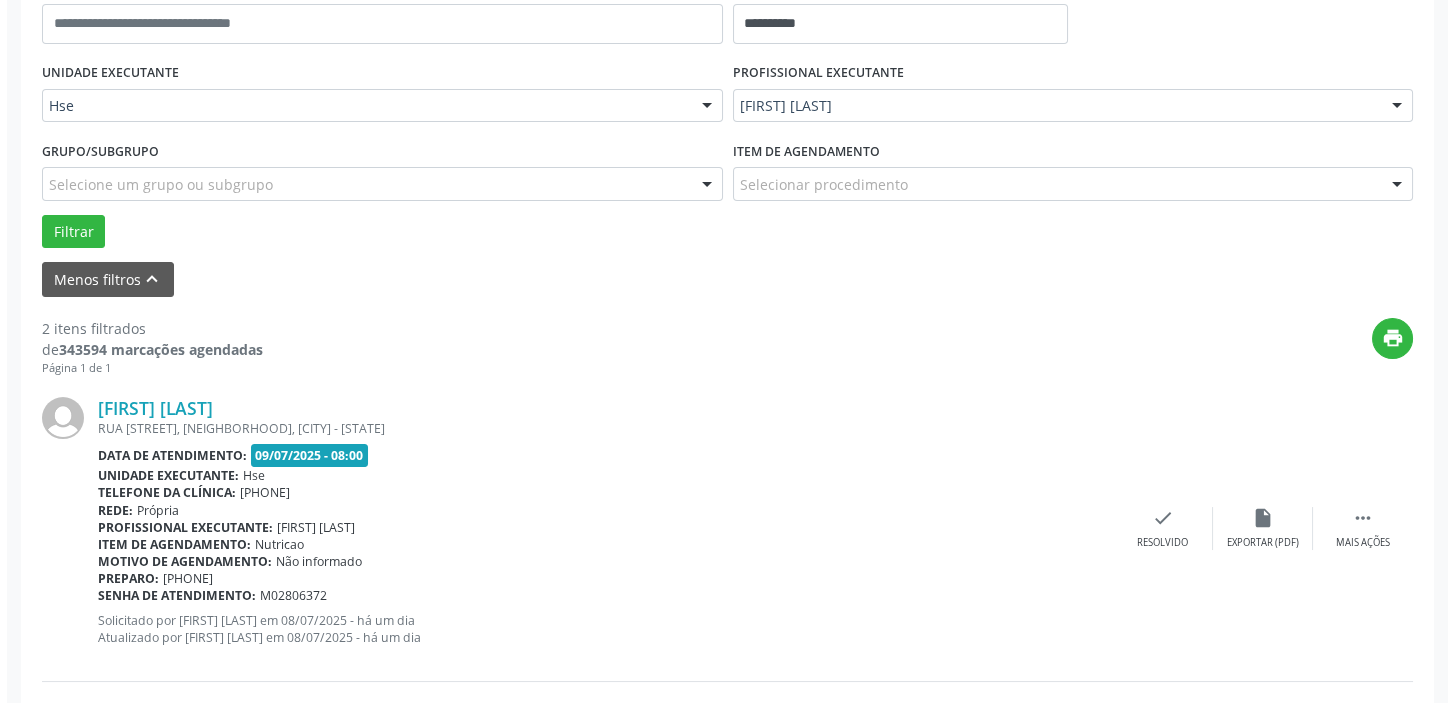 scroll, scrollTop: 602, scrollLeft: 0, axis: vertical 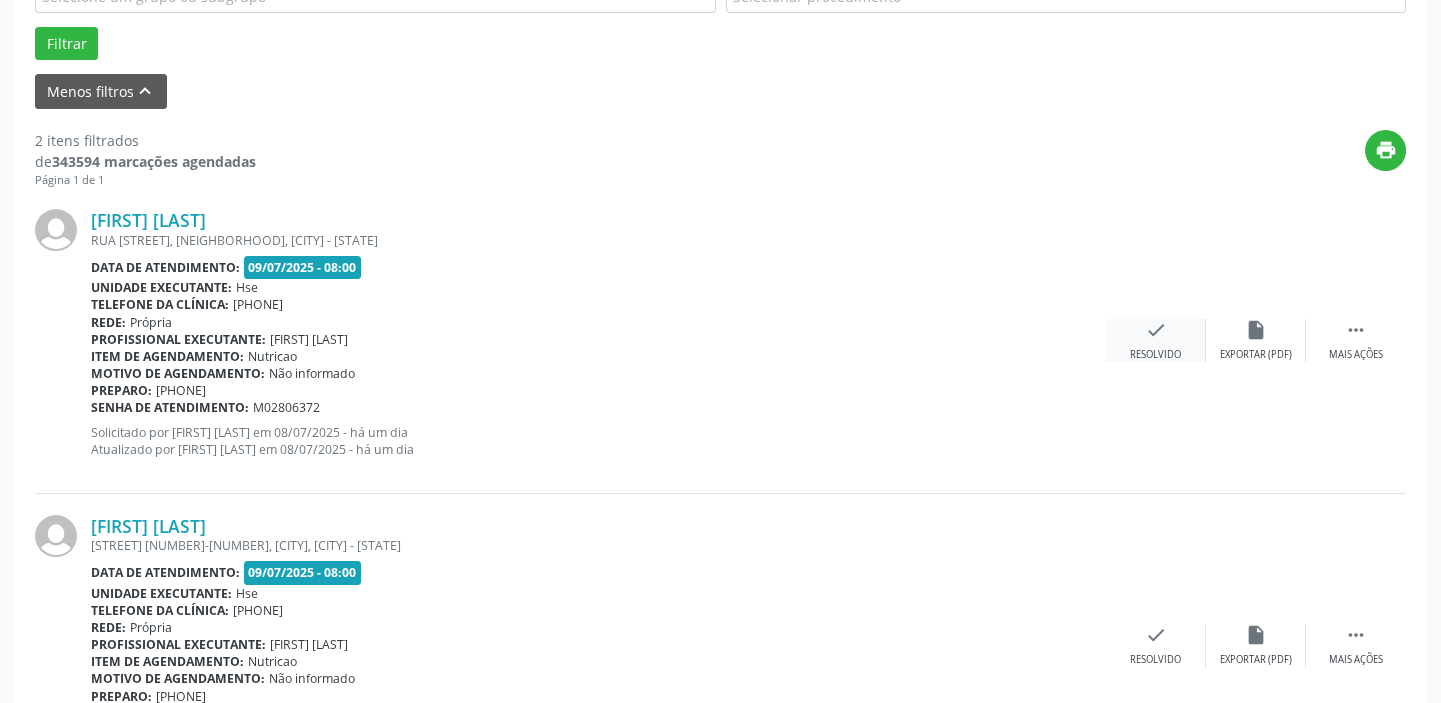 click on "check" at bounding box center [1256, 330] 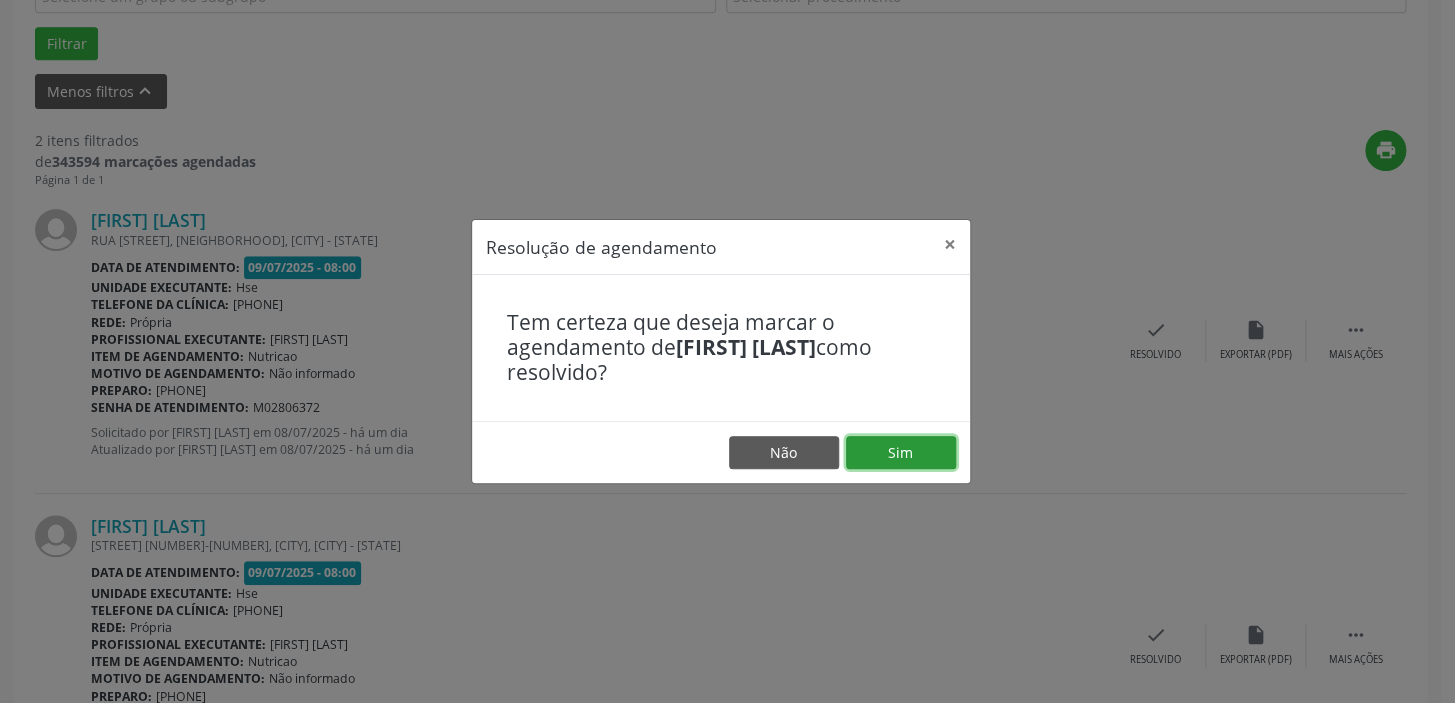 click on "Sim" at bounding box center [901, 453] 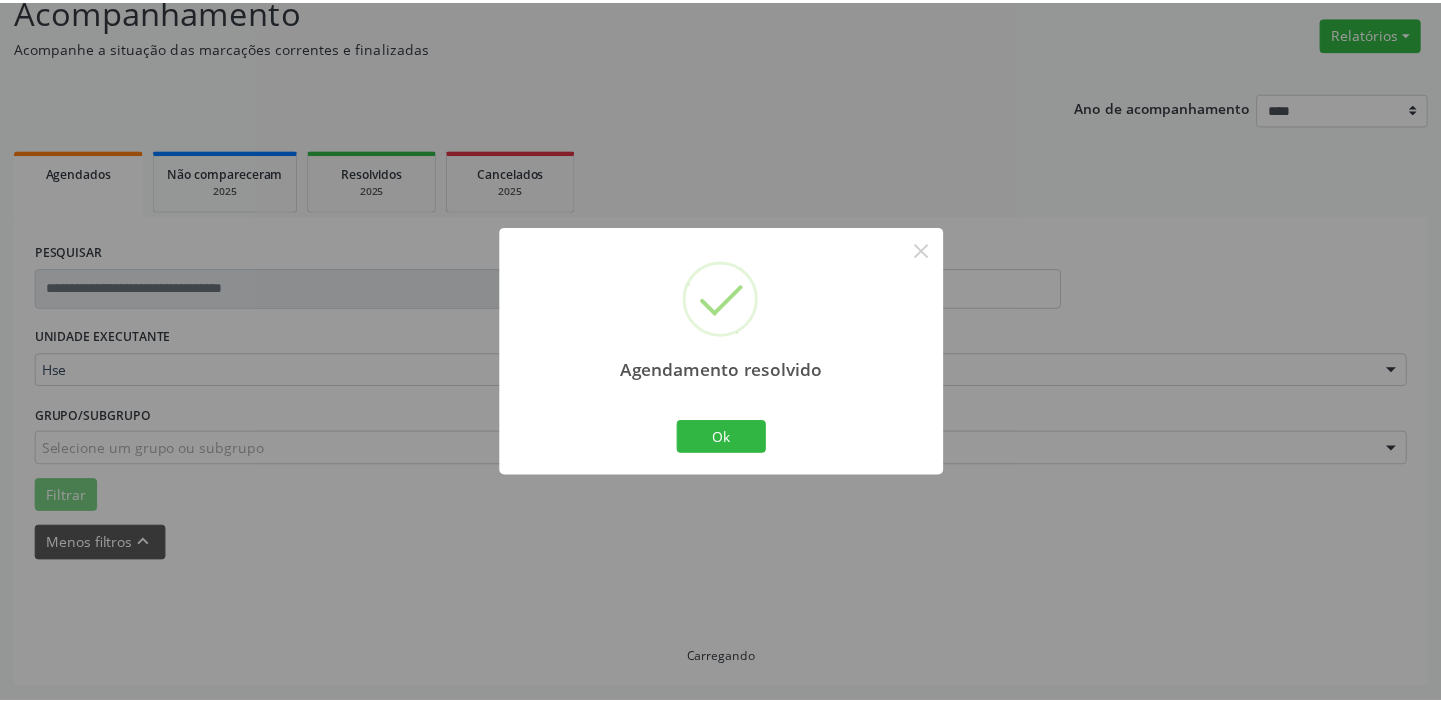 scroll, scrollTop: 148, scrollLeft: 0, axis: vertical 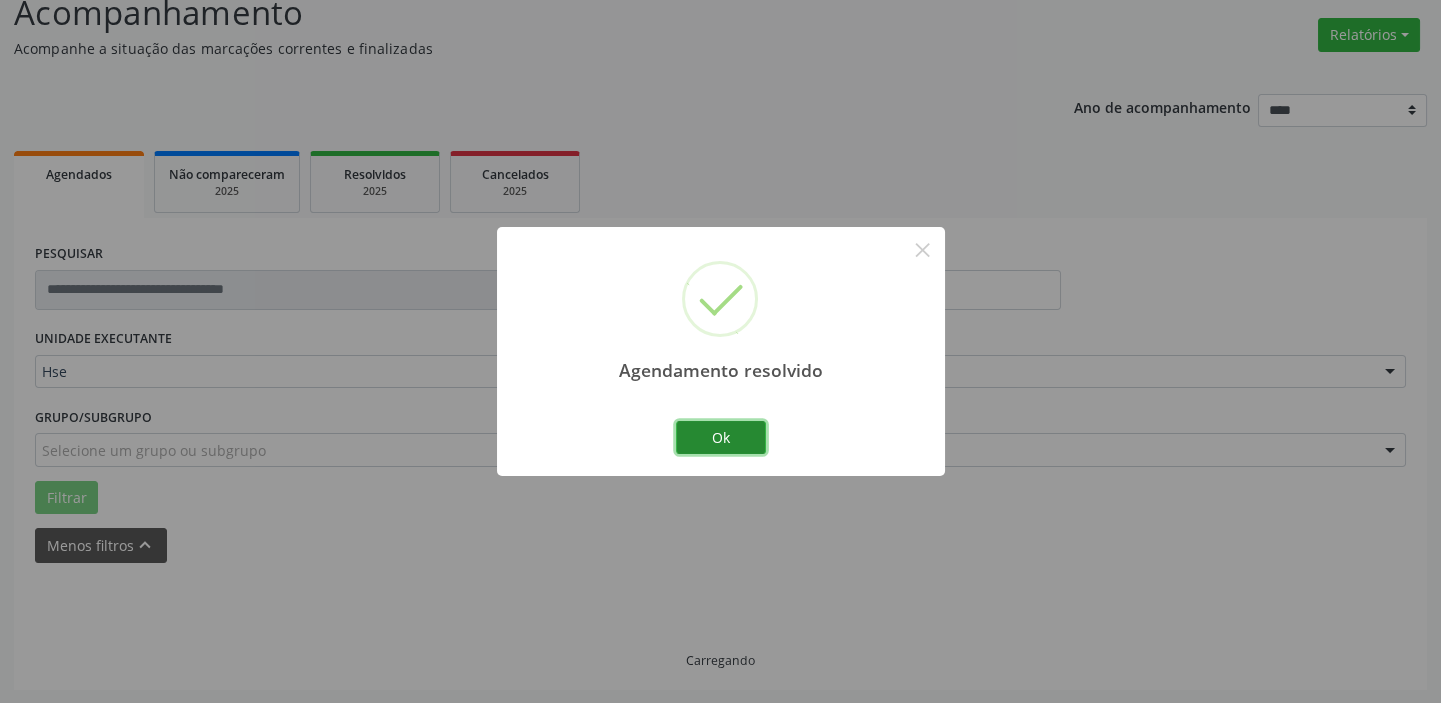 click on "Ok" at bounding box center (721, 438) 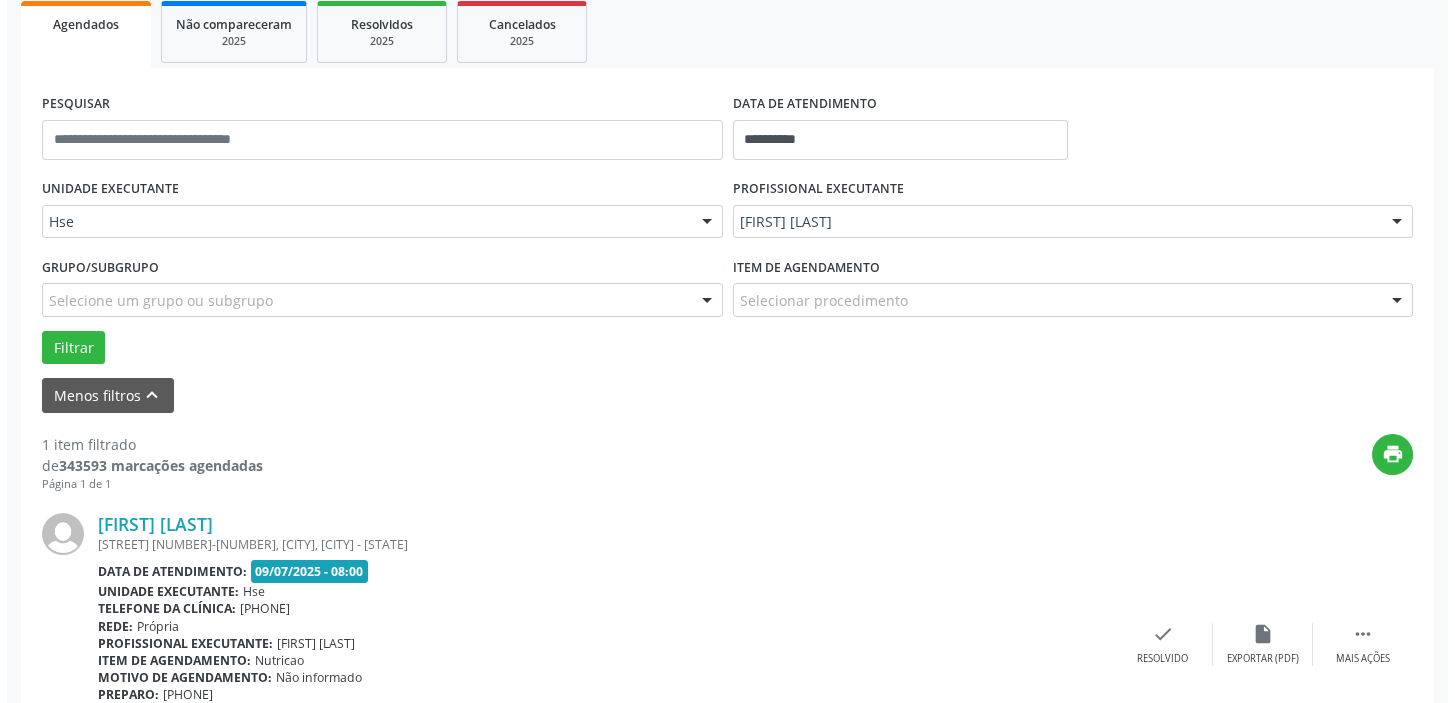 scroll, scrollTop: 426, scrollLeft: 0, axis: vertical 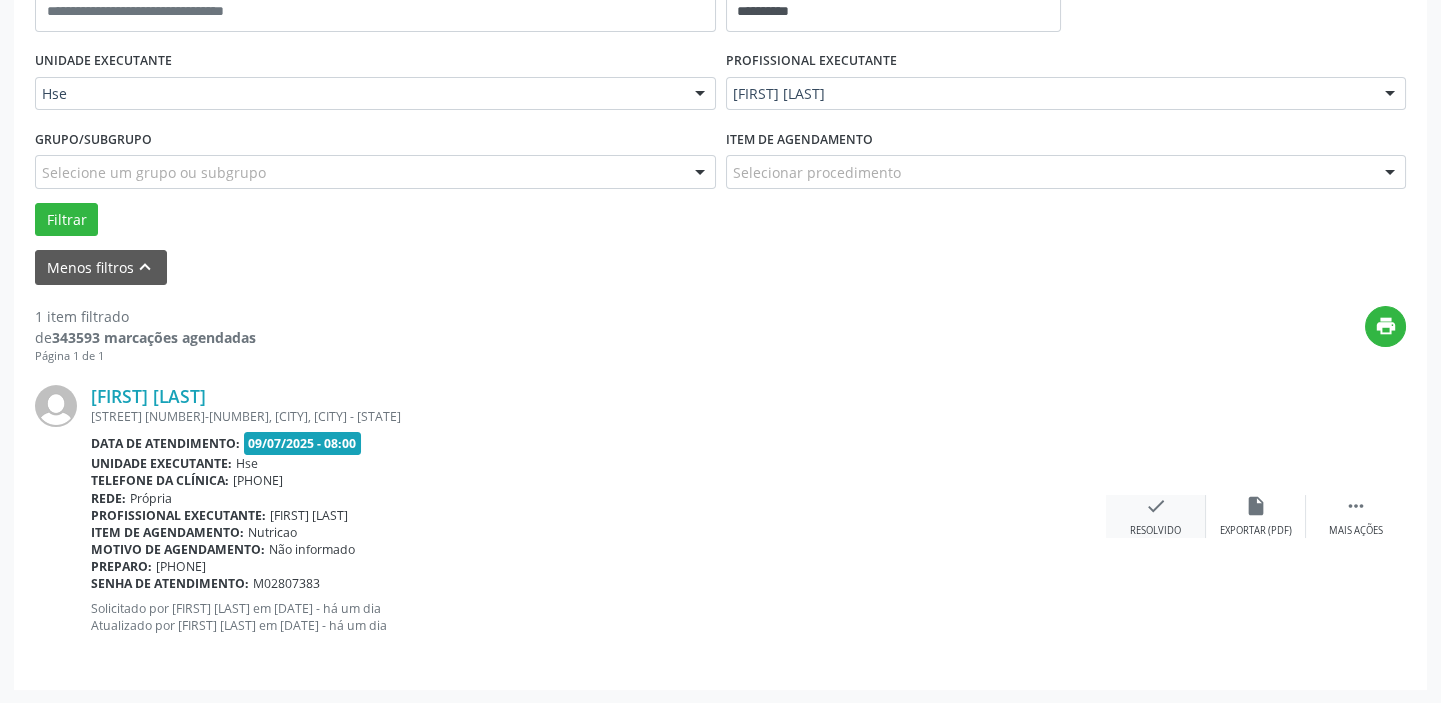 click on "check" at bounding box center [1256, 506] 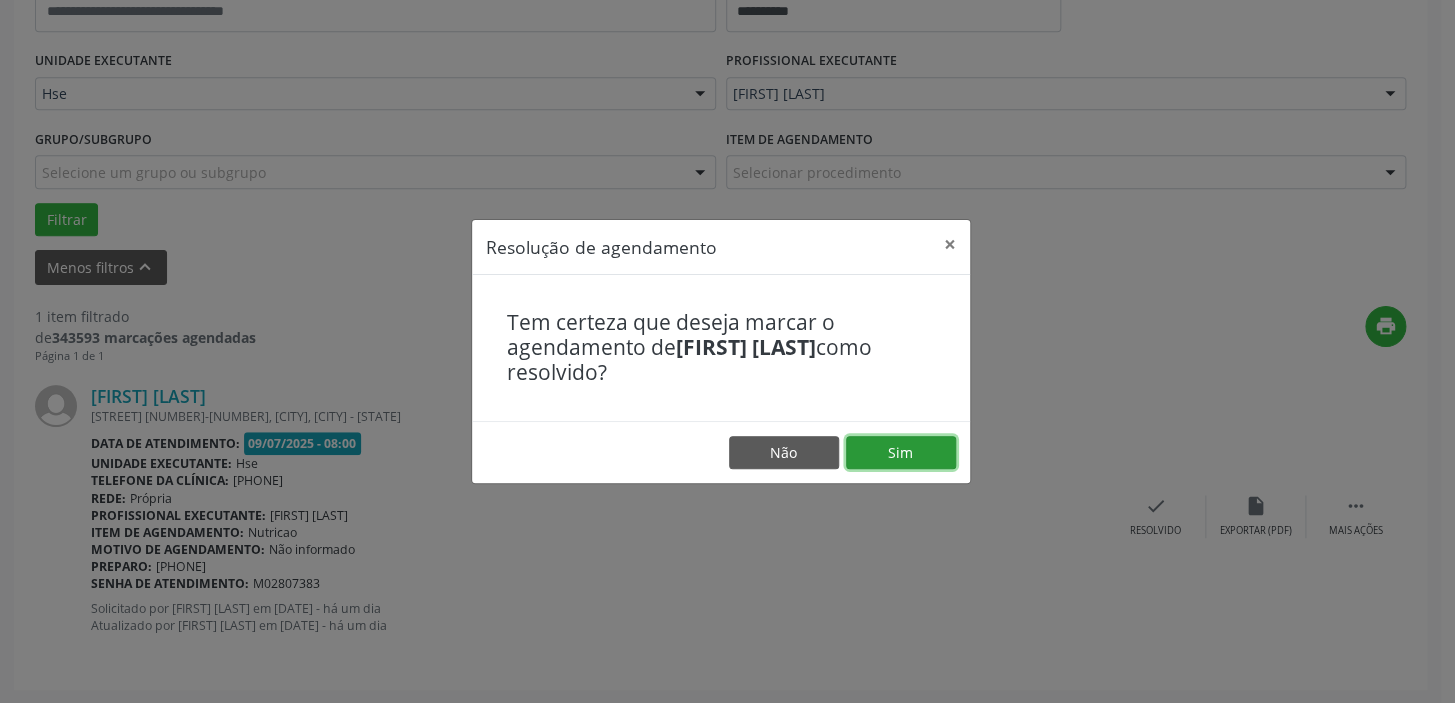 click on "Sim" at bounding box center [901, 453] 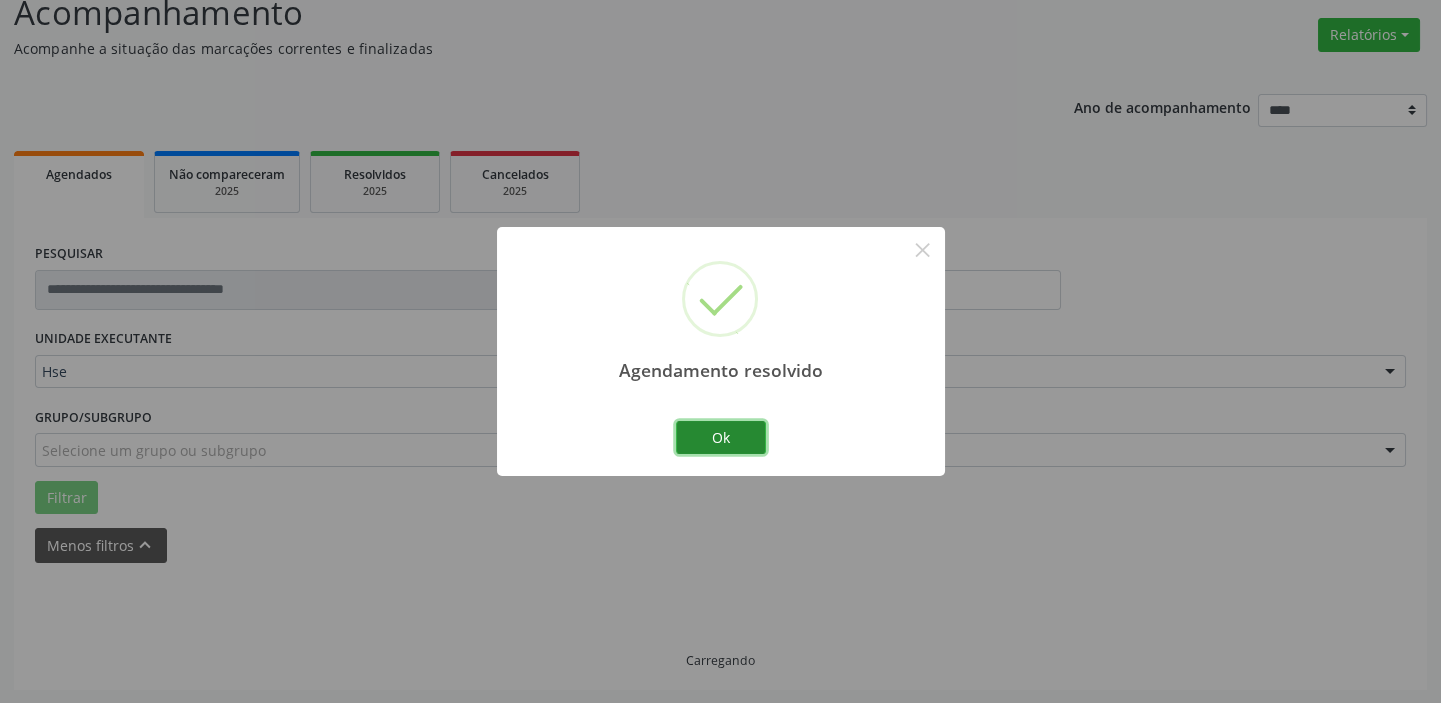 click on "Ok" at bounding box center (721, 438) 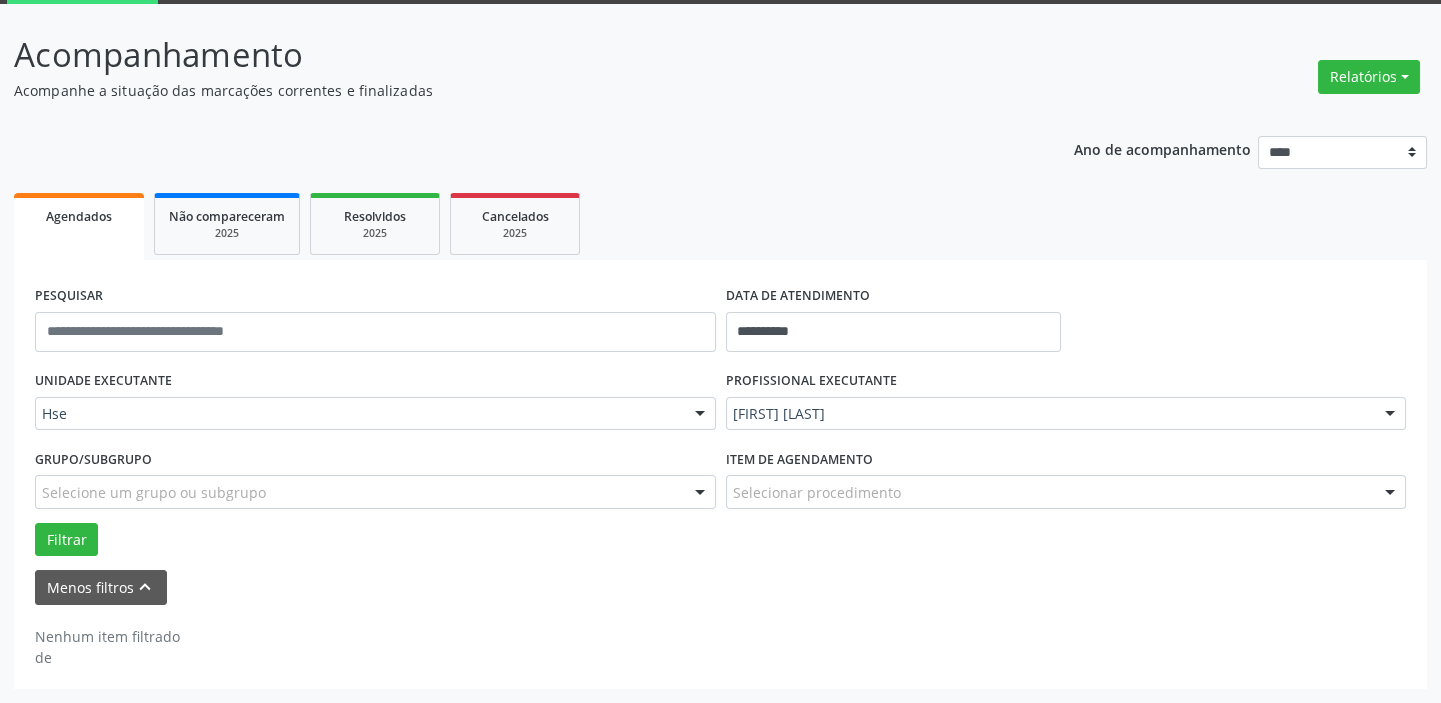 scroll, scrollTop: 104, scrollLeft: 0, axis: vertical 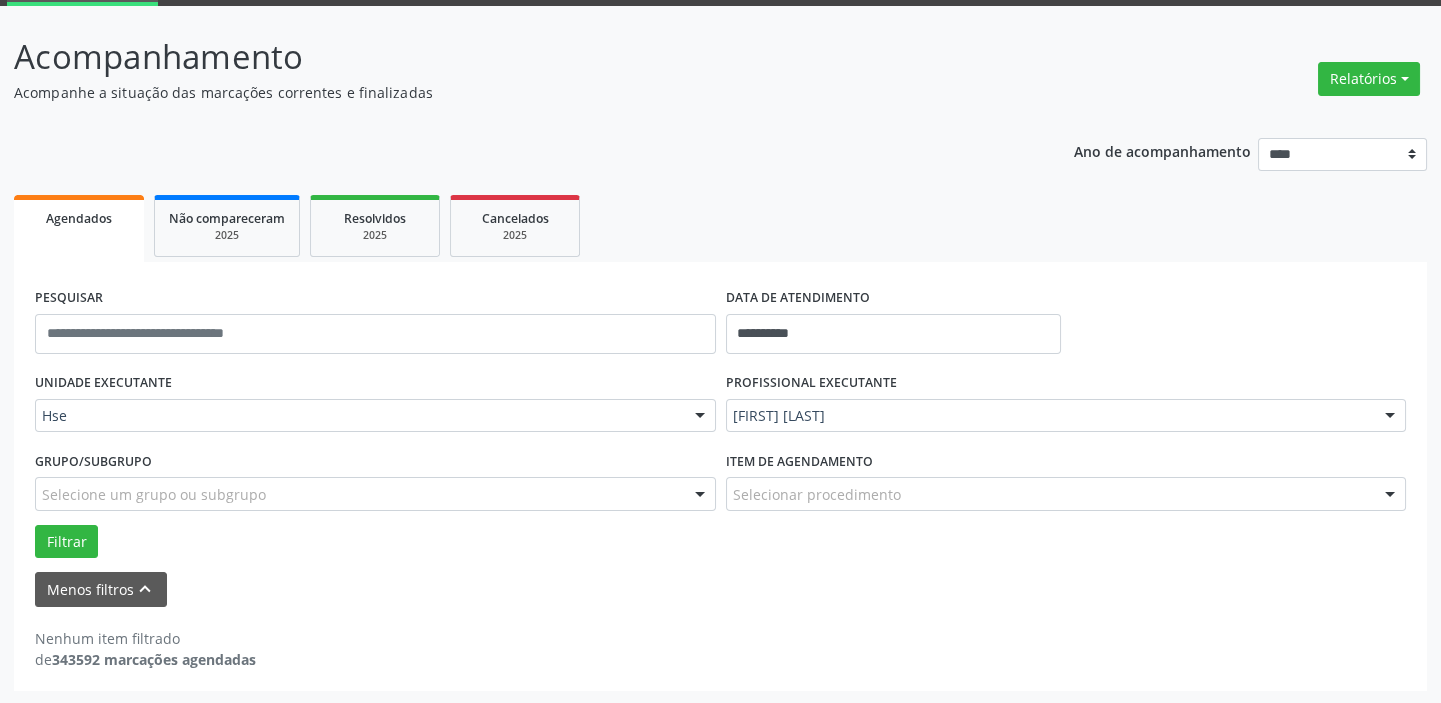 click on "Menos filtros
keyboard_arrow_up" at bounding box center [720, 589] 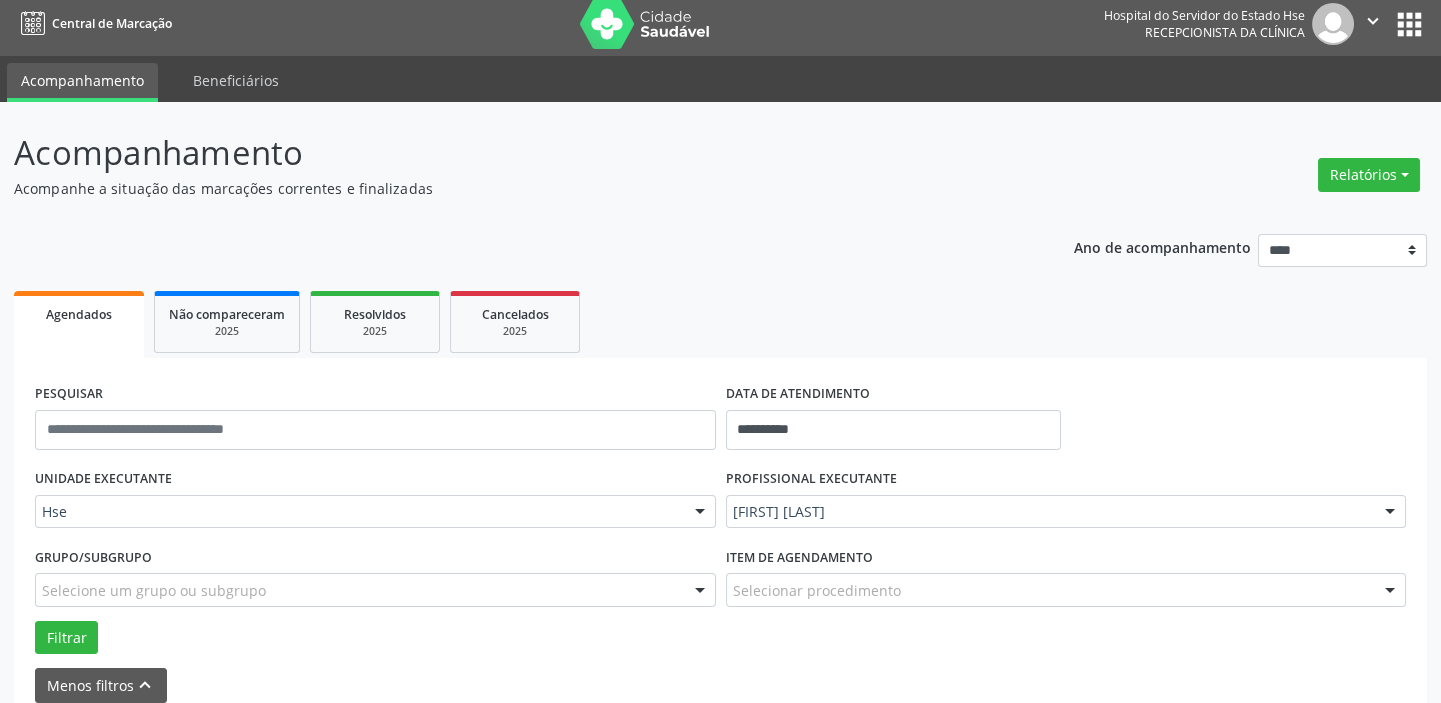 scroll, scrollTop: 0, scrollLeft: 0, axis: both 